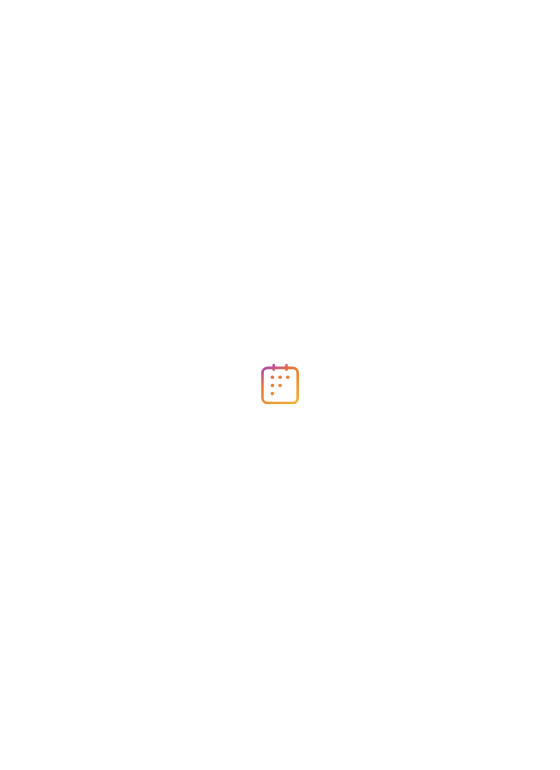 scroll, scrollTop: 0, scrollLeft: 0, axis: both 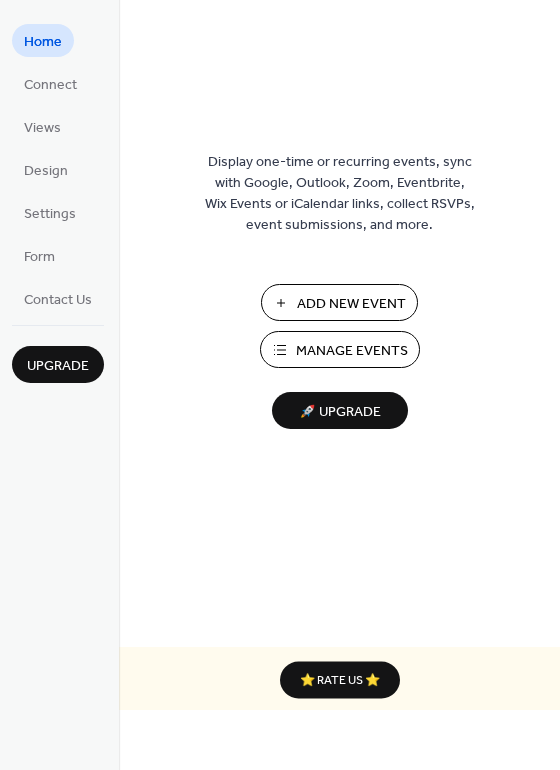 click on "Add New Event" at bounding box center (351, 304) 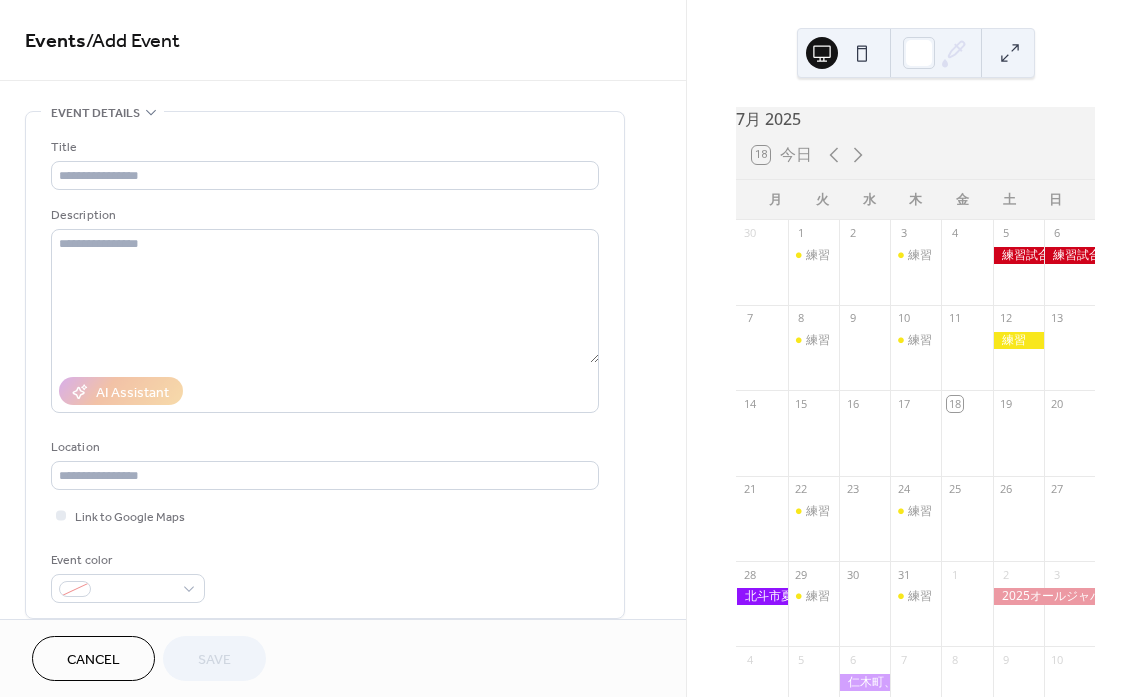 scroll, scrollTop: 0, scrollLeft: 0, axis: both 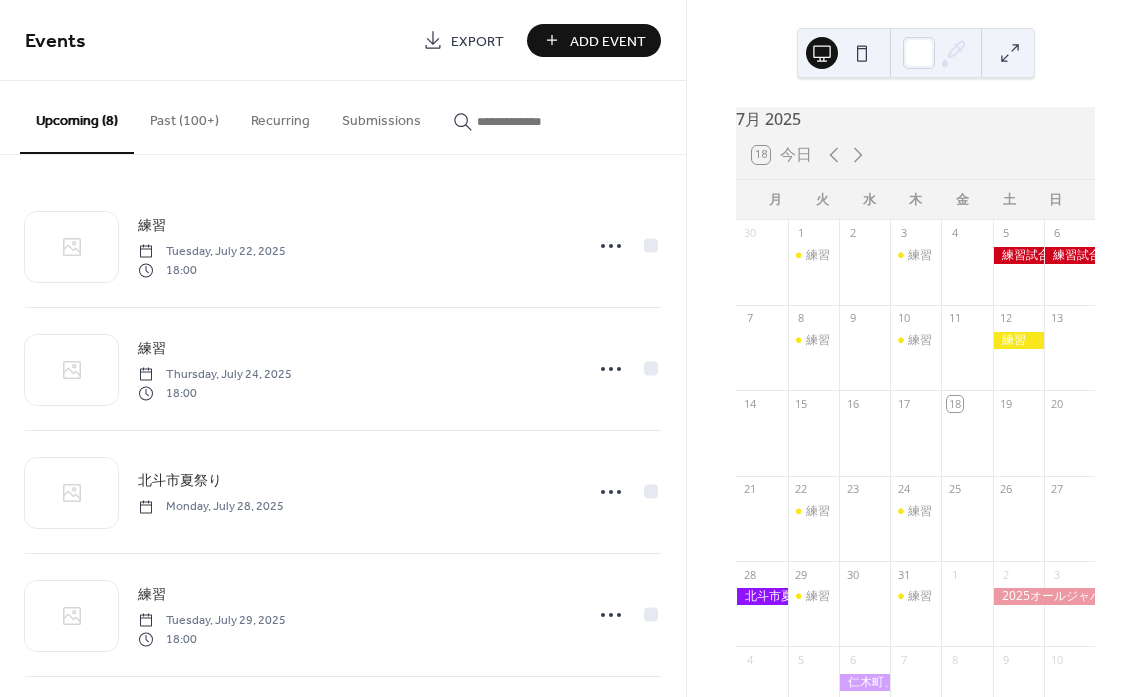 click on "Past (100+)" at bounding box center (184, 116) 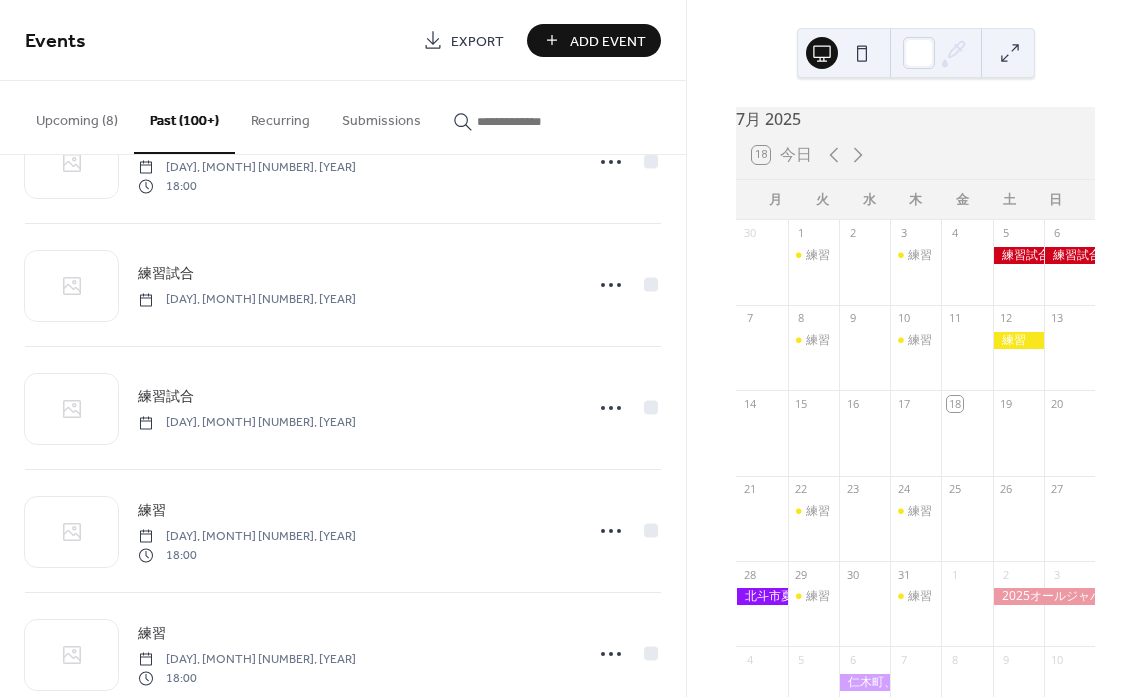 scroll, scrollTop: 347, scrollLeft: 0, axis: vertical 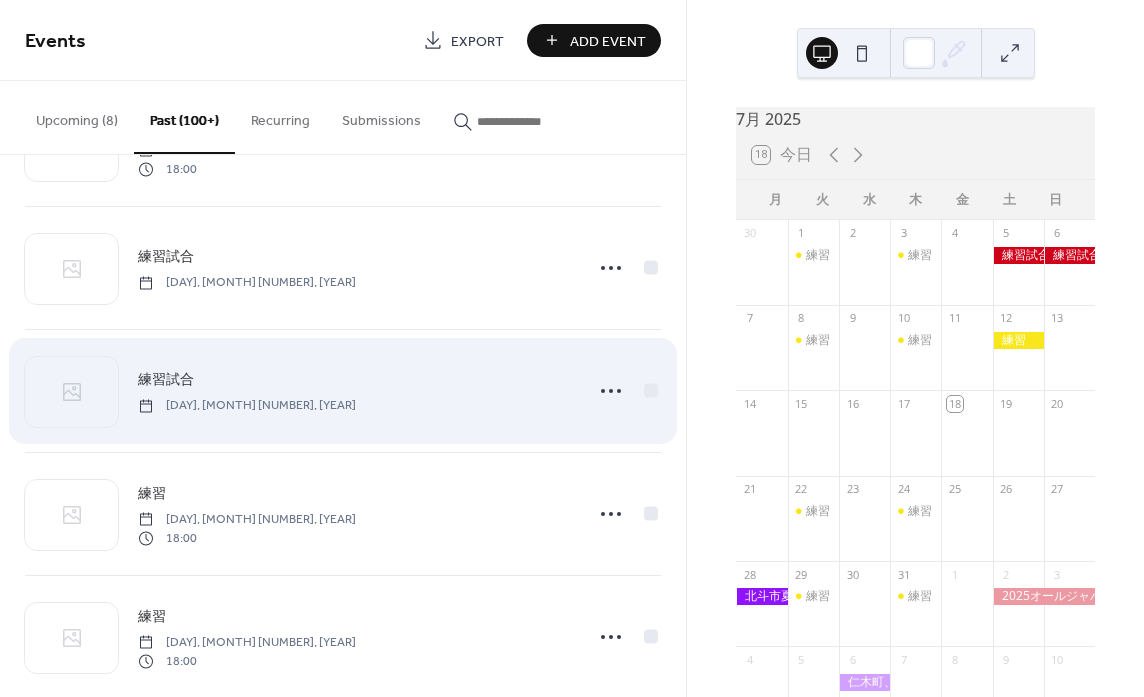 click on "[DAY], [MONTH] [NUMBER], [YEAR]" at bounding box center (247, 406) 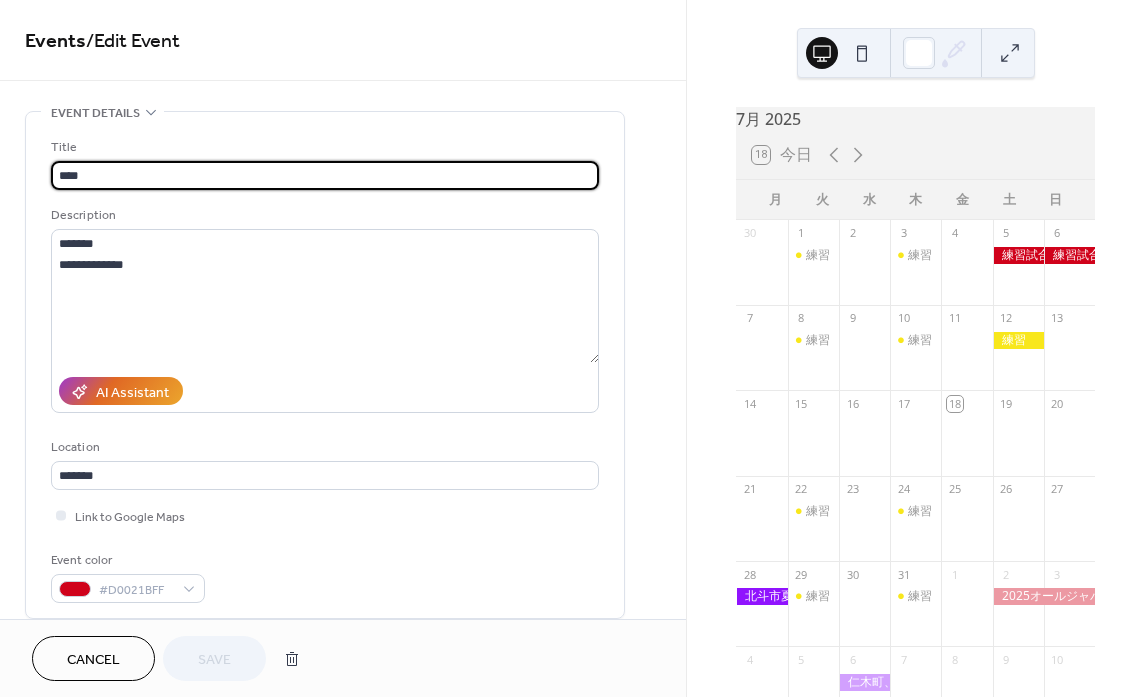 click on "Cancel" at bounding box center (93, 658) 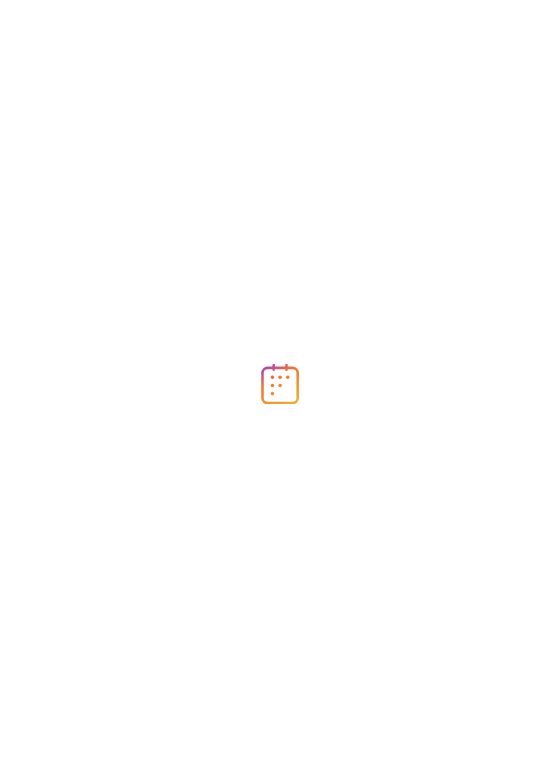 scroll, scrollTop: 0, scrollLeft: 0, axis: both 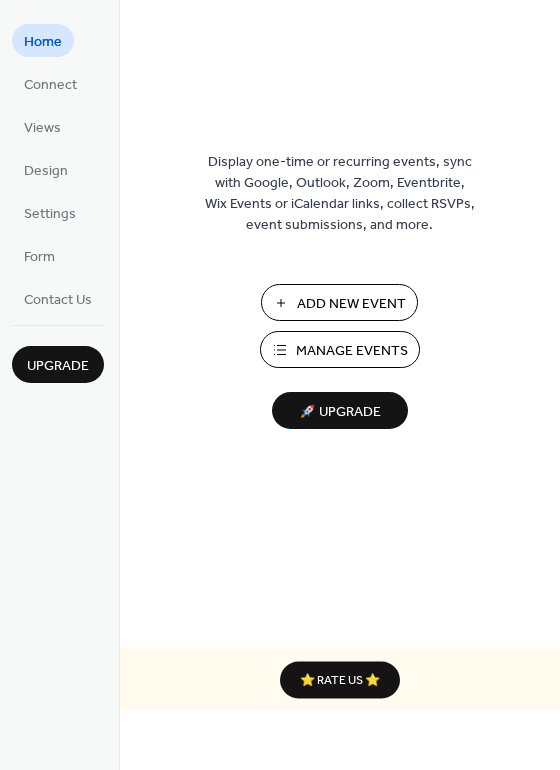 click on "Add New Event" at bounding box center [351, 304] 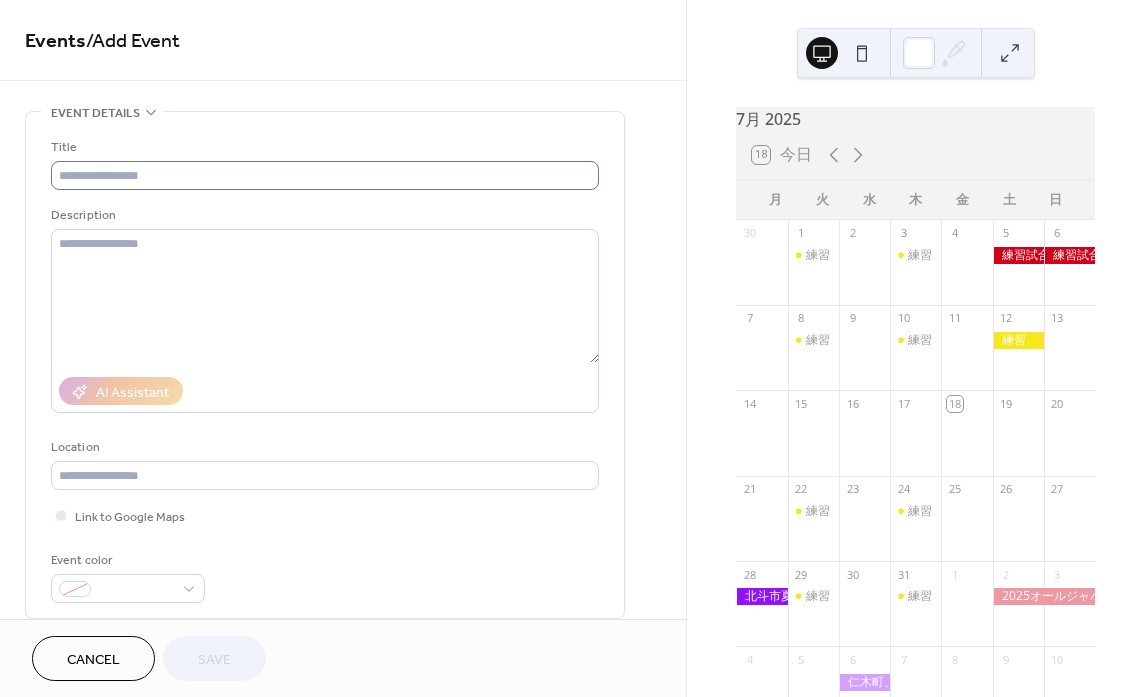 scroll, scrollTop: 0, scrollLeft: 0, axis: both 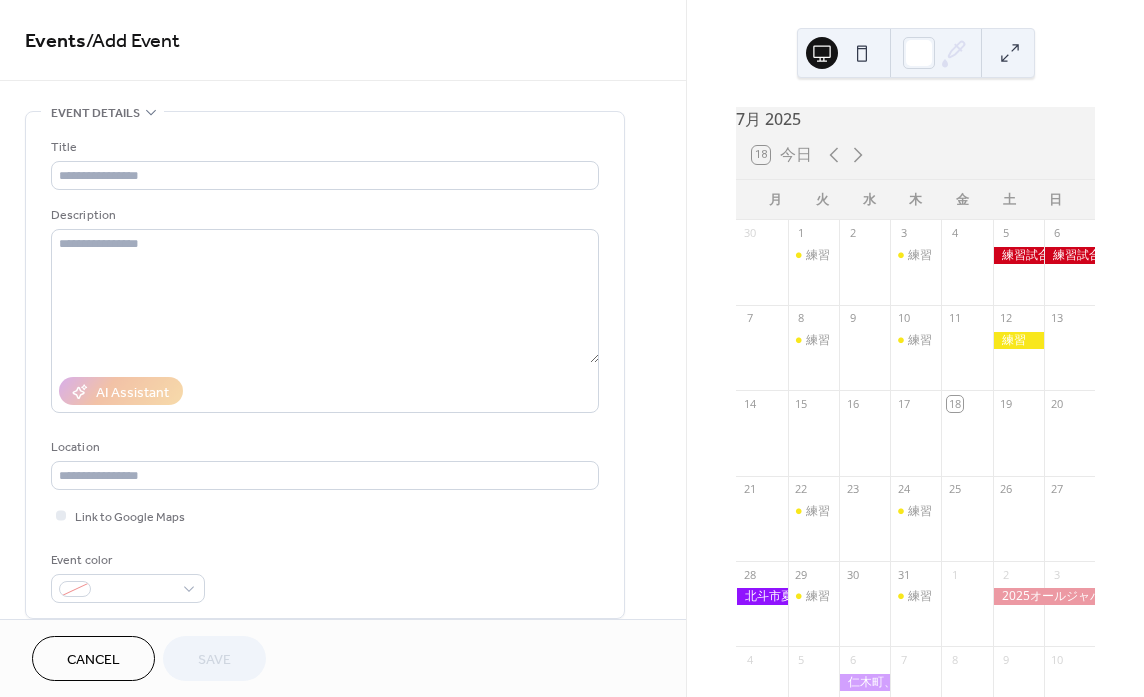click on "Cancel" at bounding box center [93, 660] 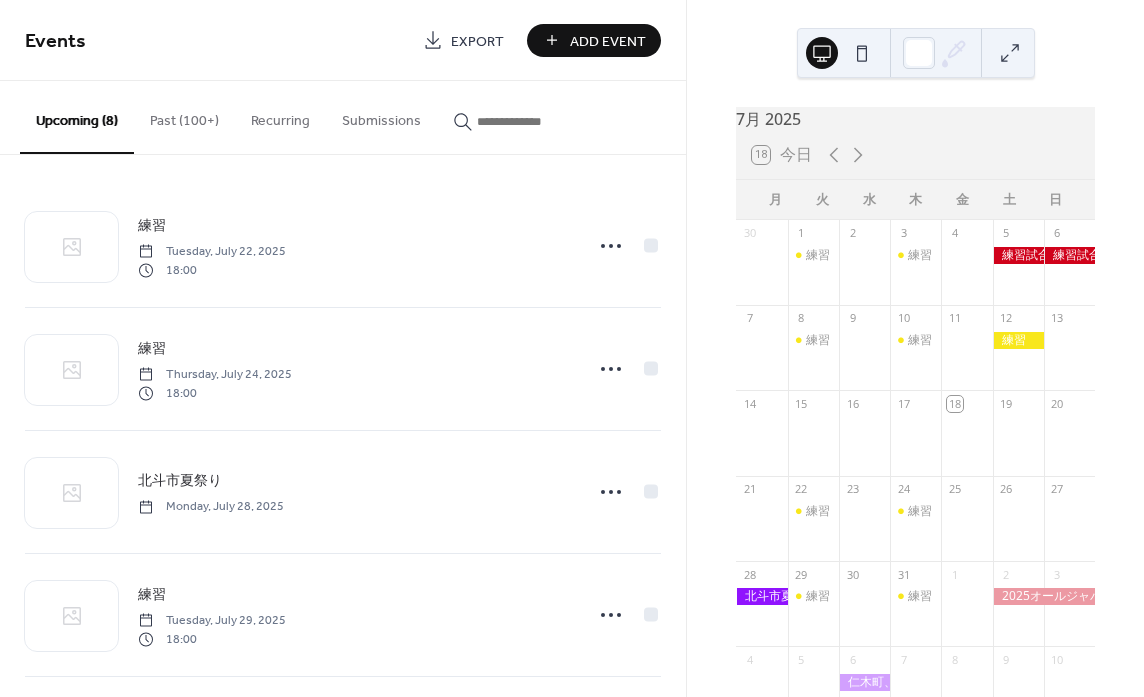 click on "Past (100+)" at bounding box center (184, 116) 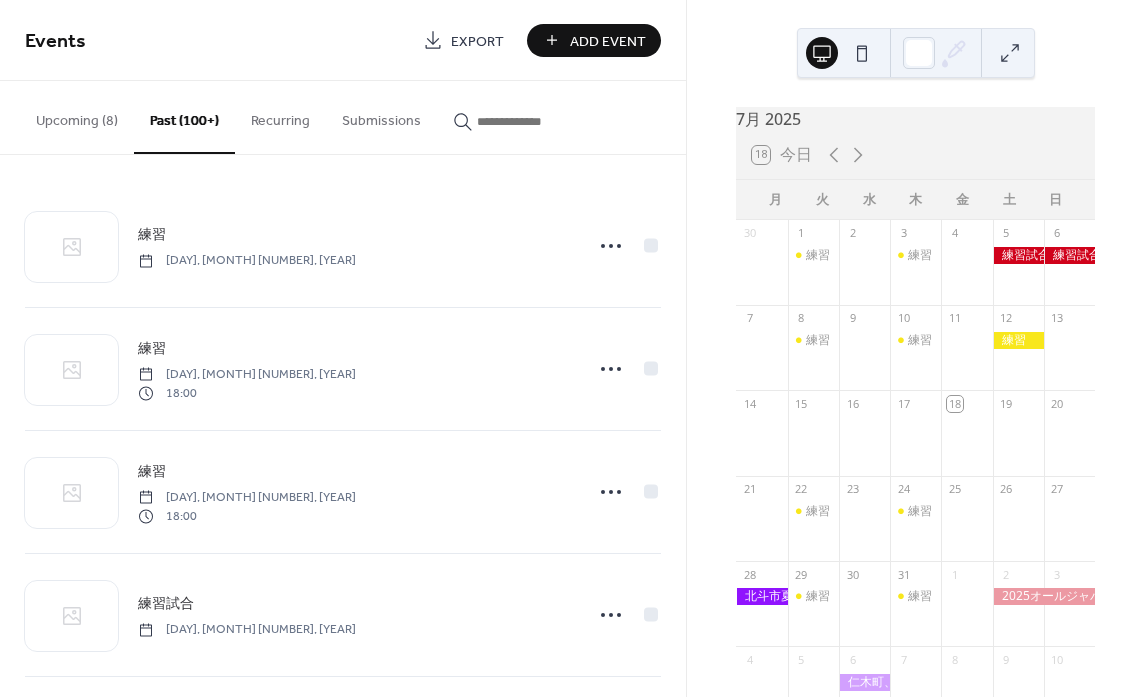 click on "Add Event" at bounding box center [608, 41] 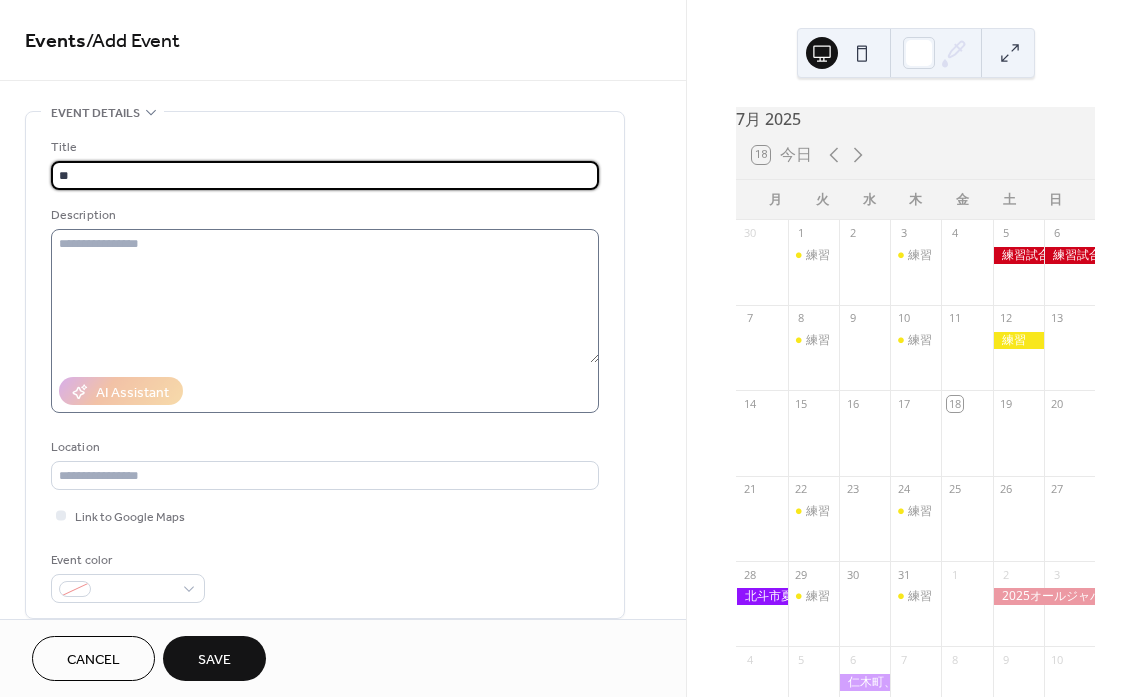type on "**" 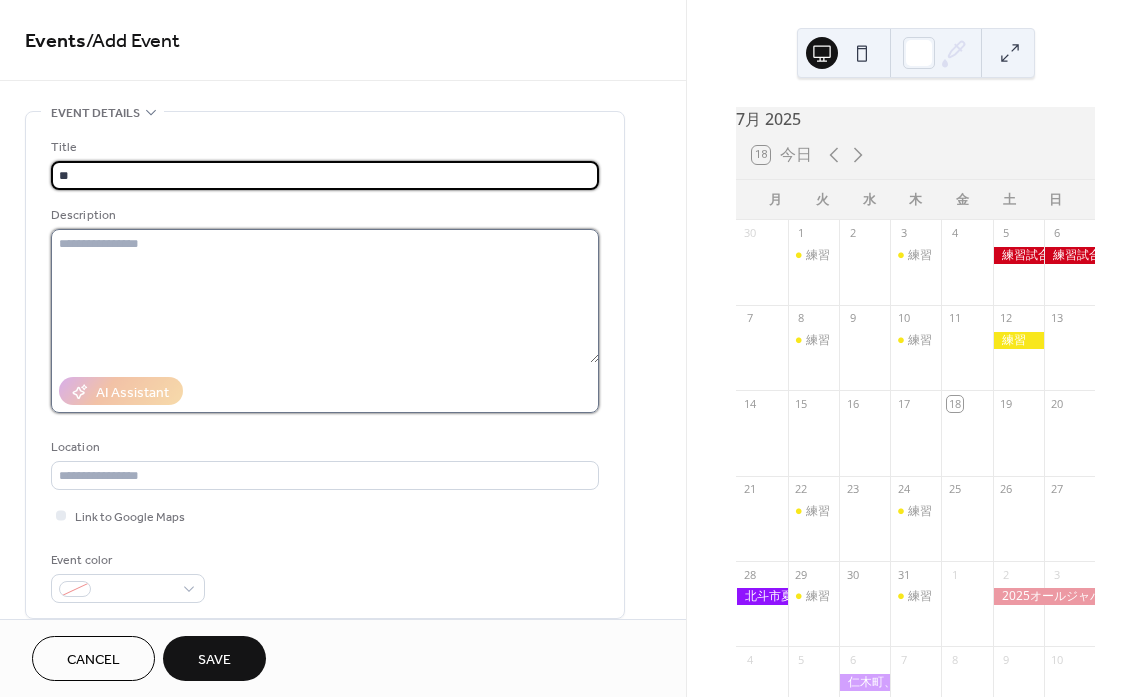 click at bounding box center (325, 296) 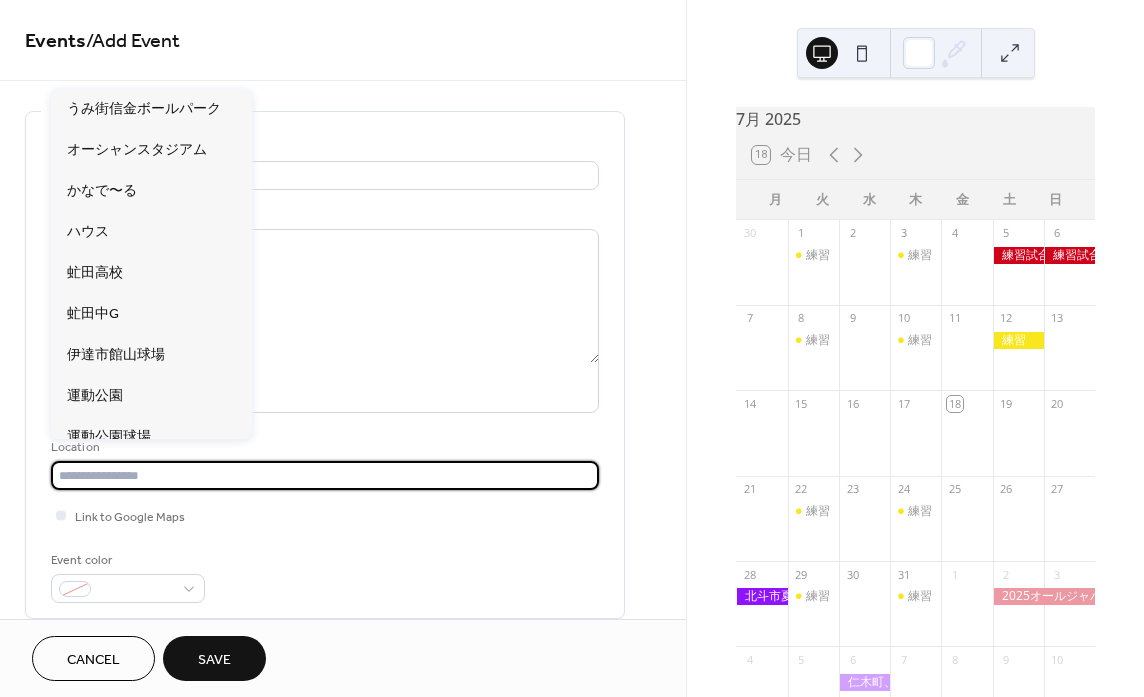 click at bounding box center [325, 475] 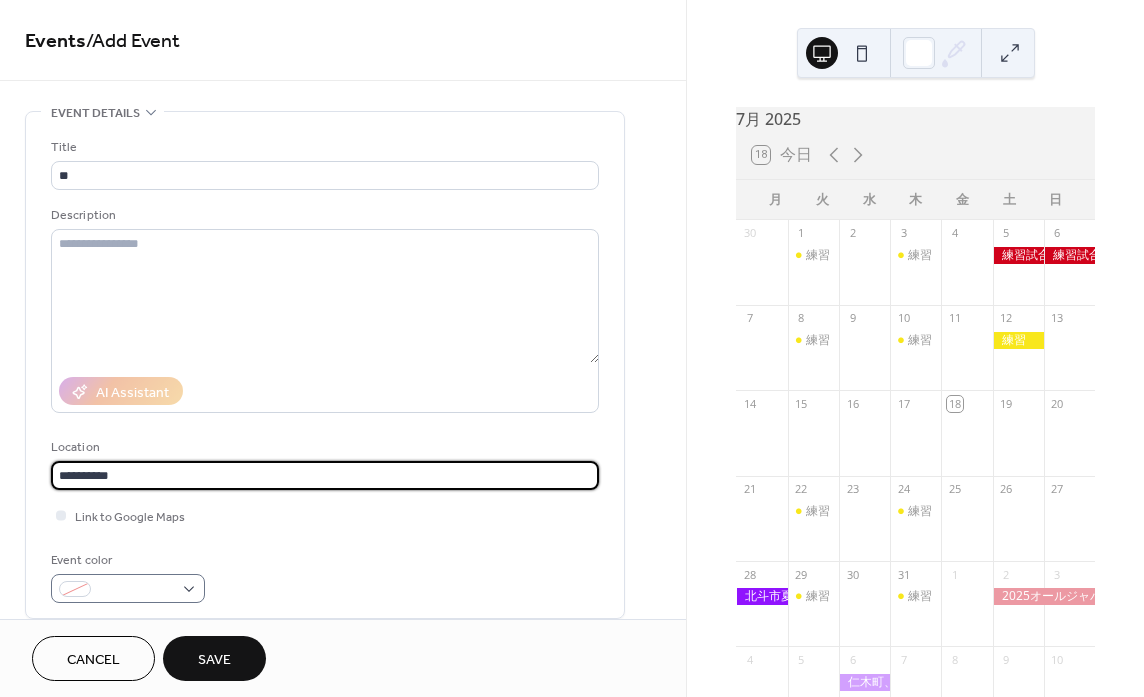 type on "**********" 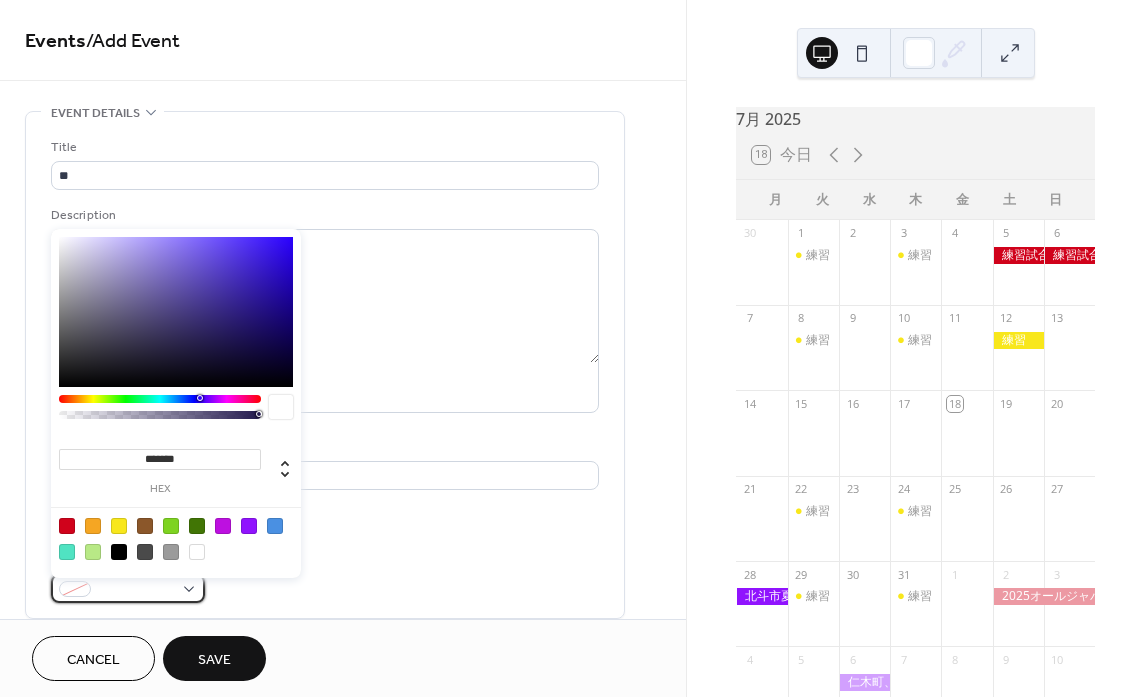 click at bounding box center (128, 588) 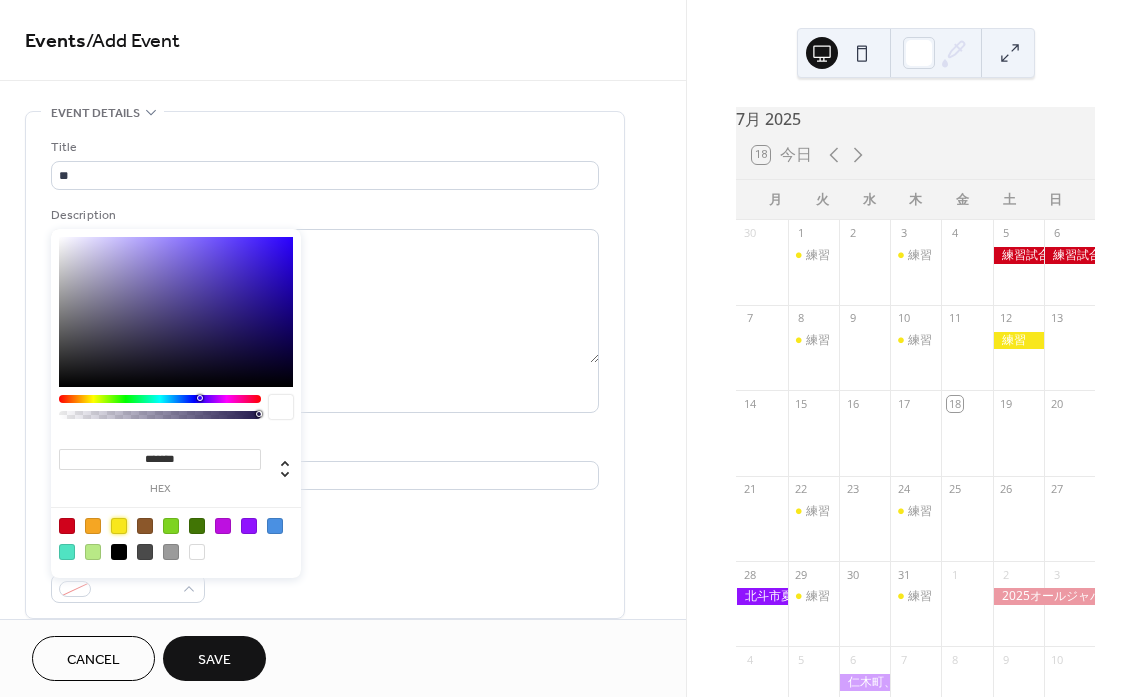 click at bounding box center (119, 526) 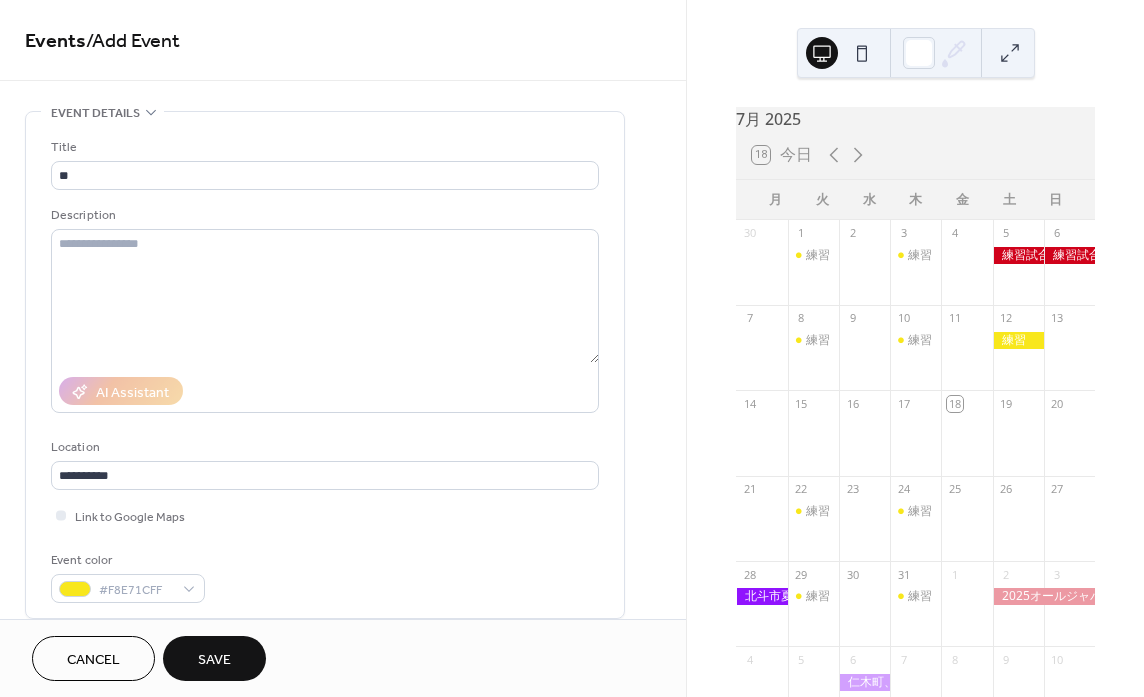 click on "**********" at bounding box center (325, 370) 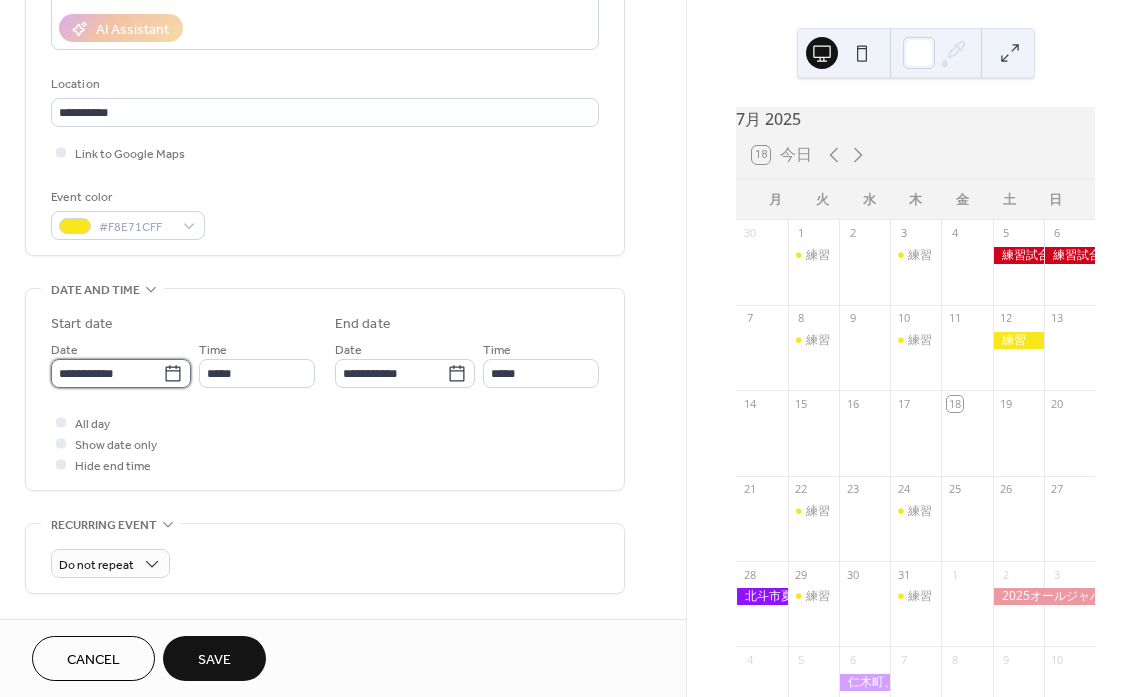 click on "**********" at bounding box center (107, 373) 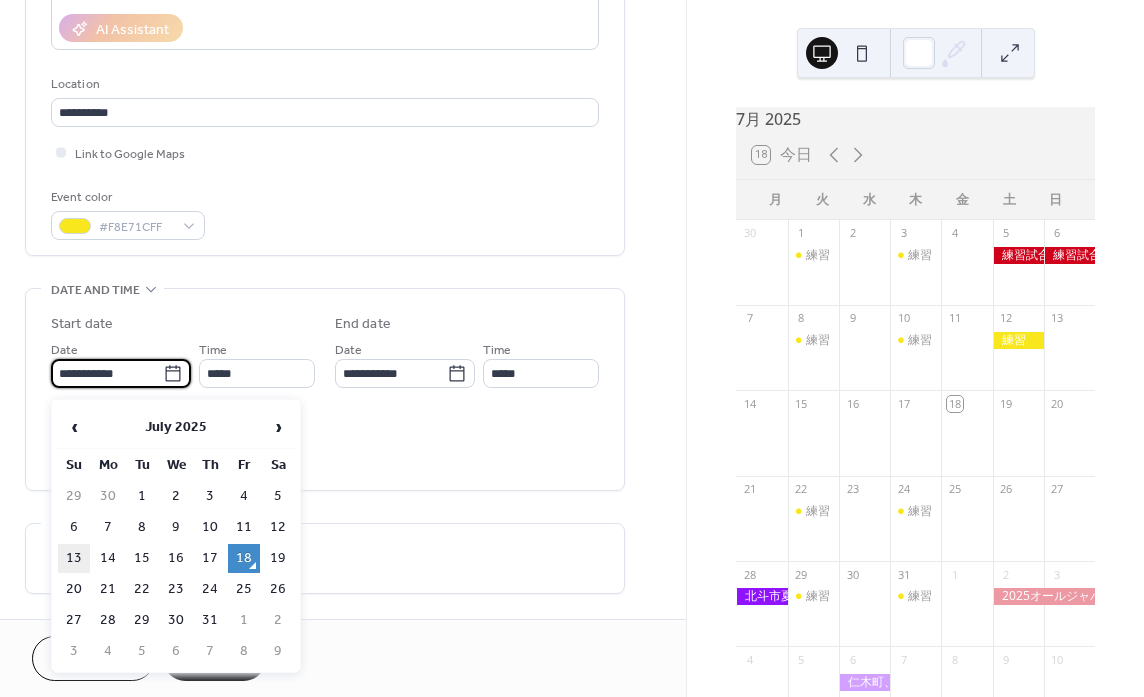 click on "13" at bounding box center (74, 558) 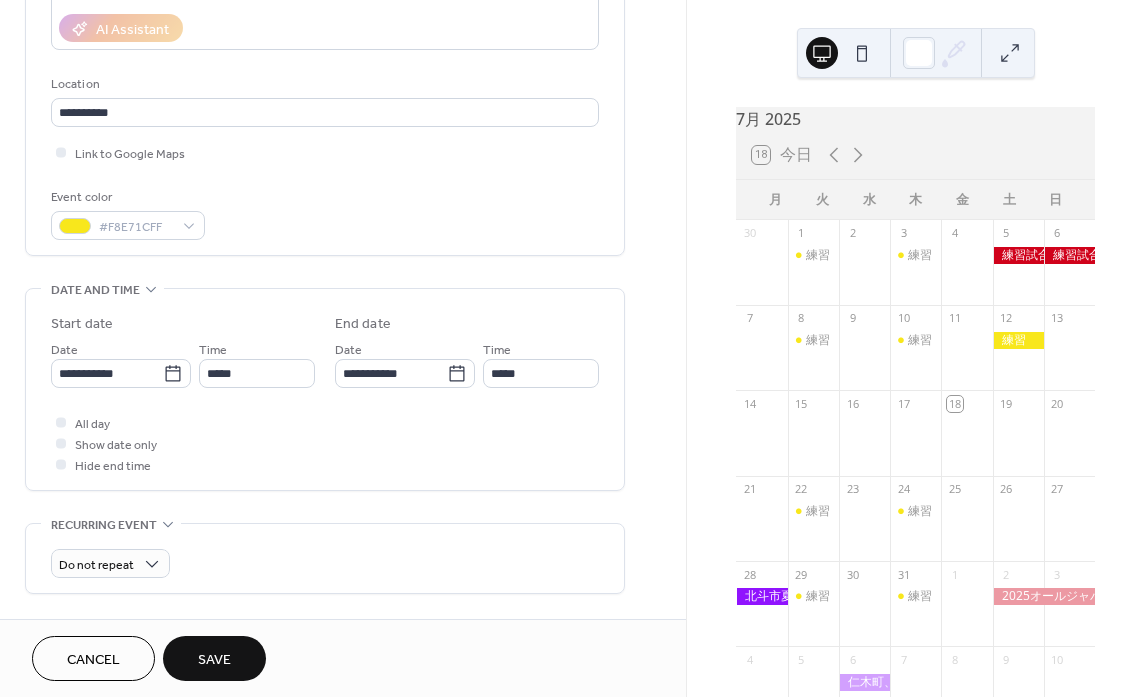 type on "**********" 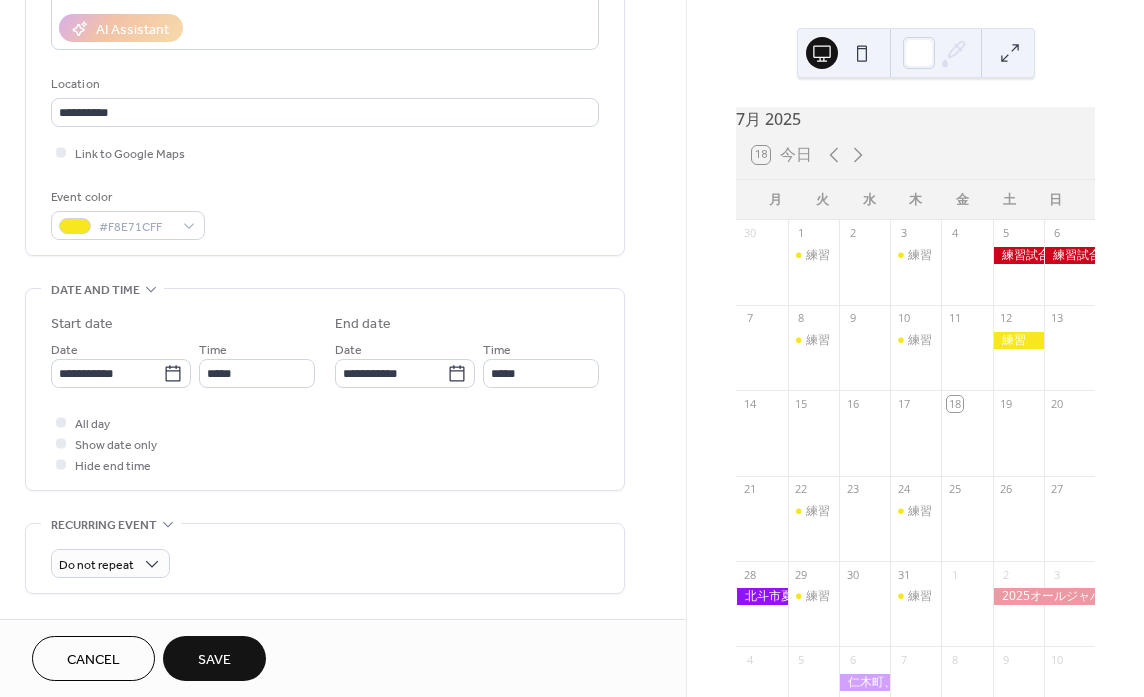type on "**********" 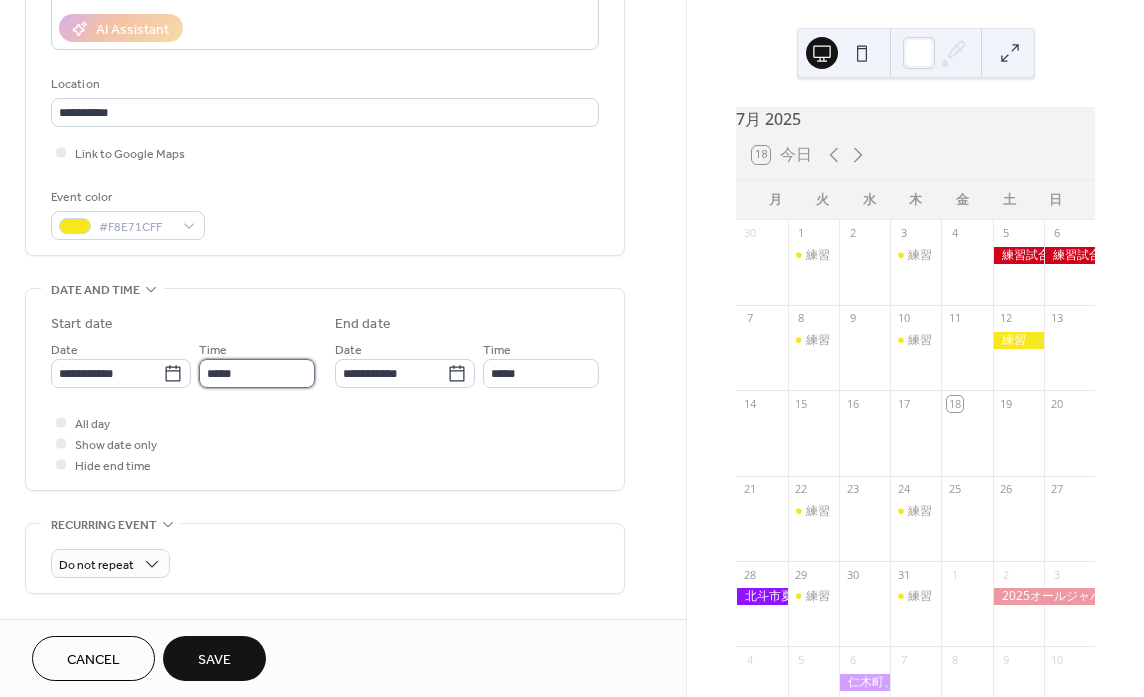 click on "*****" at bounding box center (257, 373) 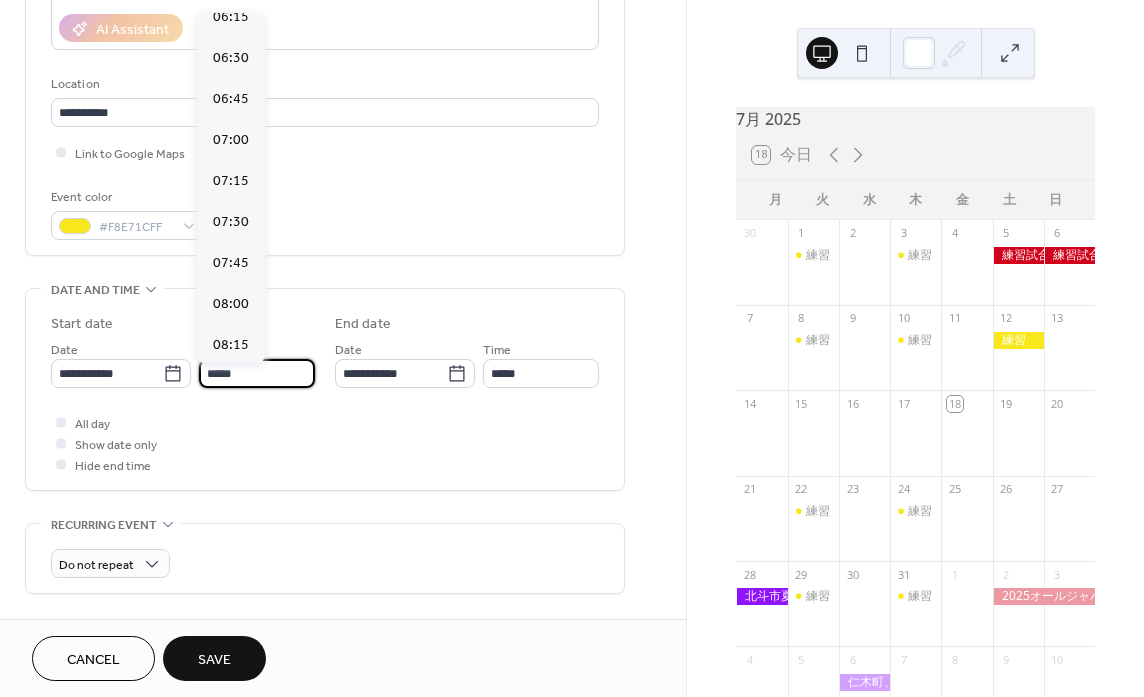 scroll, scrollTop: 1156, scrollLeft: 0, axis: vertical 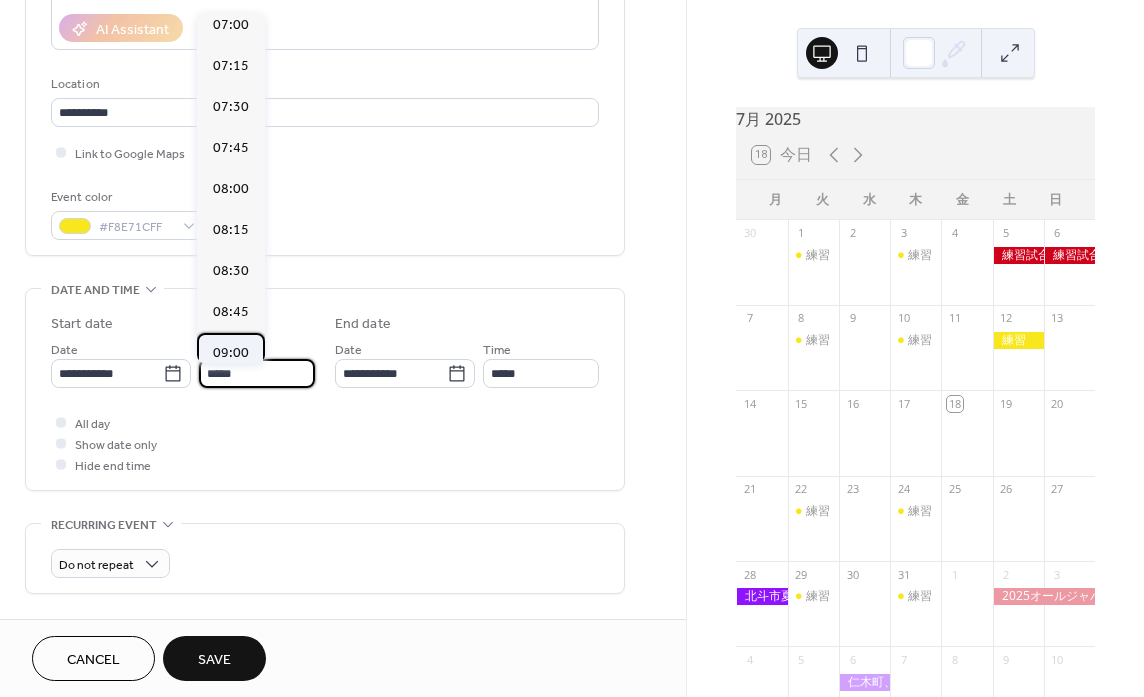 click on "09:00" at bounding box center (231, 353) 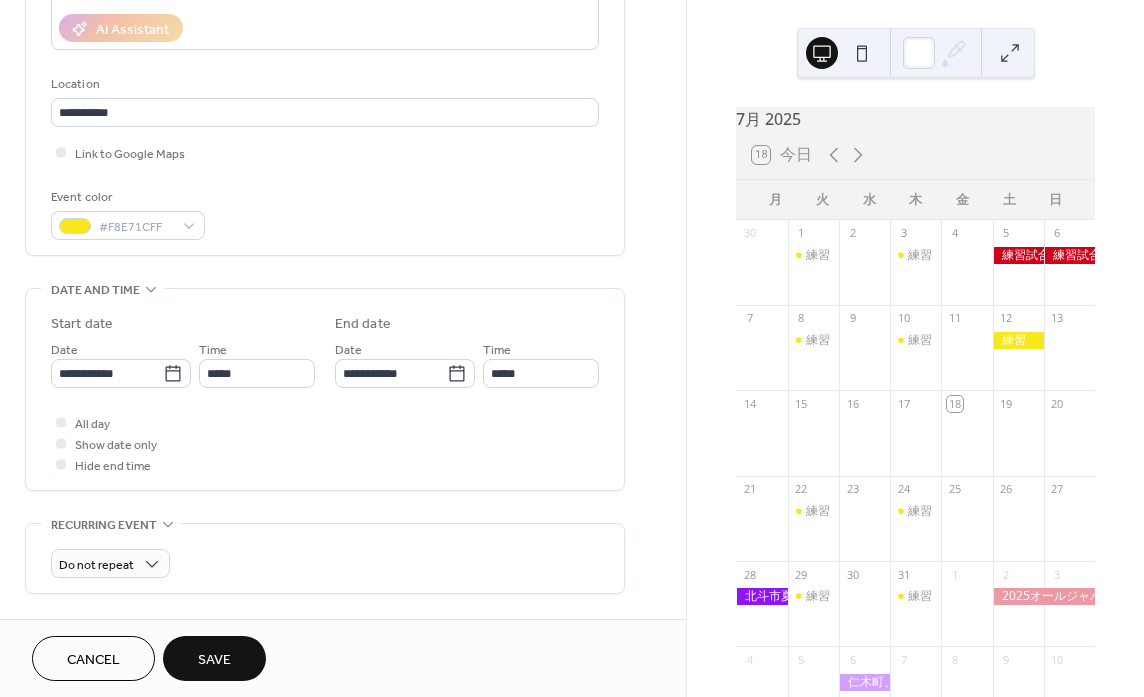 type on "*****" 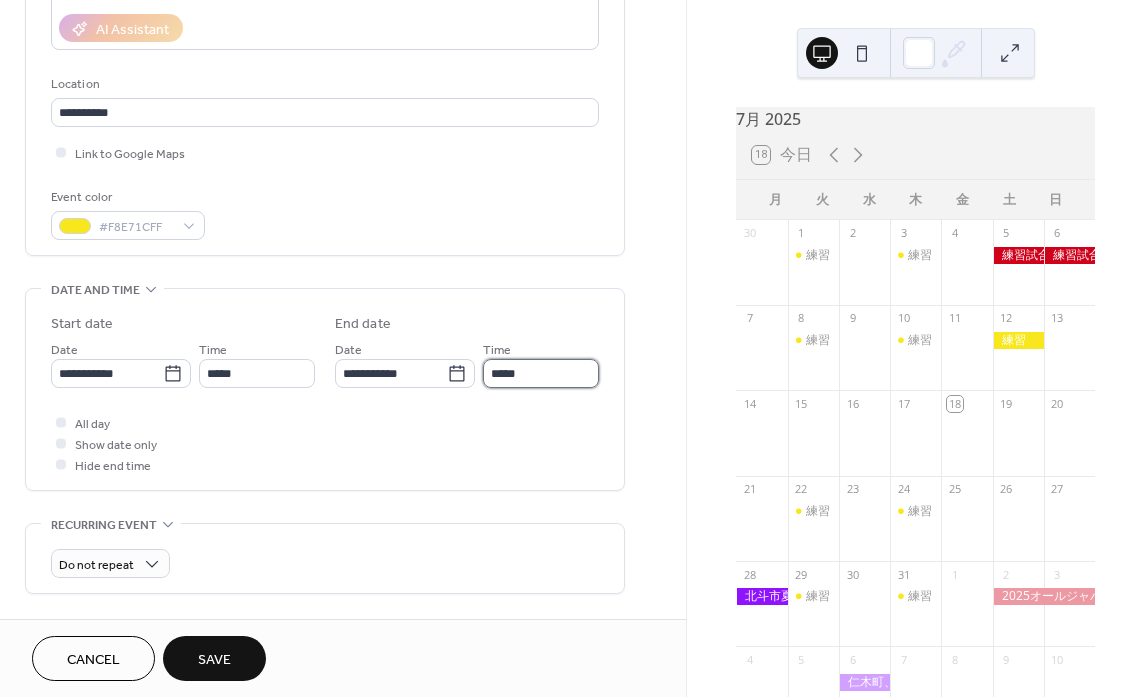 click on "*****" at bounding box center (541, 373) 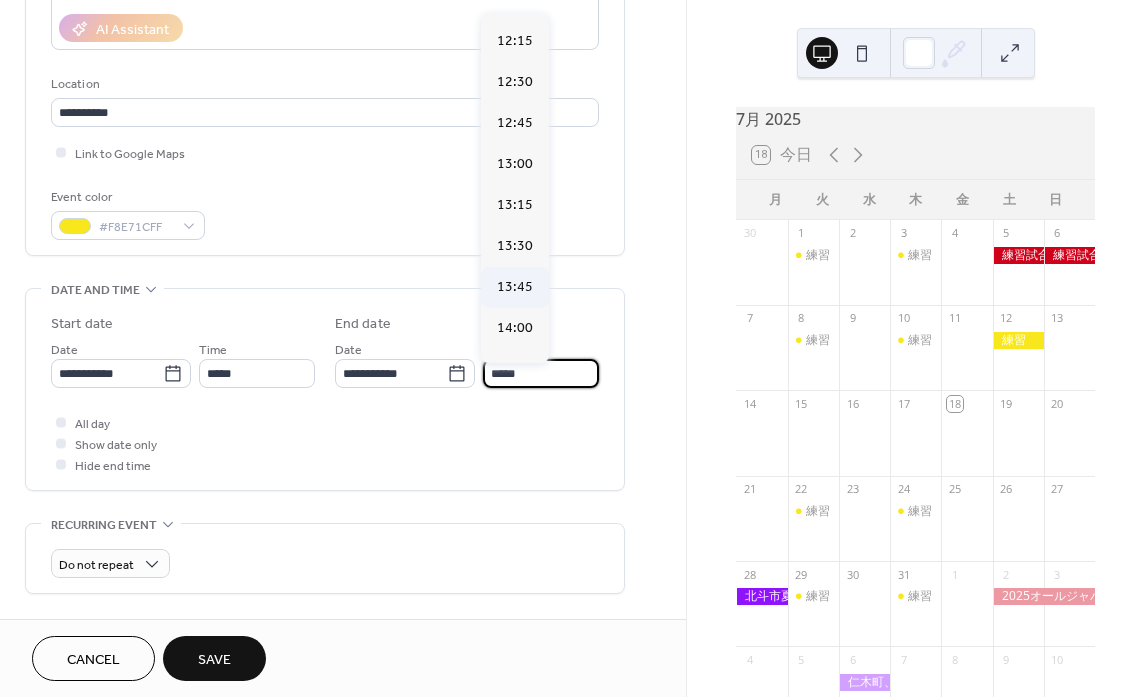 scroll, scrollTop: 706, scrollLeft: 0, axis: vertical 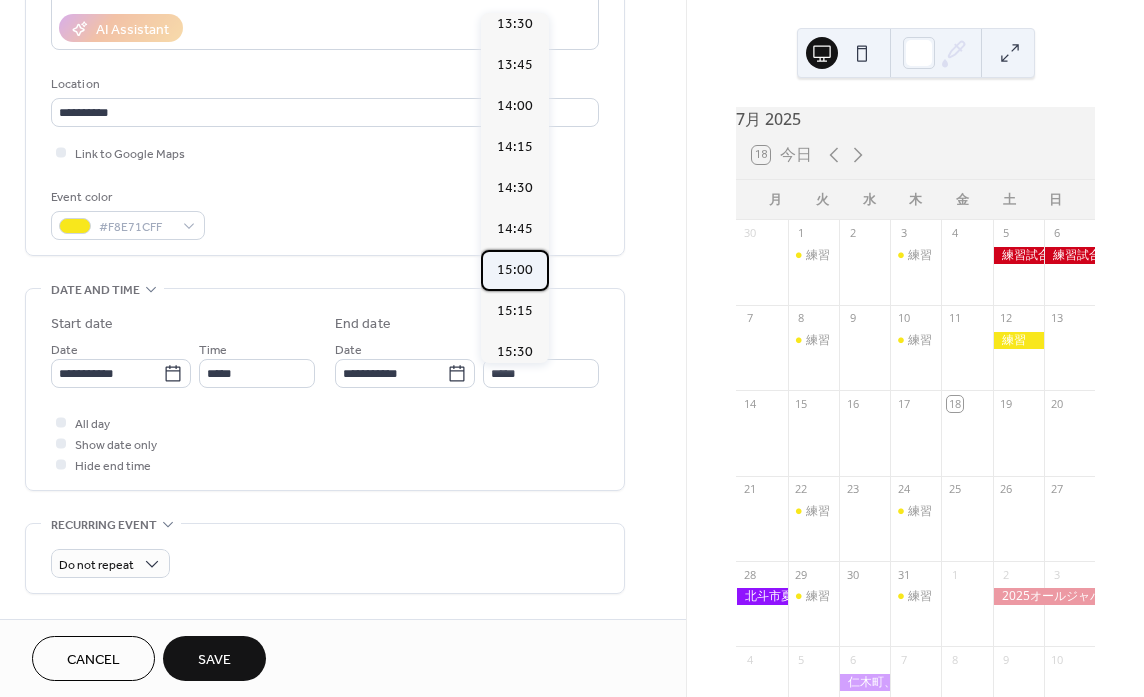 click on "15:00" at bounding box center (515, 270) 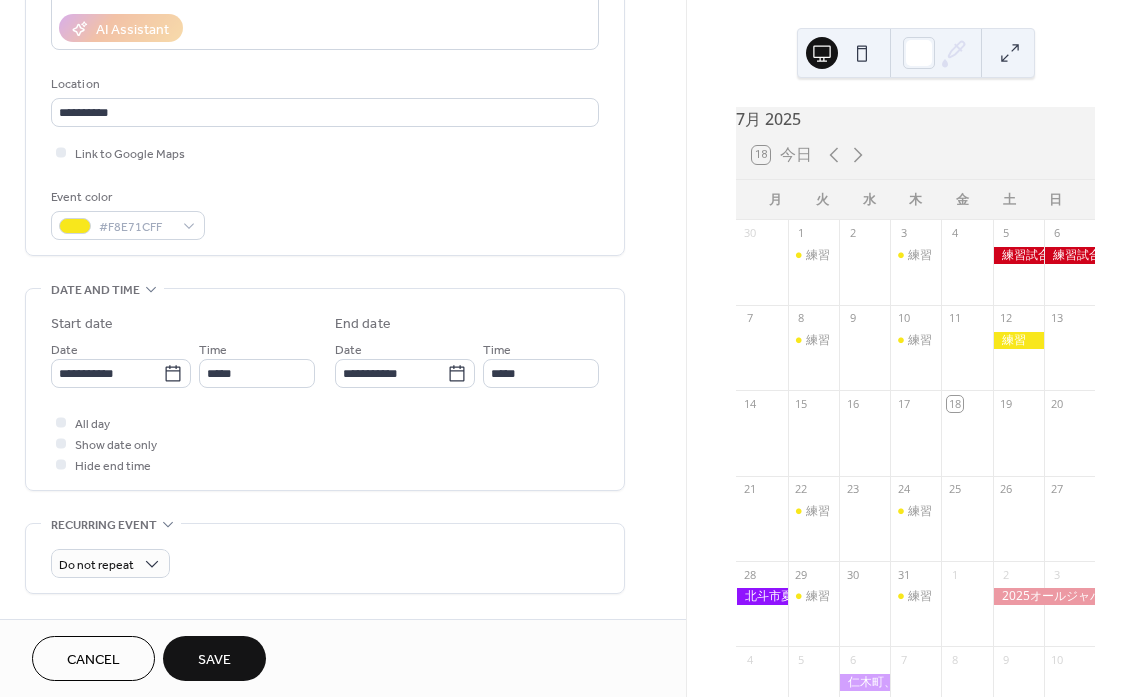 click on "Save" at bounding box center [214, 660] 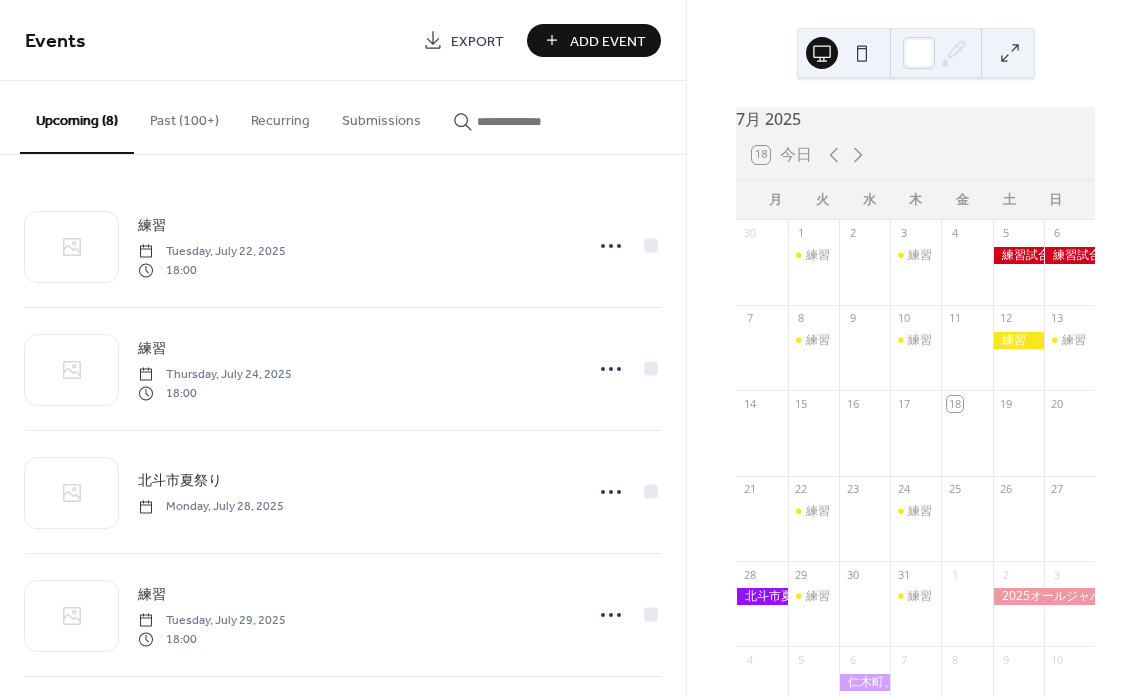 click on "Add Event" at bounding box center (608, 41) 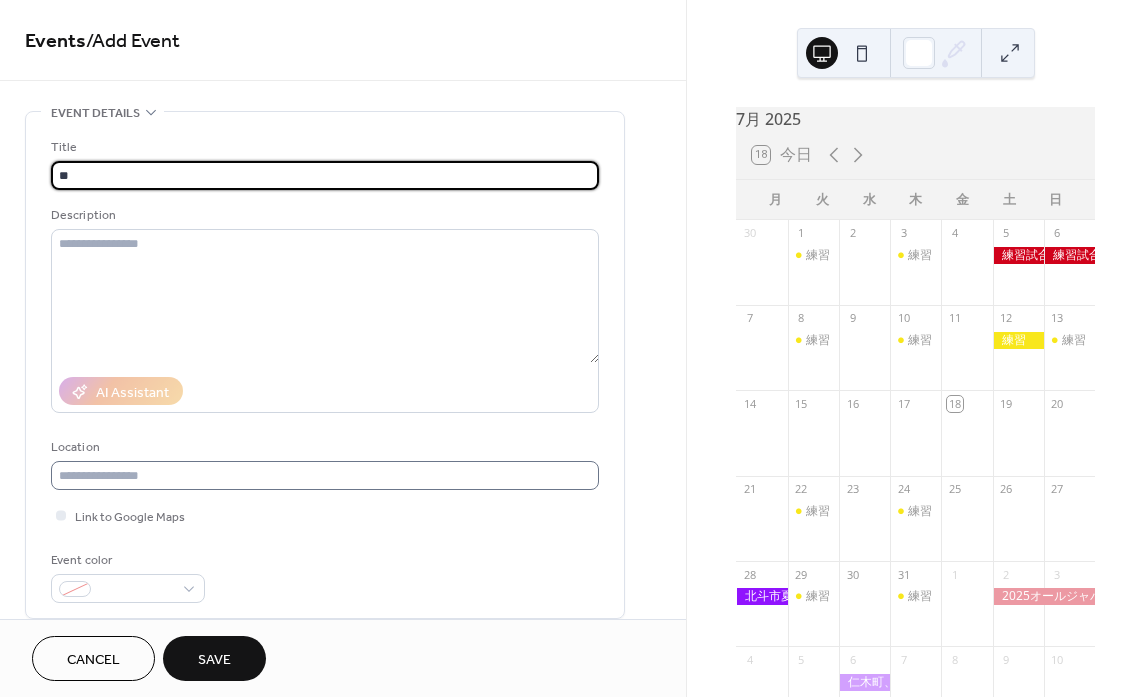 type on "**" 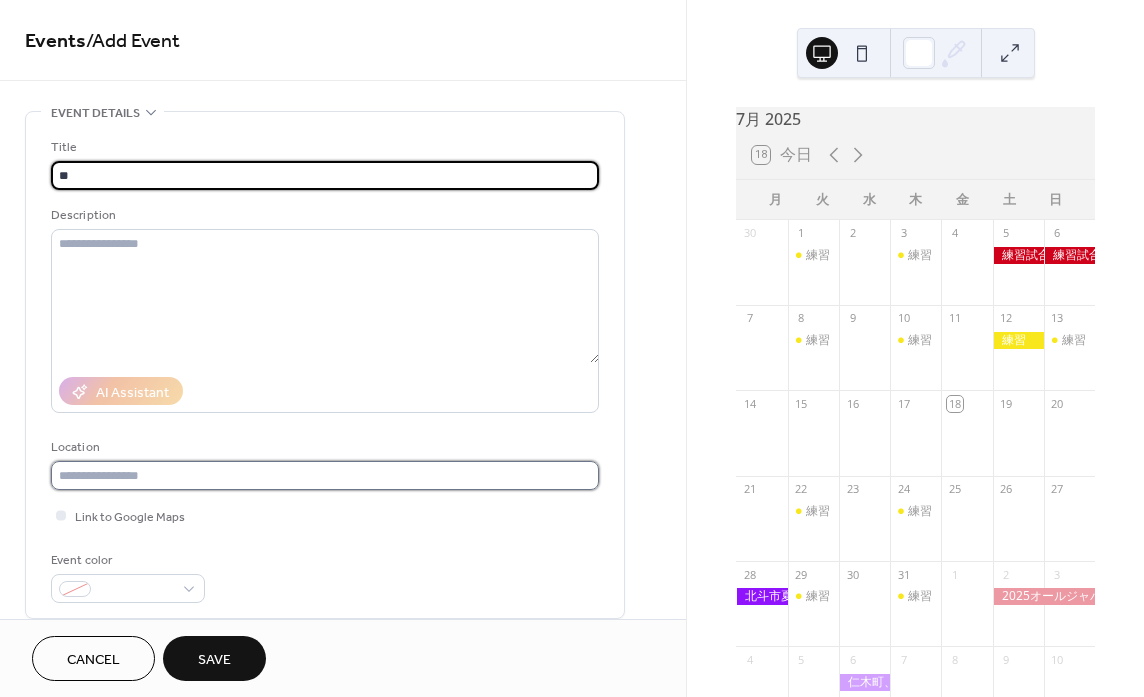 click at bounding box center (325, 475) 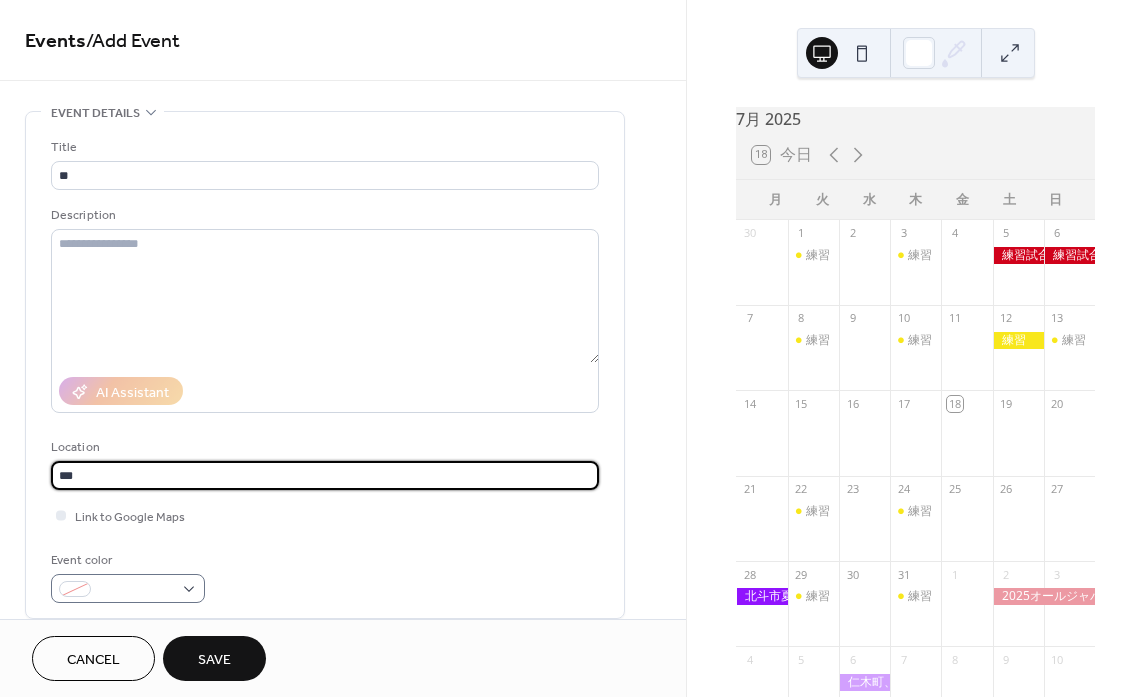 type on "***" 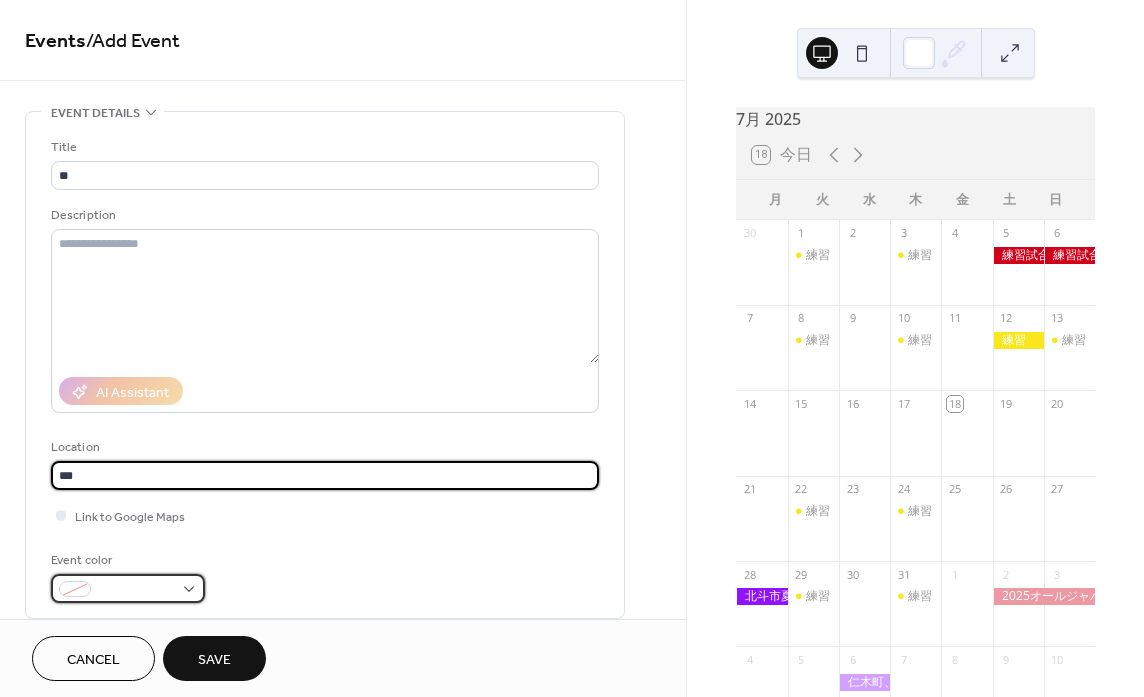 click at bounding box center (128, 588) 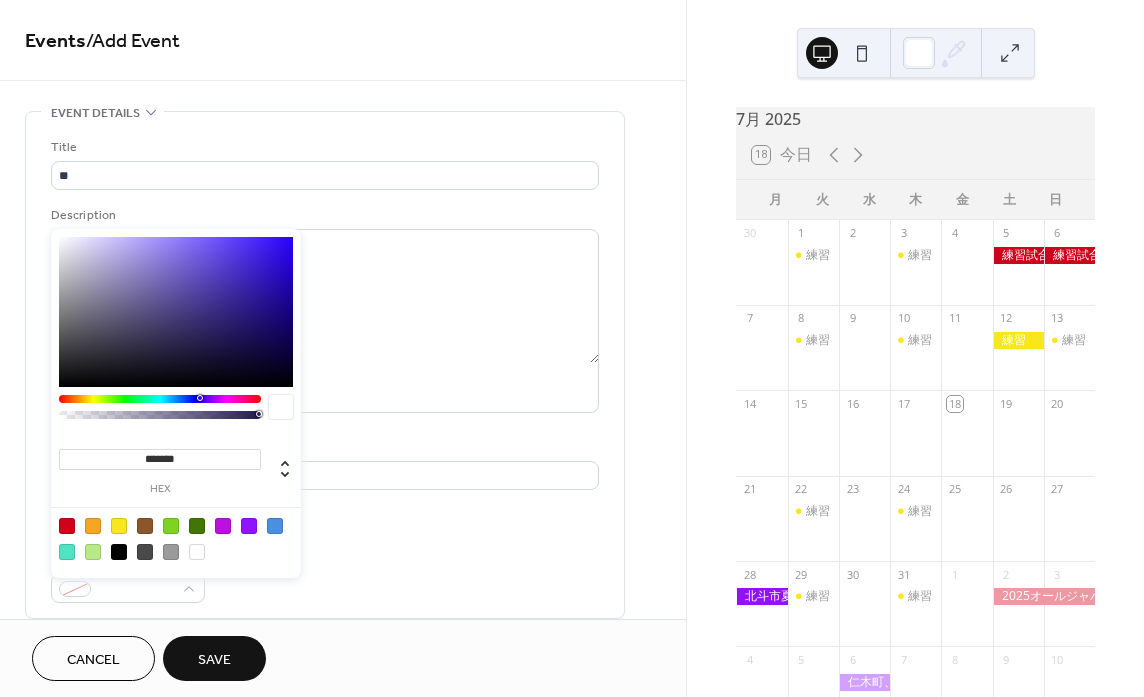 click at bounding box center [119, 526] 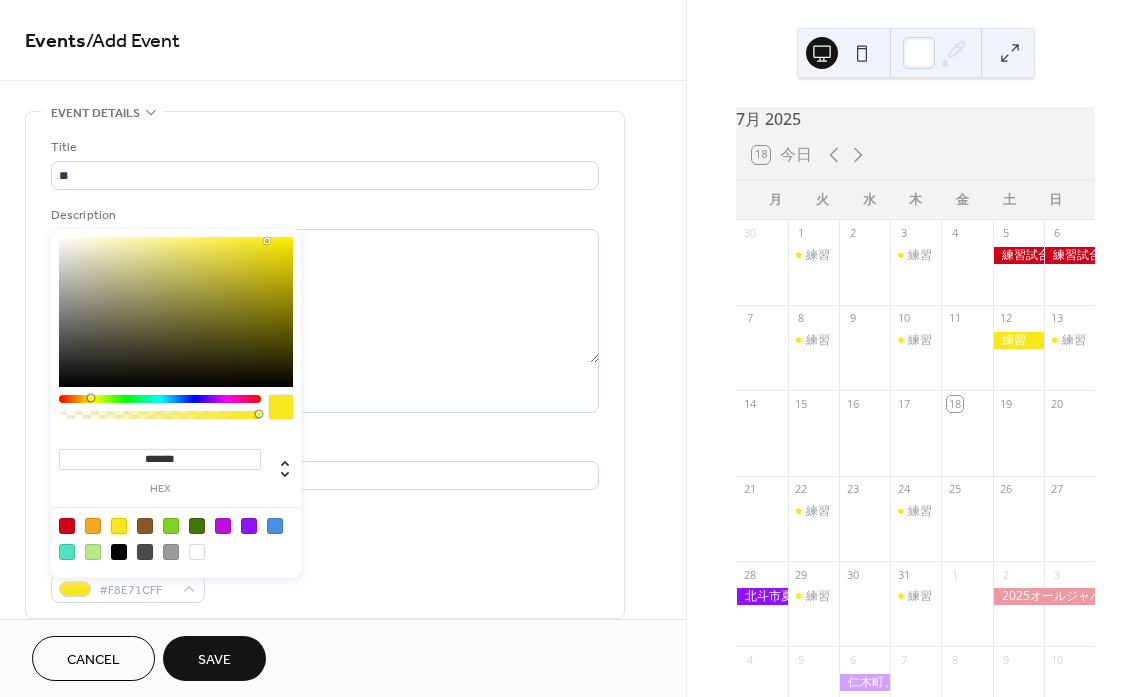 click on "Title ** Description AI Assistant Location *** Link to Google Maps Event color #F8E71CFF" at bounding box center [325, 370] 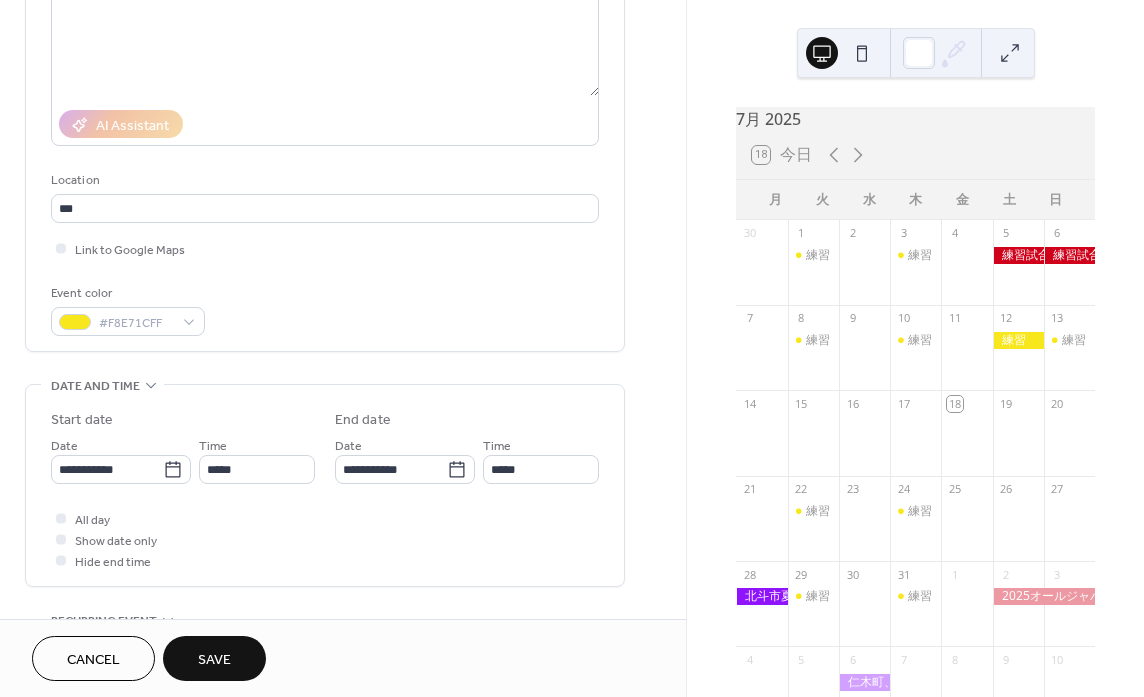 scroll, scrollTop: 329, scrollLeft: 0, axis: vertical 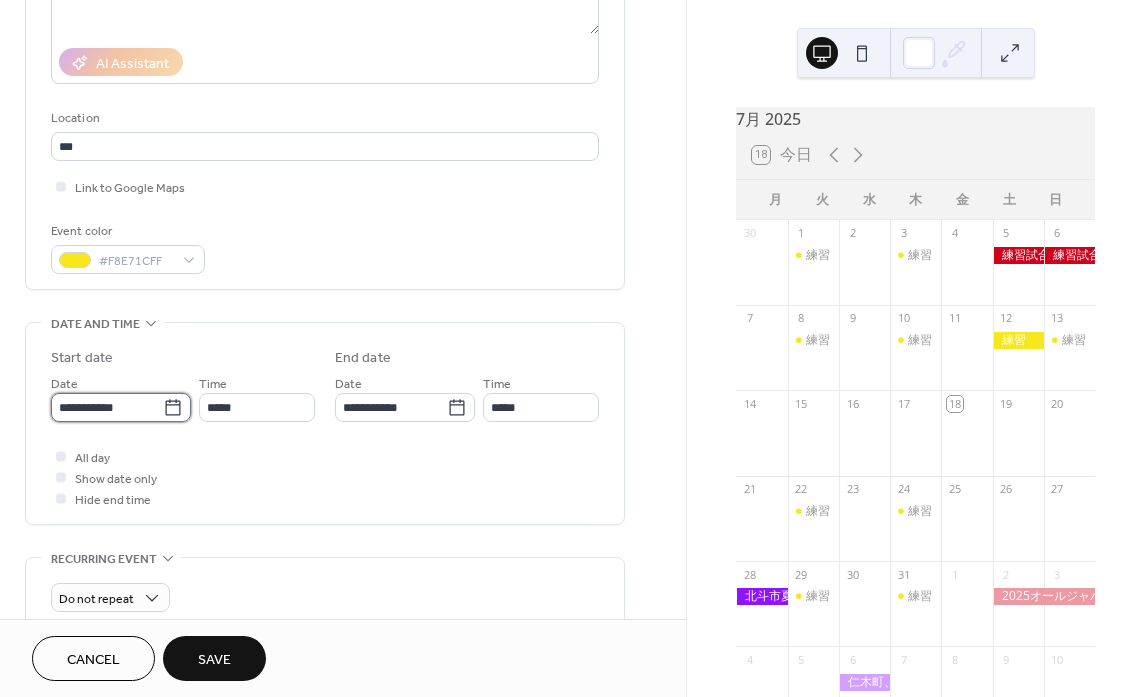 click on "**********" at bounding box center [107, 407] 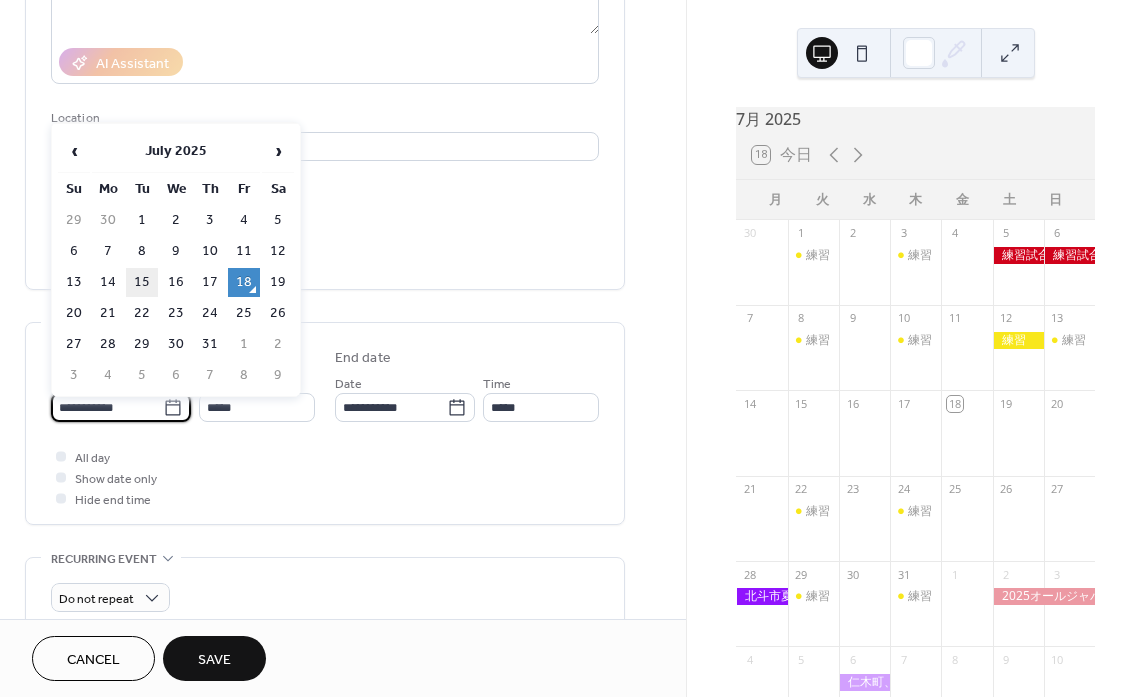 click on "15" at bounding box center [142, 282] 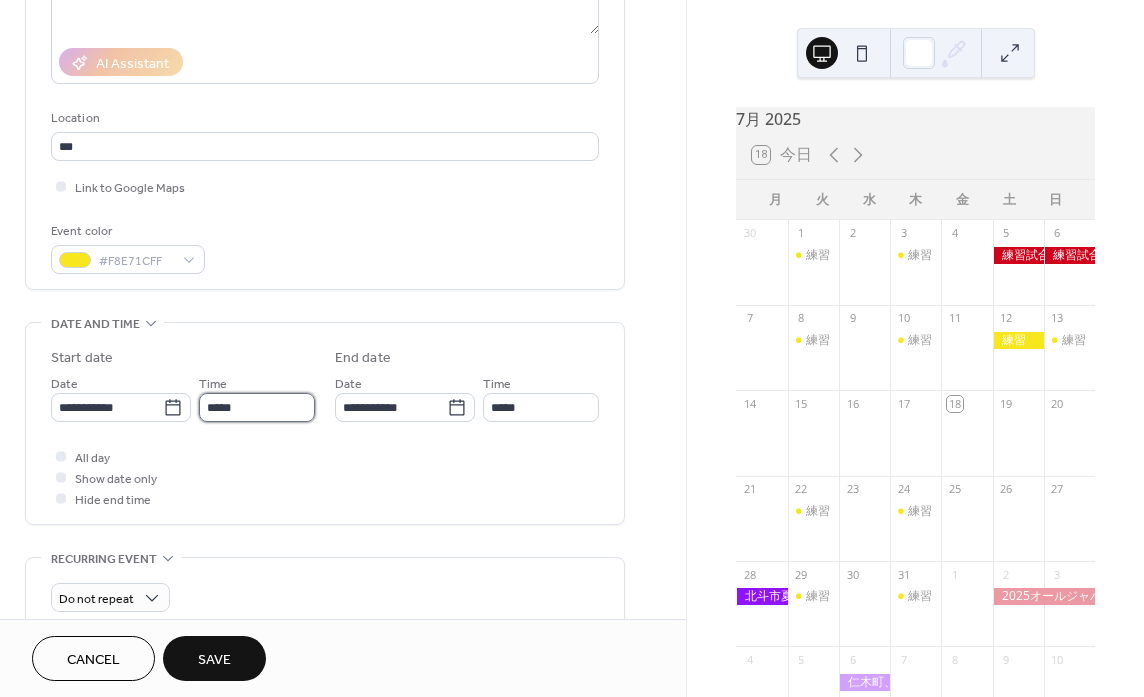 click on "*****" at bounding box center [257, 407] 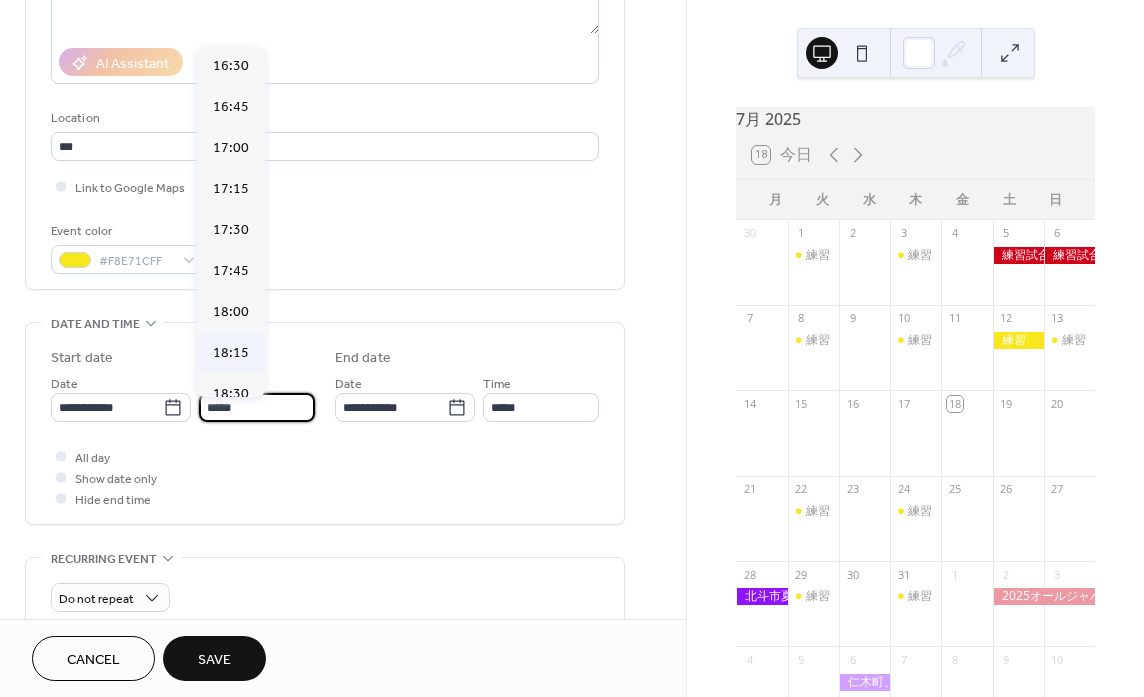 scroll, scrollTop: 2747, scrollLeft: 0, axis: vertical 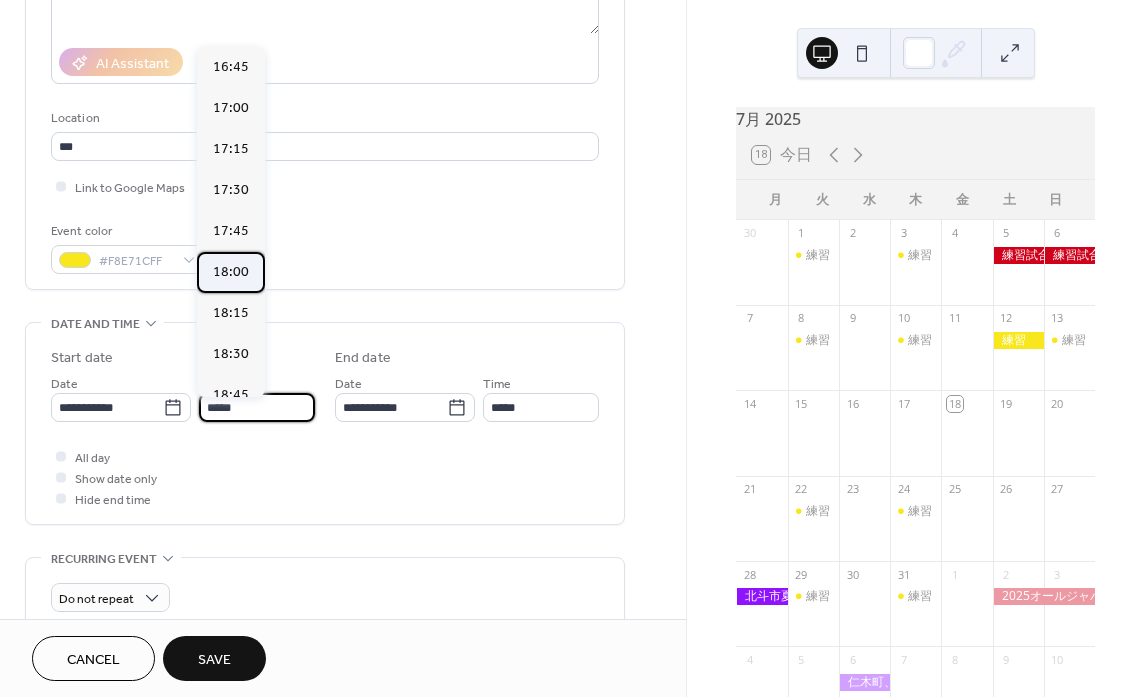 click on "18:00" at bounding box center (231, 272) 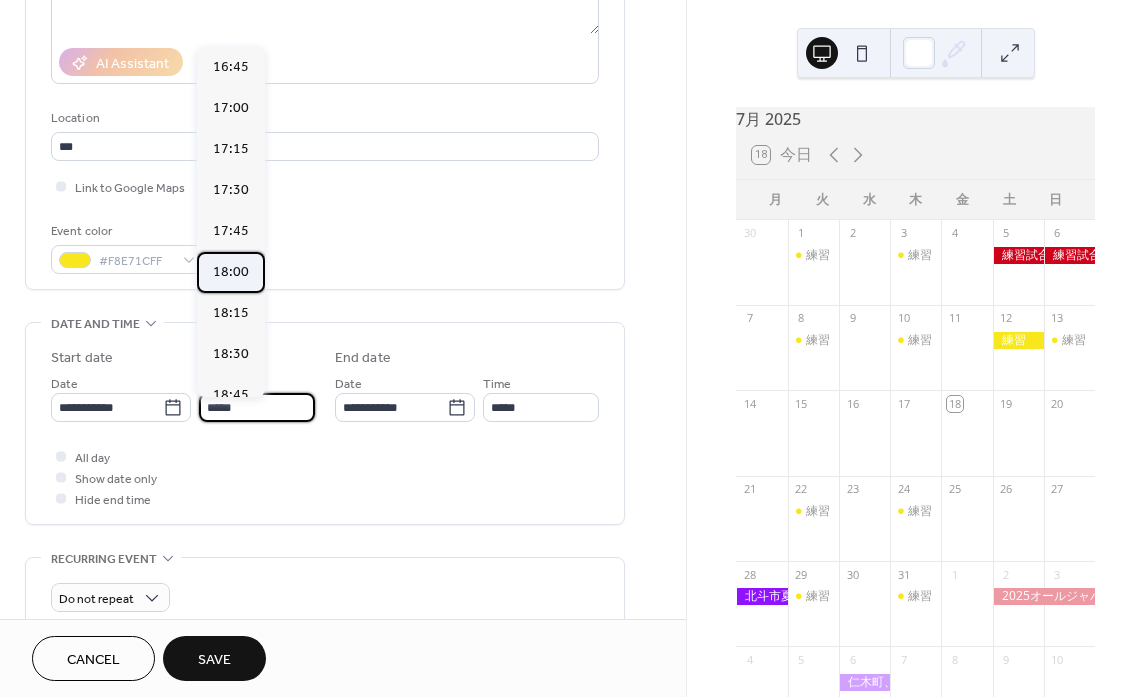 type on "*****" 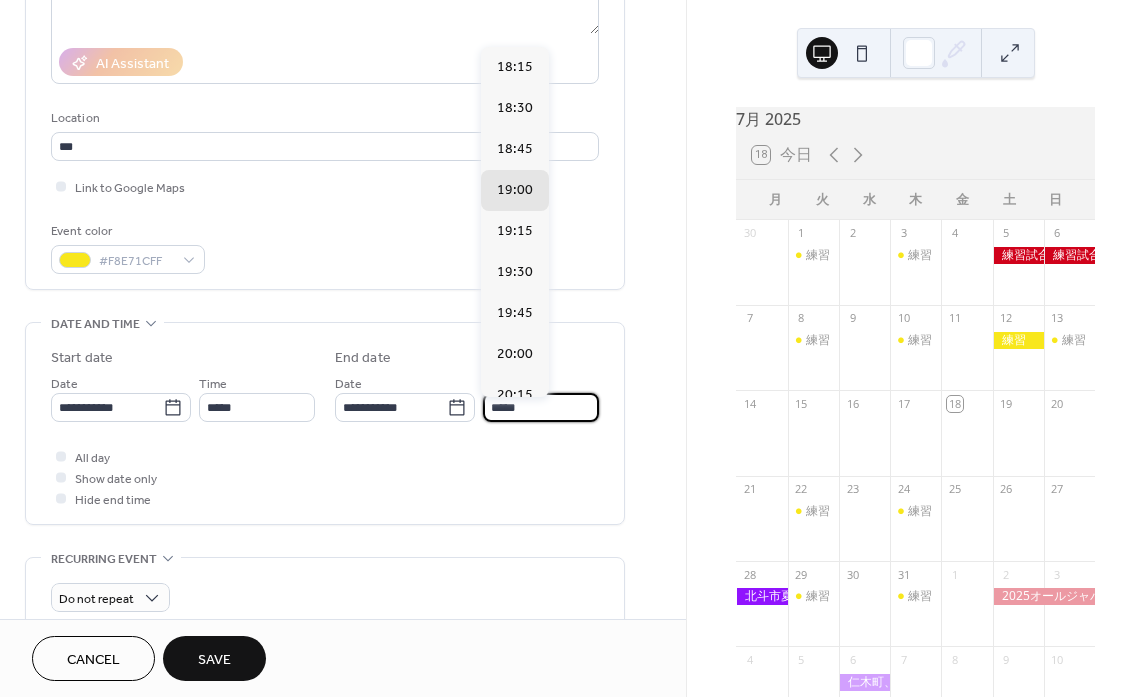 click on "*****" at bounding box center [541, 407] 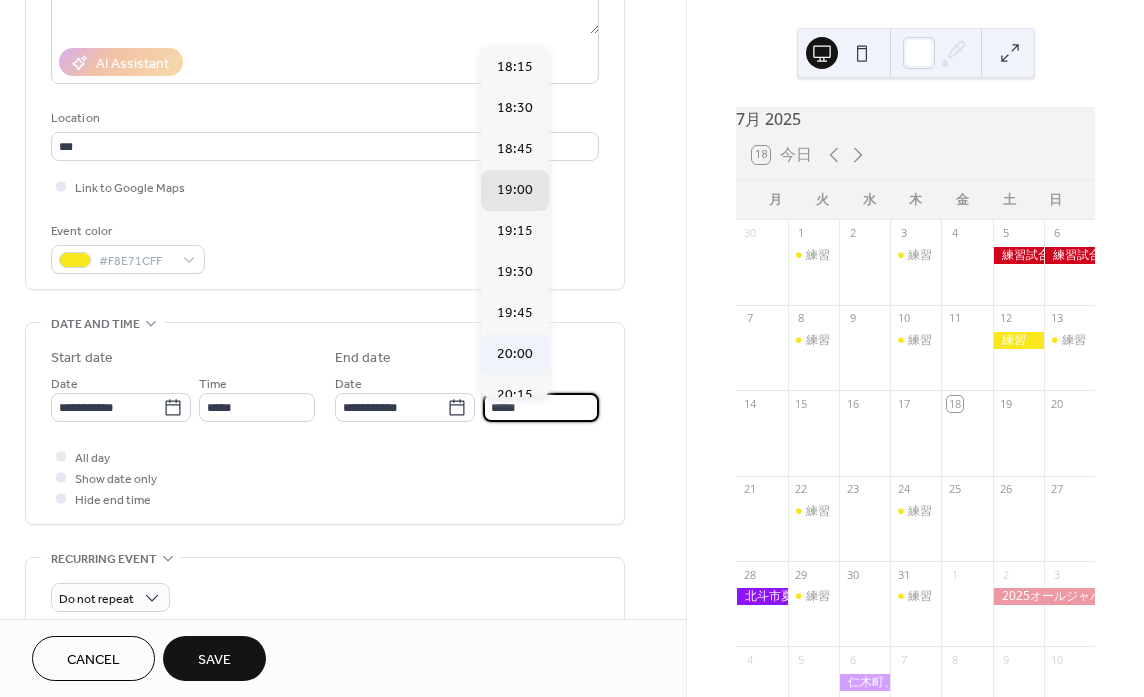 scroll, scrollTop: 186, scrollLeft: 0, axis: vertical 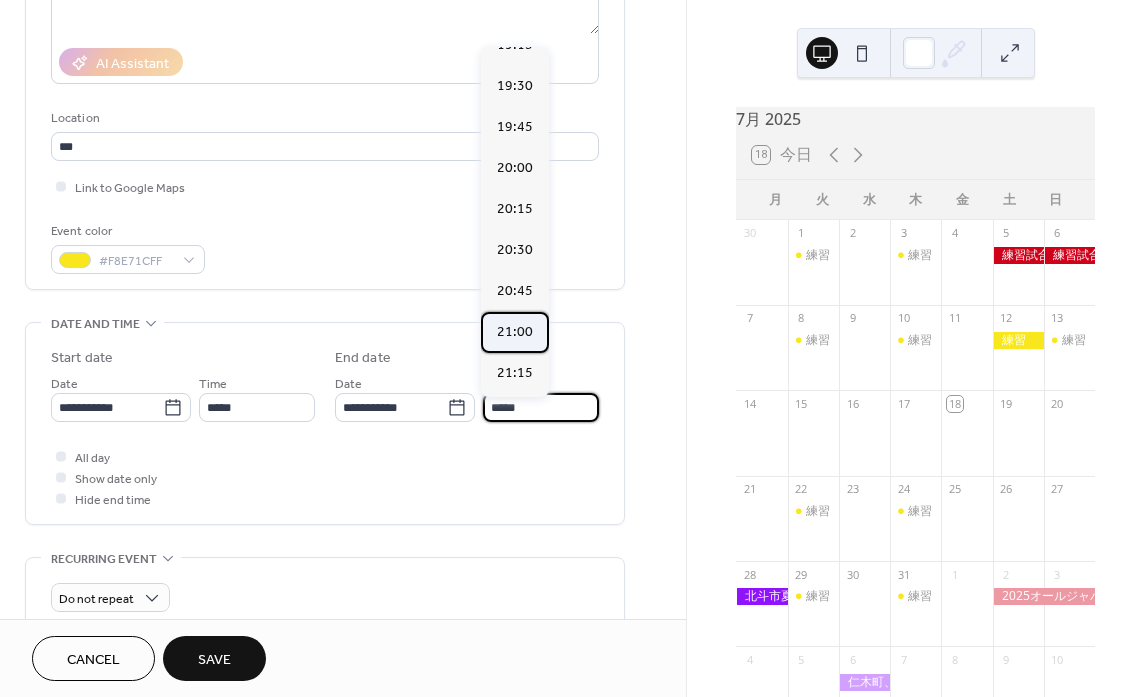 click on "21:00" at bounding box center [515, 332] 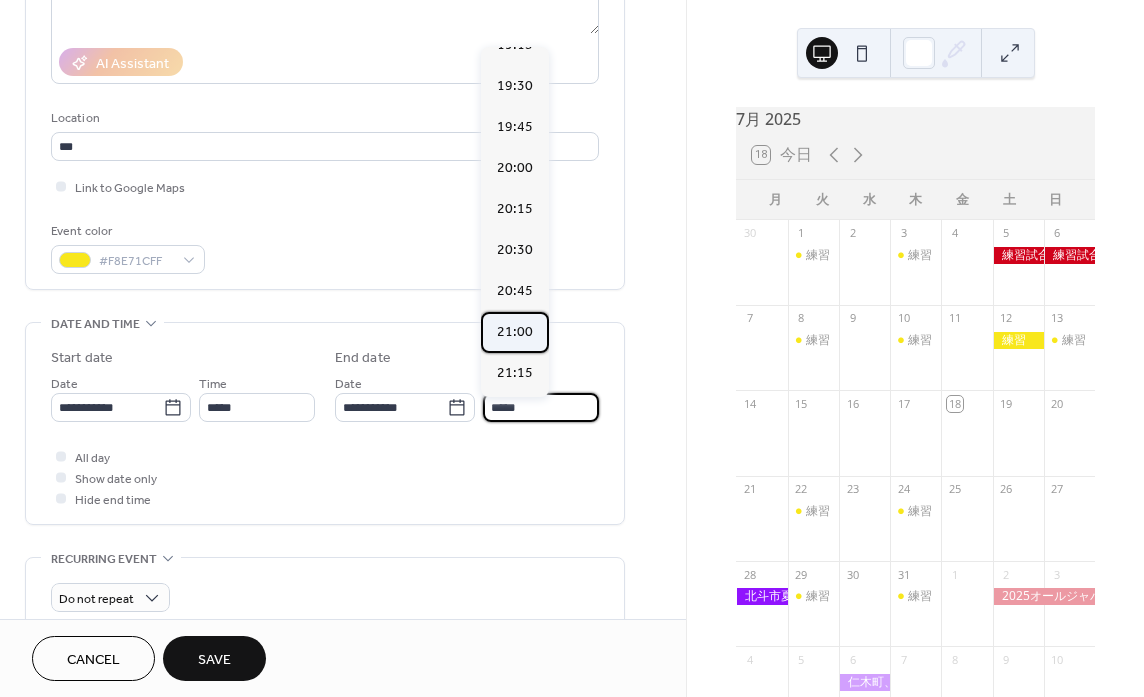 type on "*****" 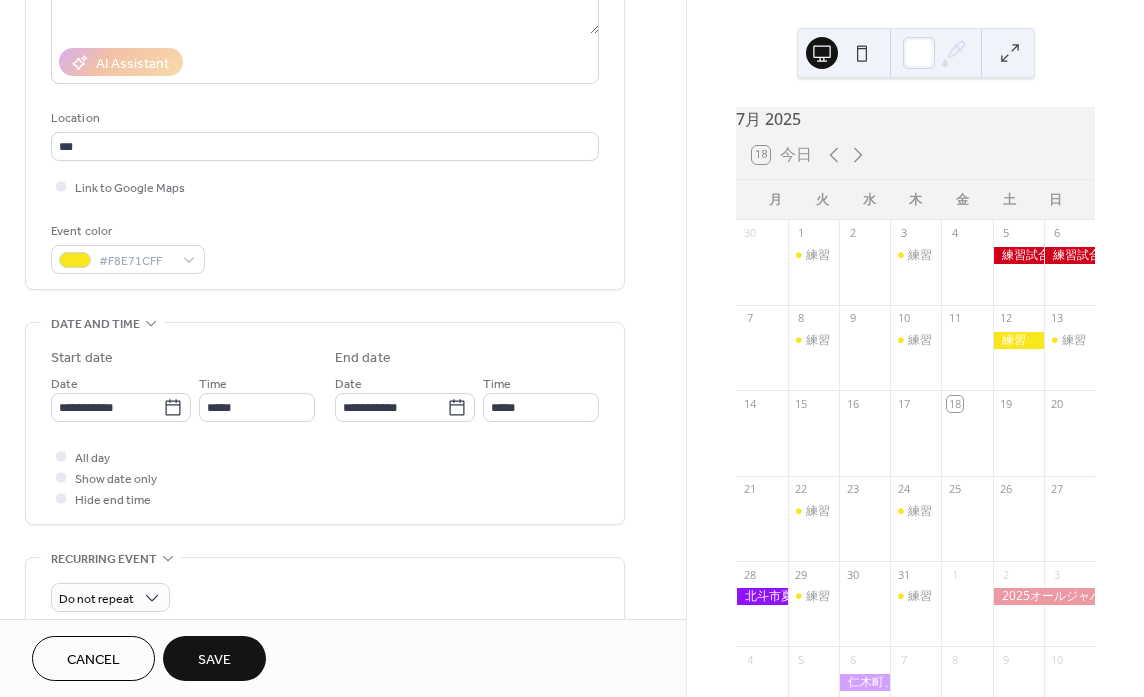 click on "Save" at bounding box center [214, 658] 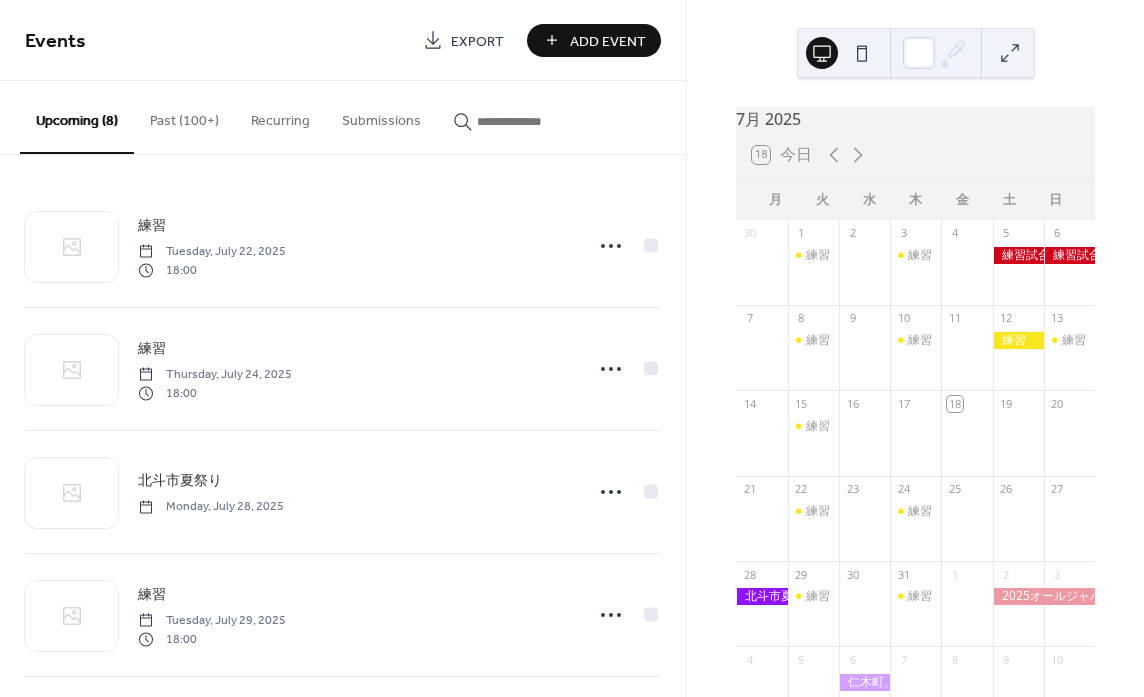 click on "Add Event" at bounding box center (608, 41) 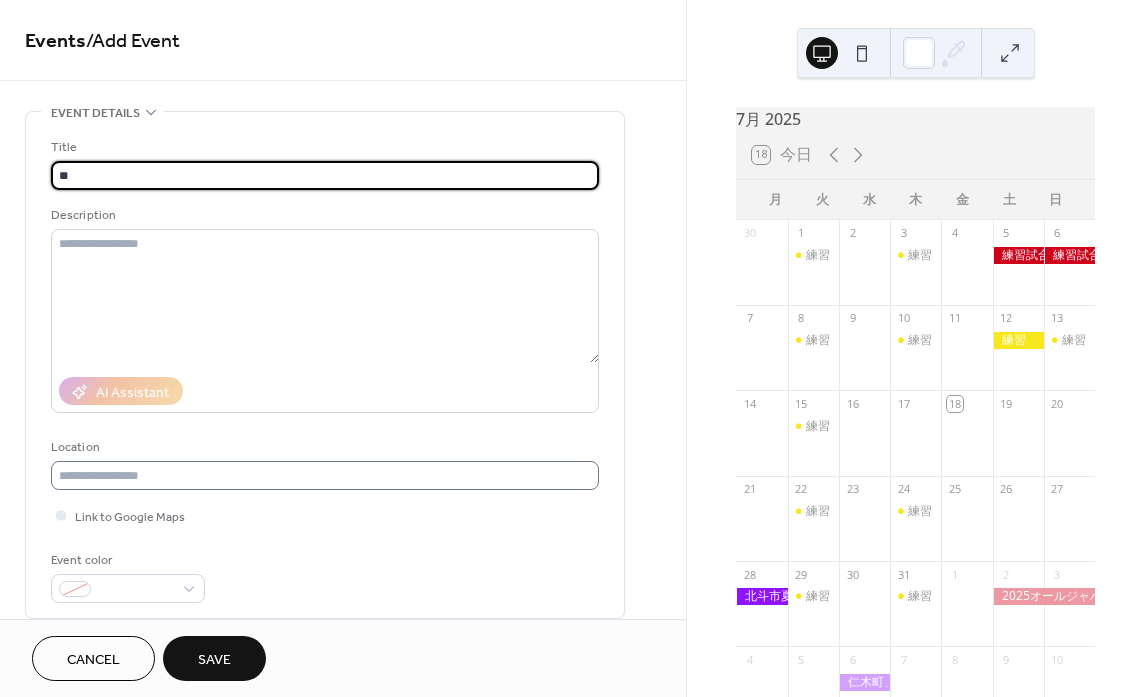 type on "**" 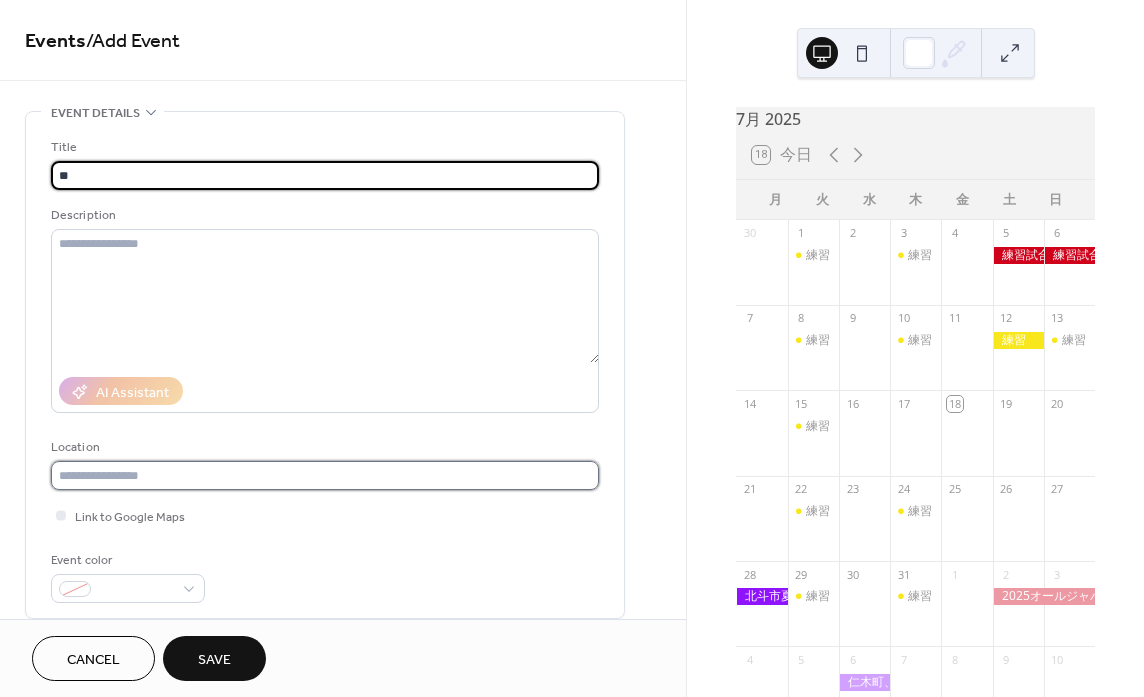 click at bounding box center [325, 475] 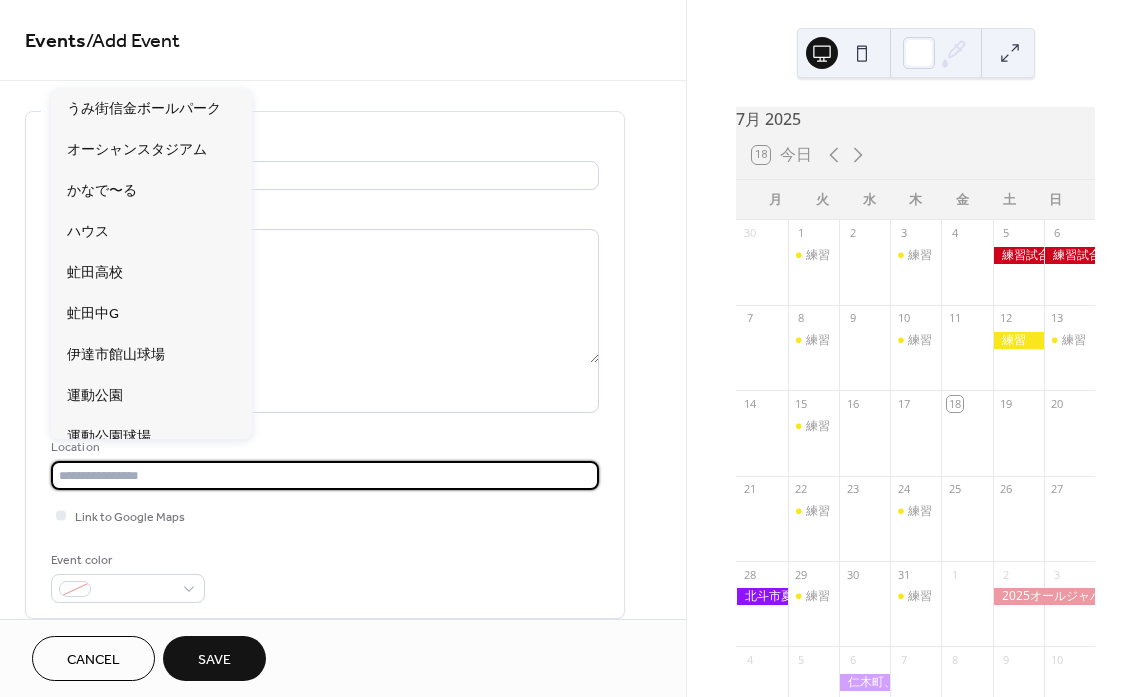 paste on "*******" 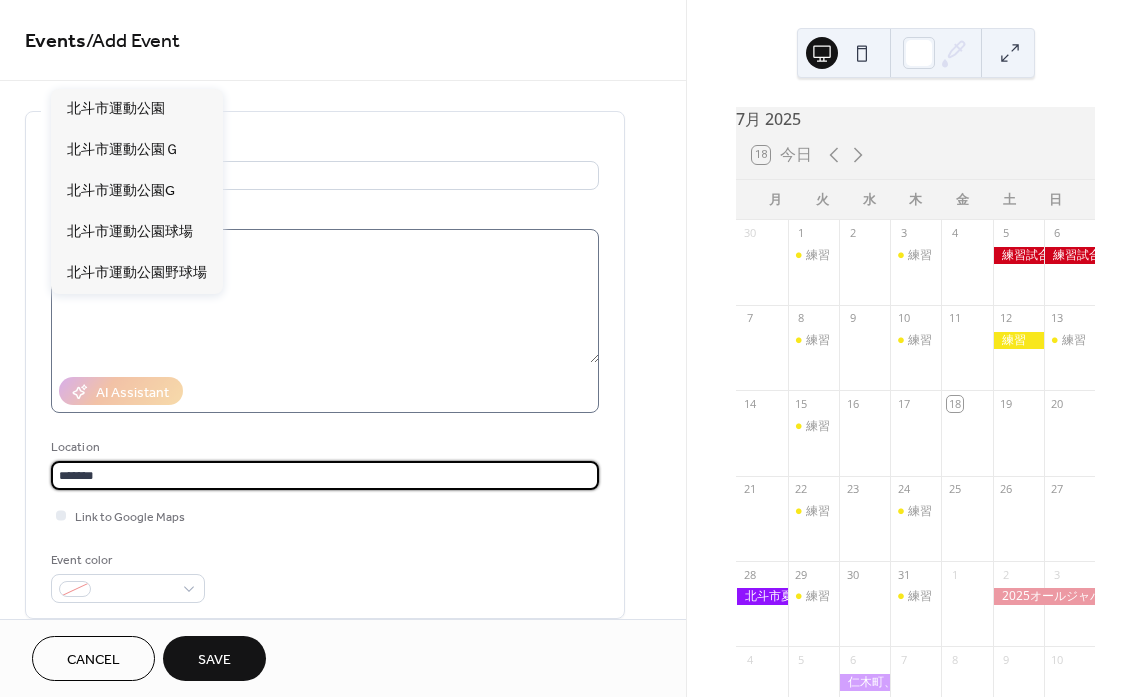 type on "*******" 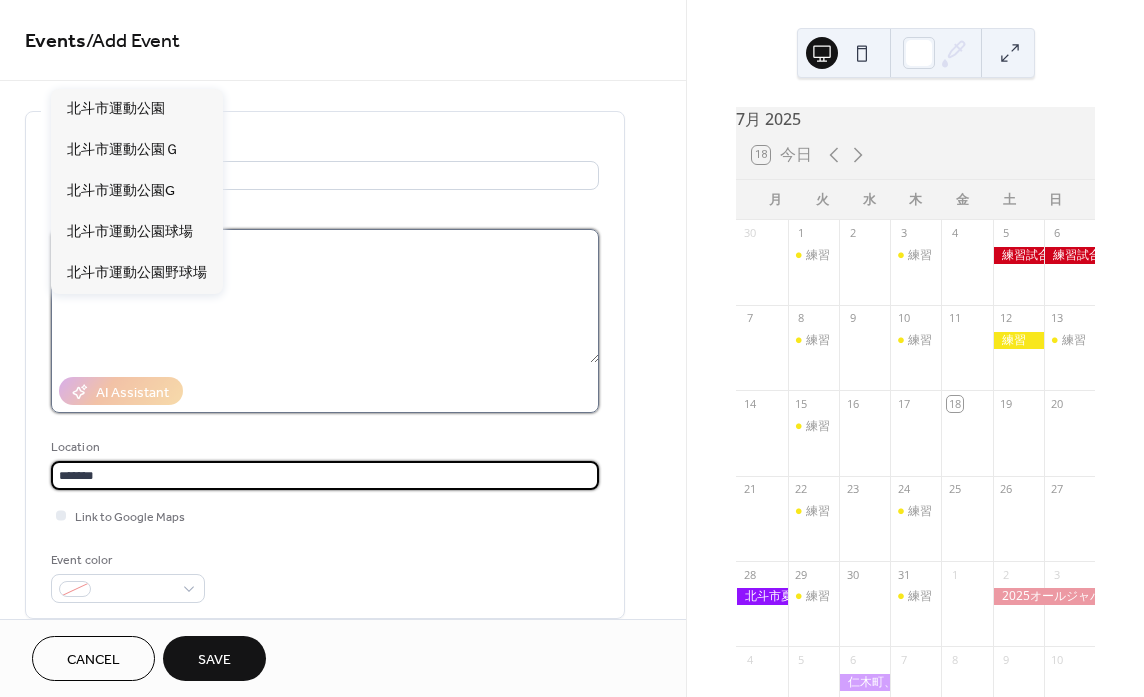 click at bounding box center [325, 296] 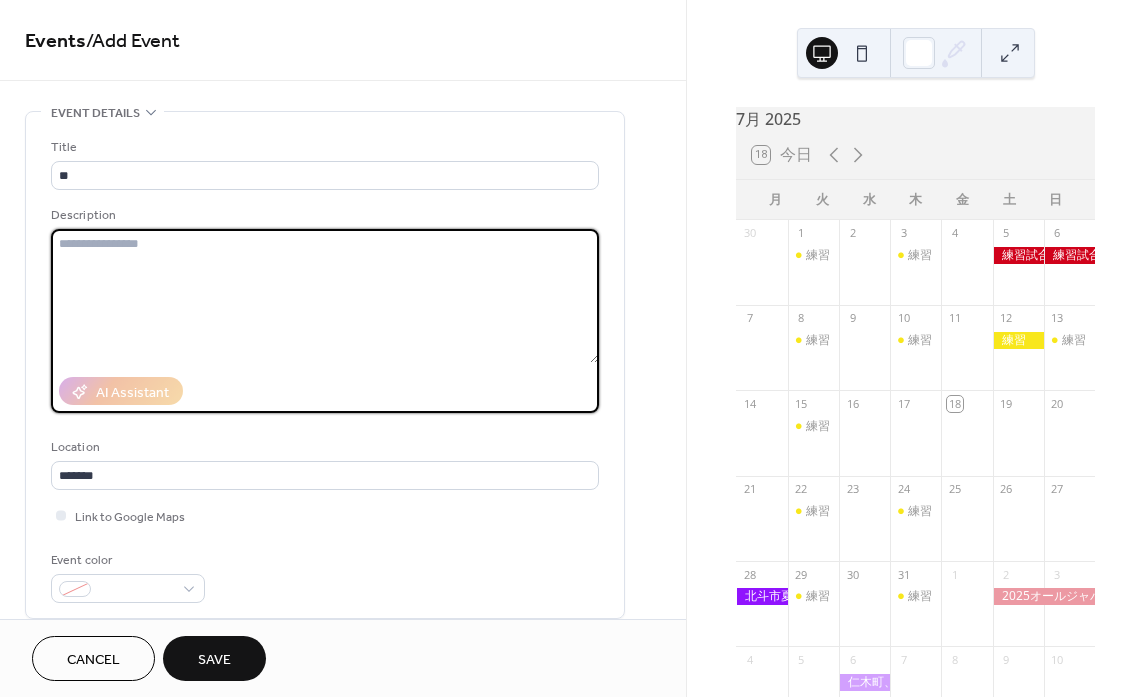 click at bounding box center (325, 296) 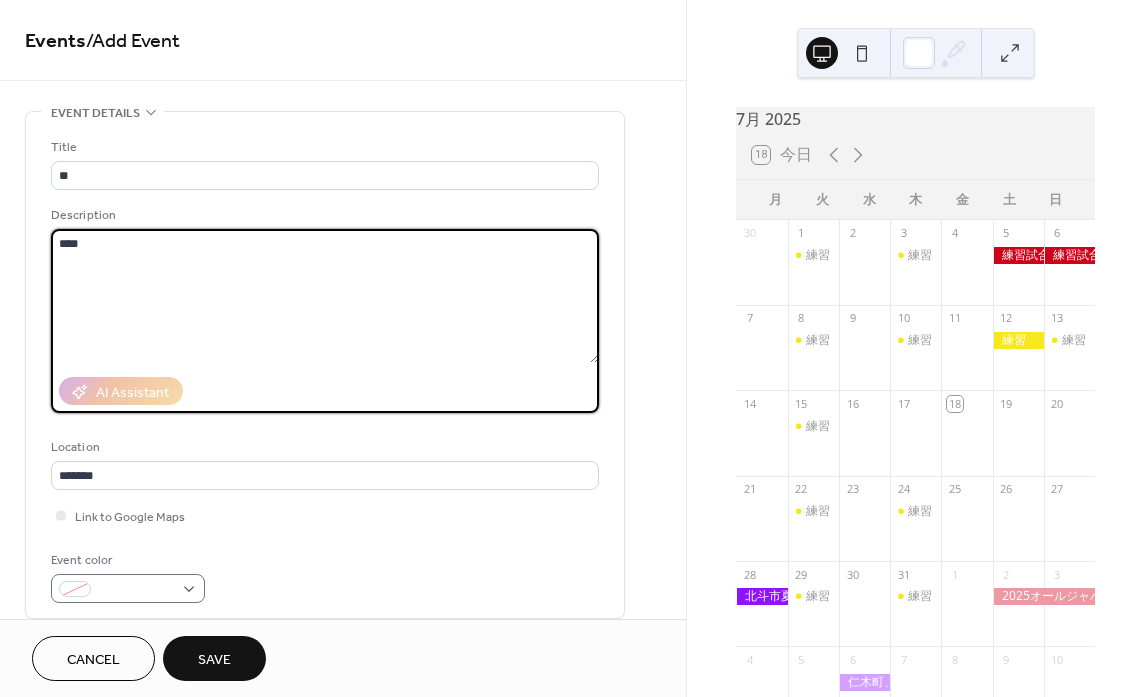 type on "****" 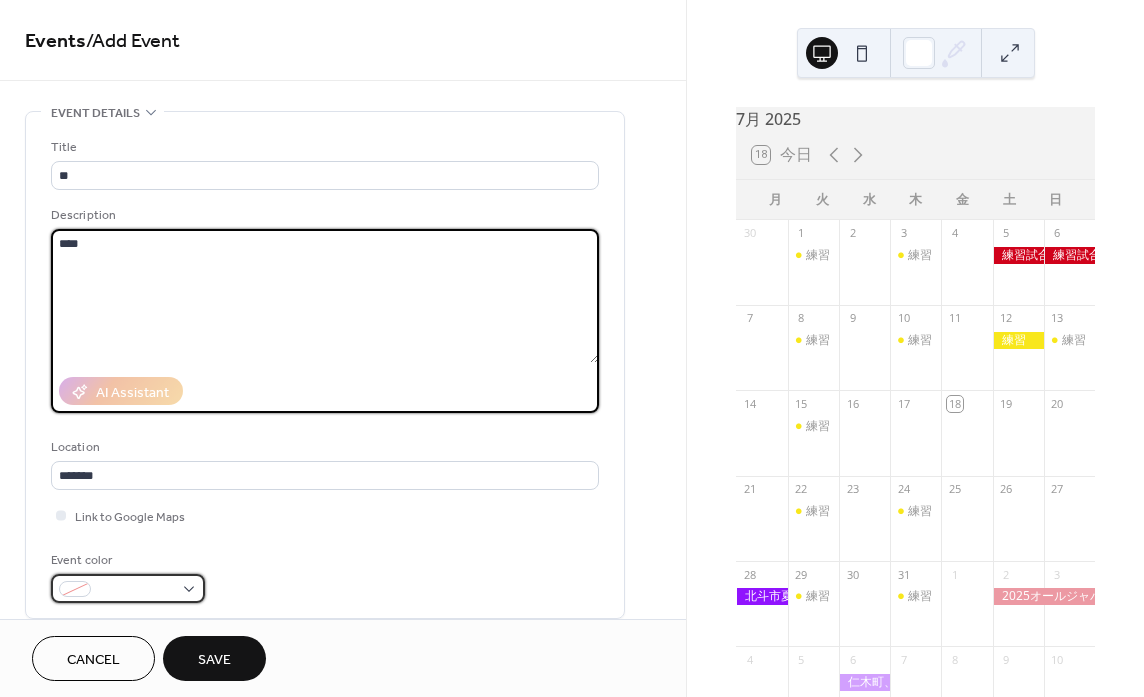 click at bounding box center [136, 590] 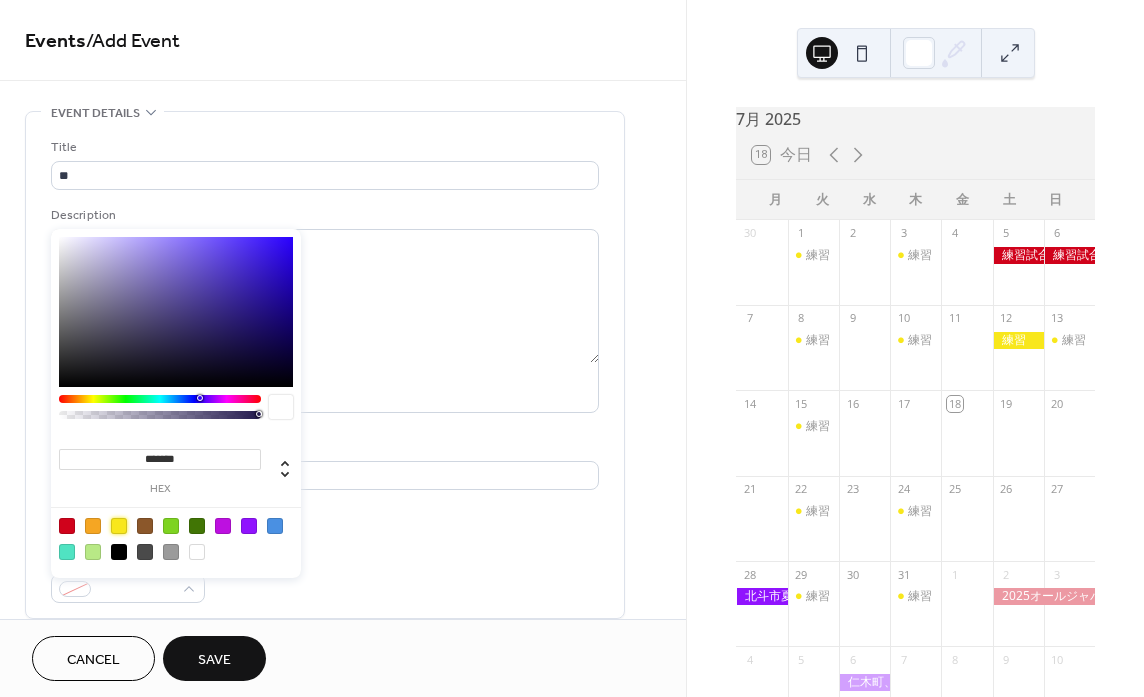 click at bounding box center (119, 526) 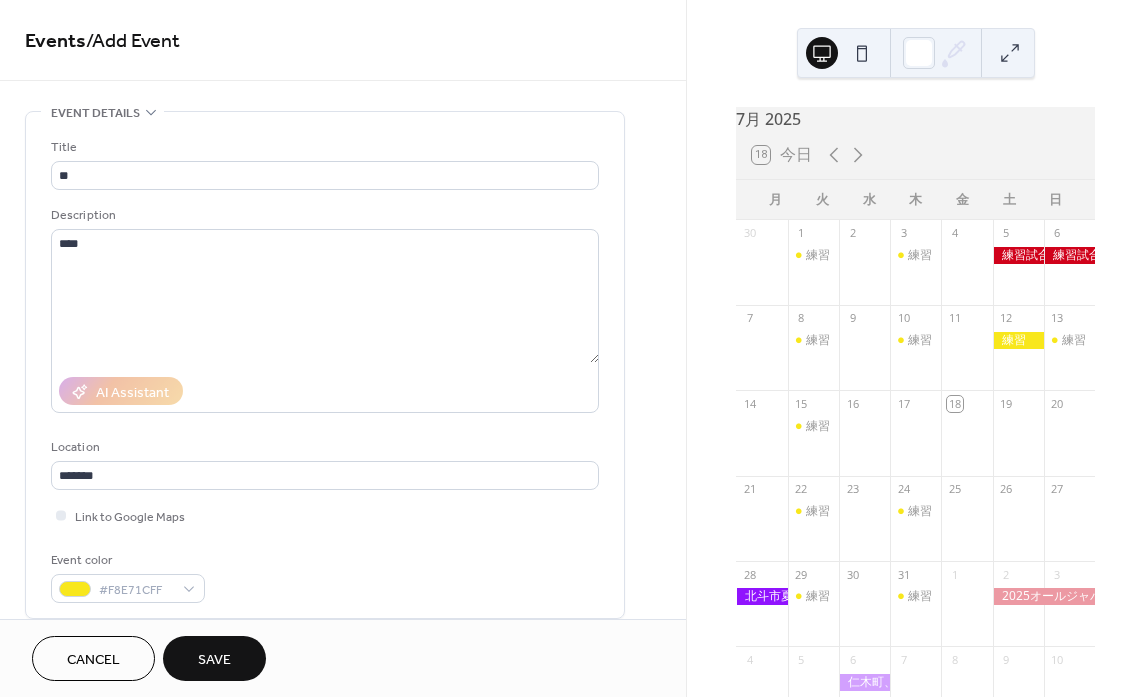 click on "Title ** Description **** AI Assistant Location ******* Link to Google Maps Event color #F8E71CFF" at bounding box center [325, 370] 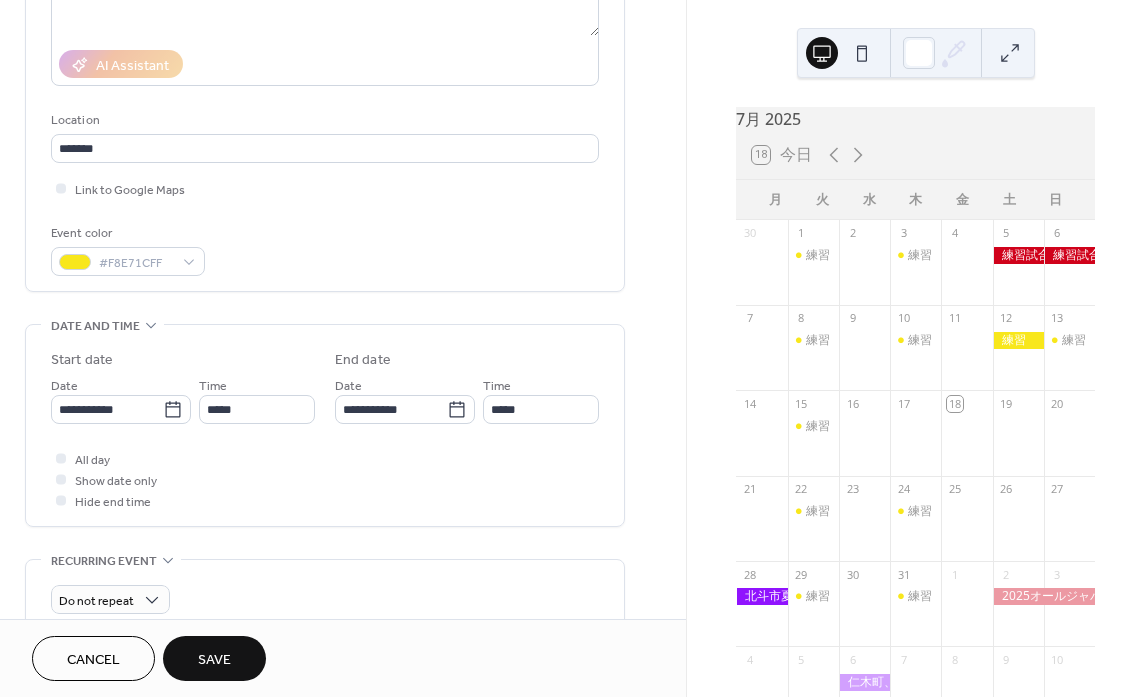 scroll, scrollTop: 338, scrollLeft: 0, axis: vertical 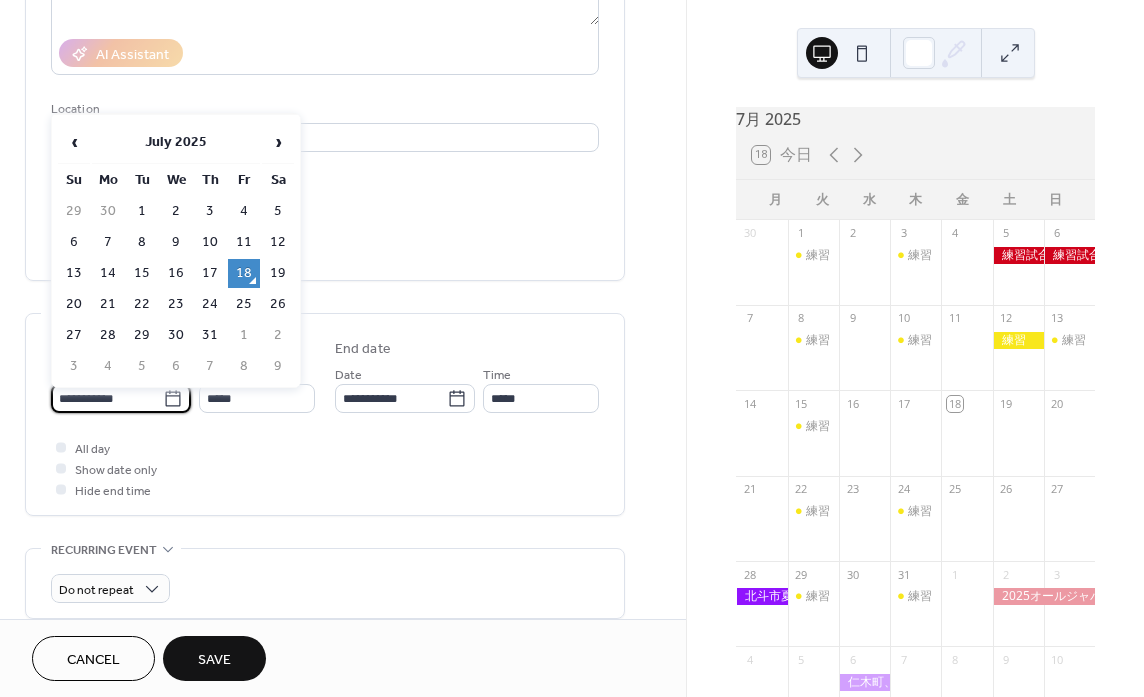click on "**********" at bounding box center [107, 398] 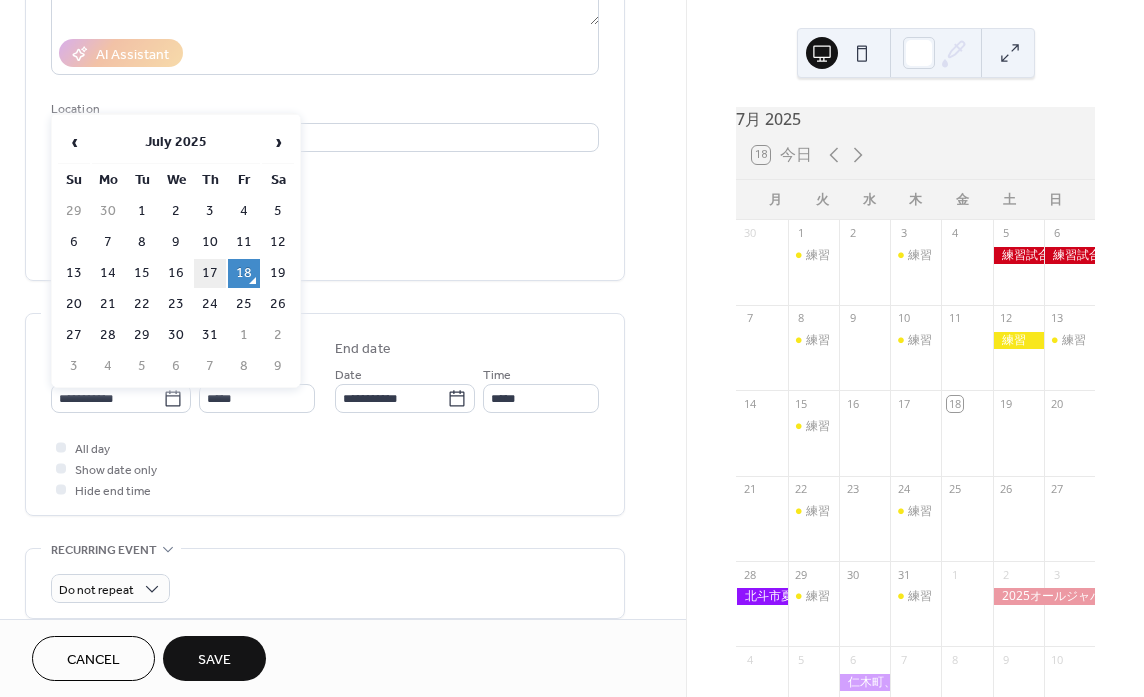 click on "17" at bounding box center (210, 273) 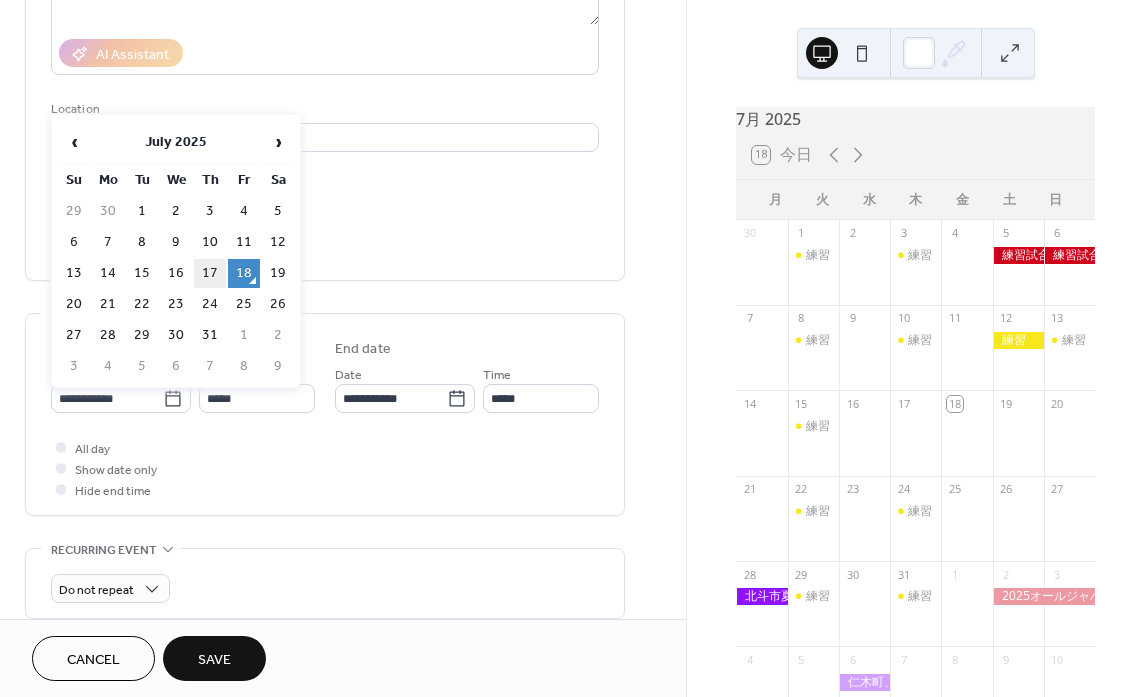 type on "**********" 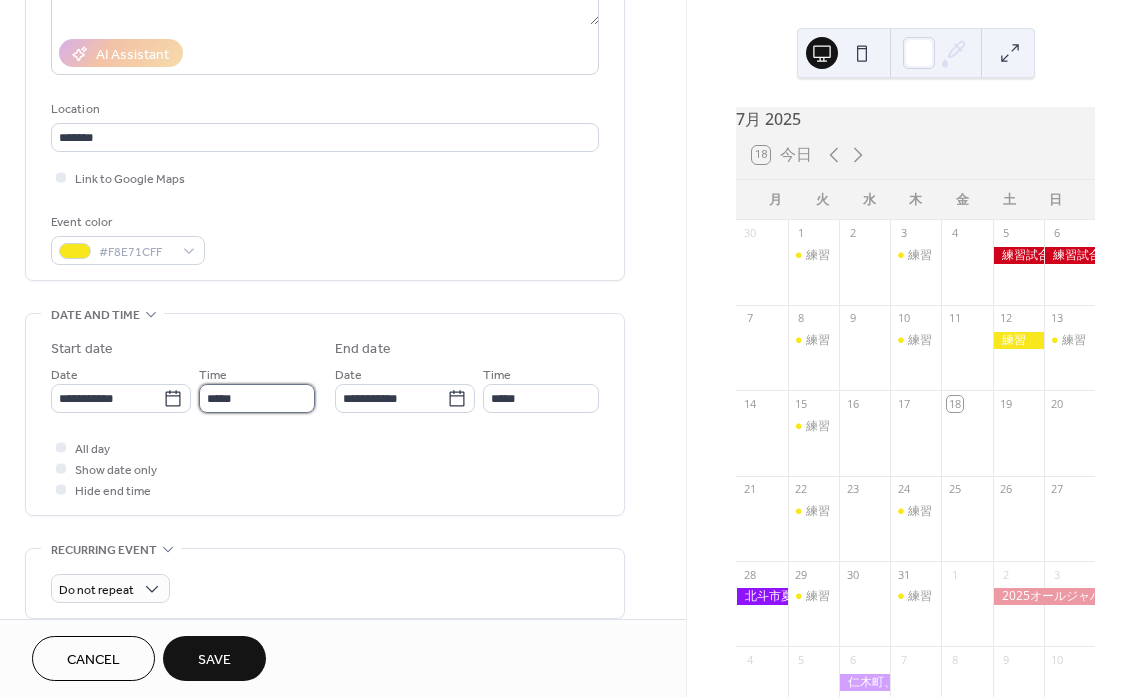 click on "*****" at bounding box center (257, 398) 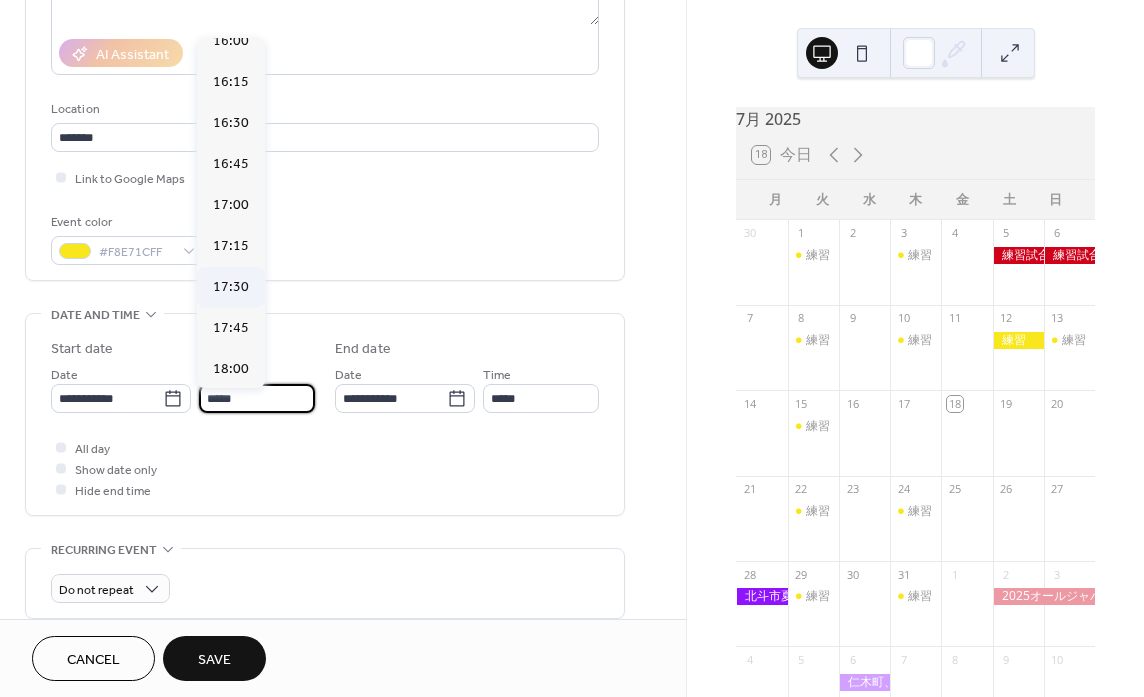 scroll, scrollTop: 2669, scrollLeft: 0, axis: vertical 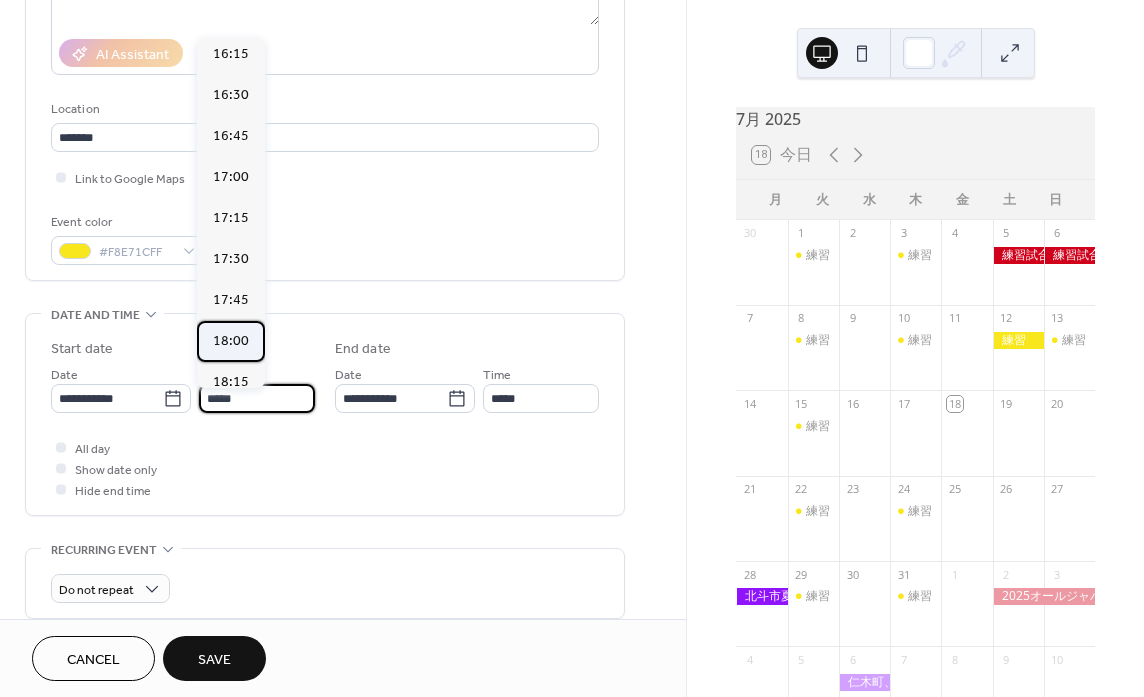 click on "18:00" at bounding box center [231, 341] 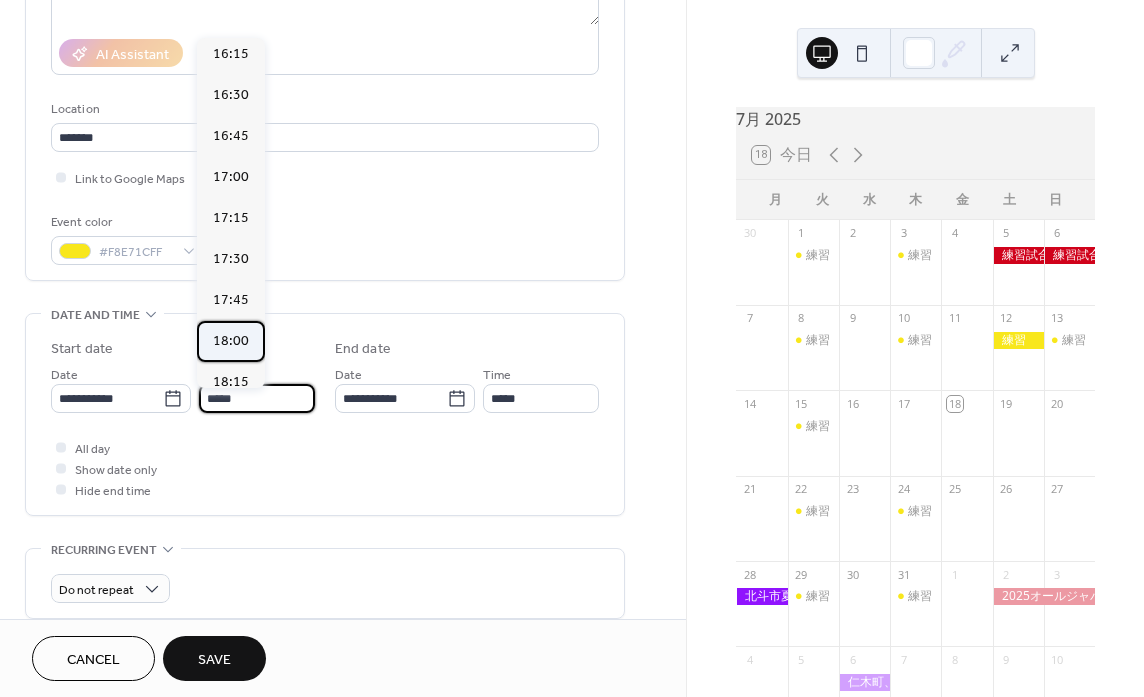 type on "*****" 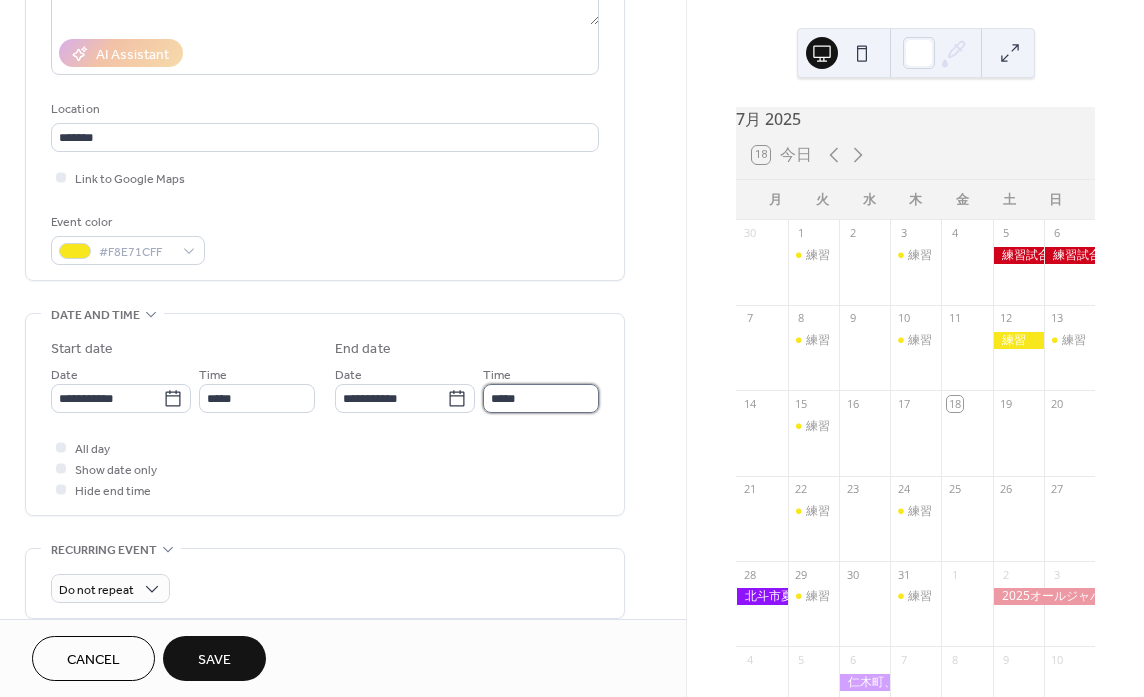 click on "*****" at bounding box center [541, 398] 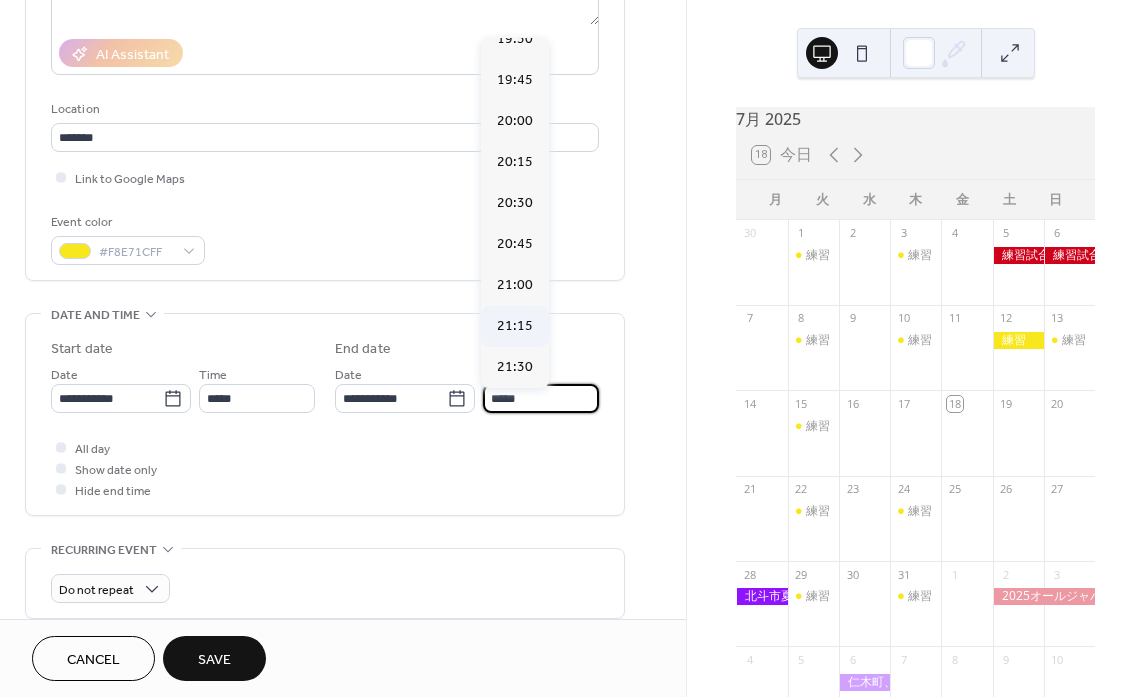 scroll, scrollTop: 228, scrollLeft: 0, axis: vertical 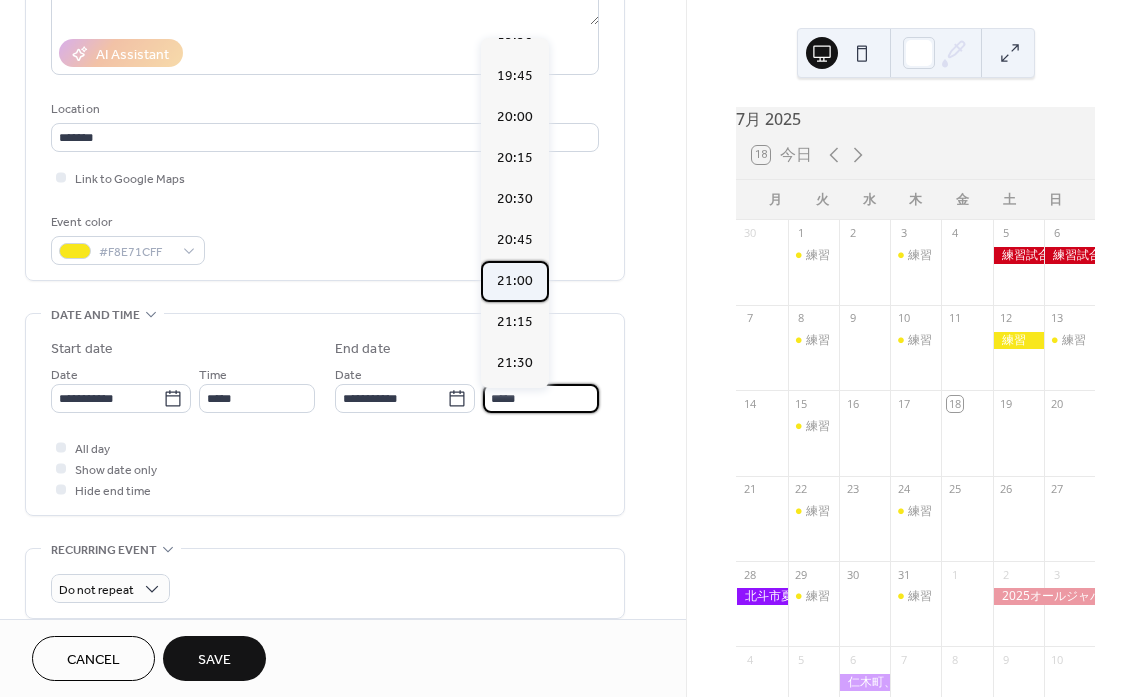 click on "21:00" at bounding box center [515, 281] 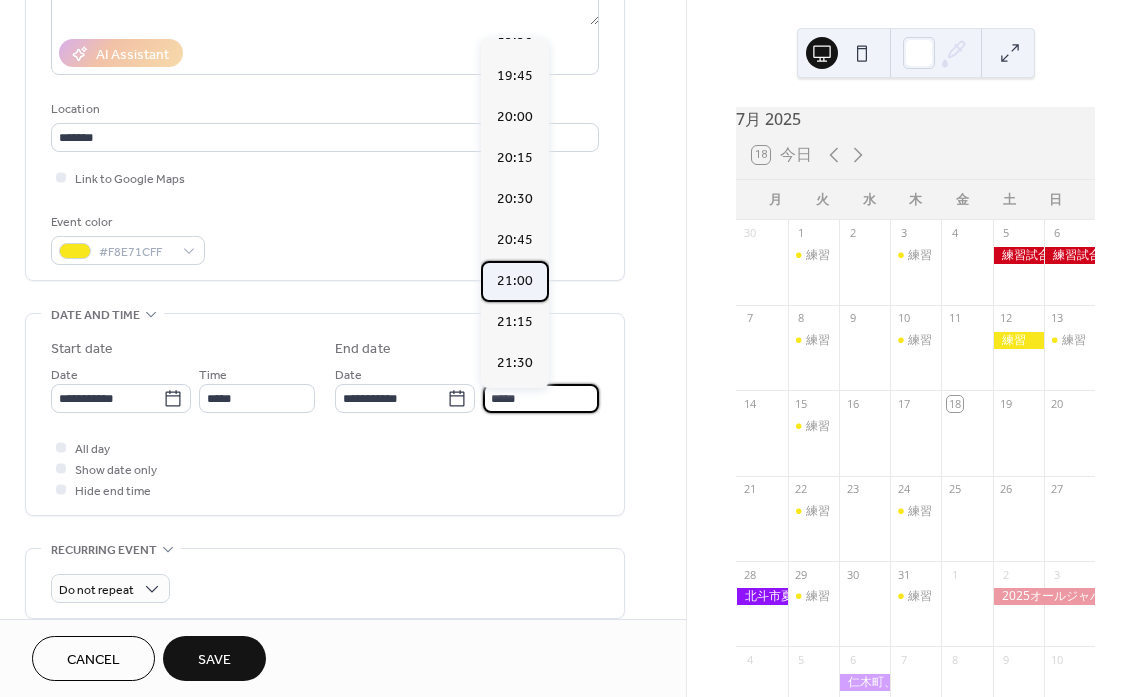type on "*****" 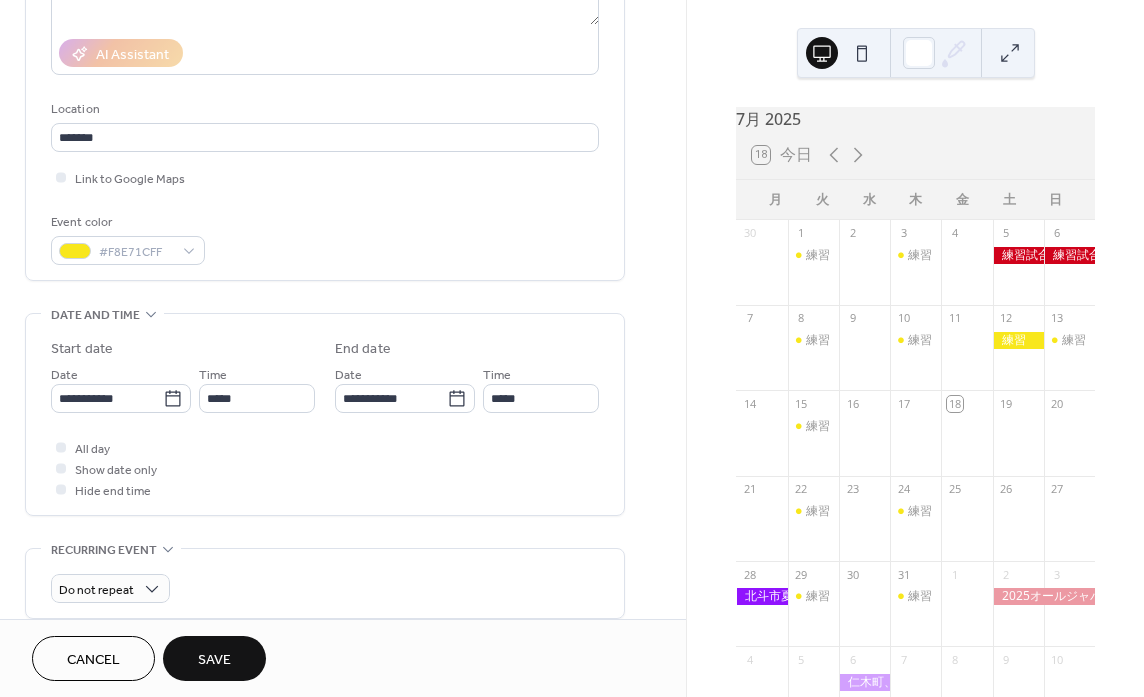 click on "Save" at bounding box center (214, 660) 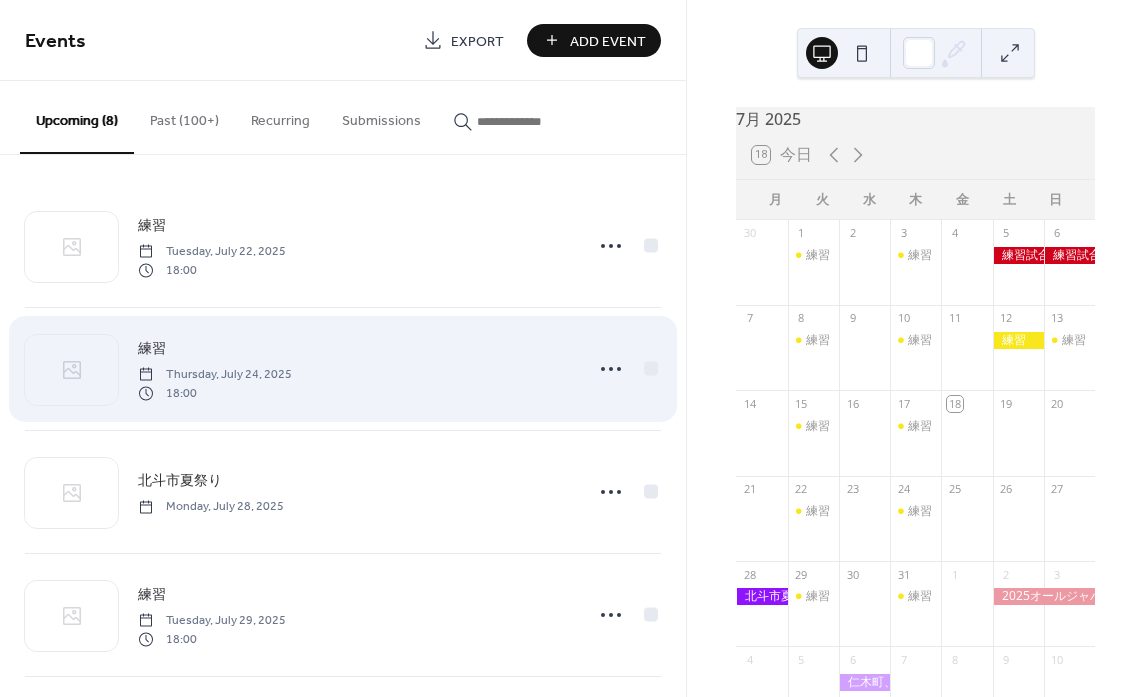 scroll, scrollTop: 0, scrollLeft: 0, axis: both 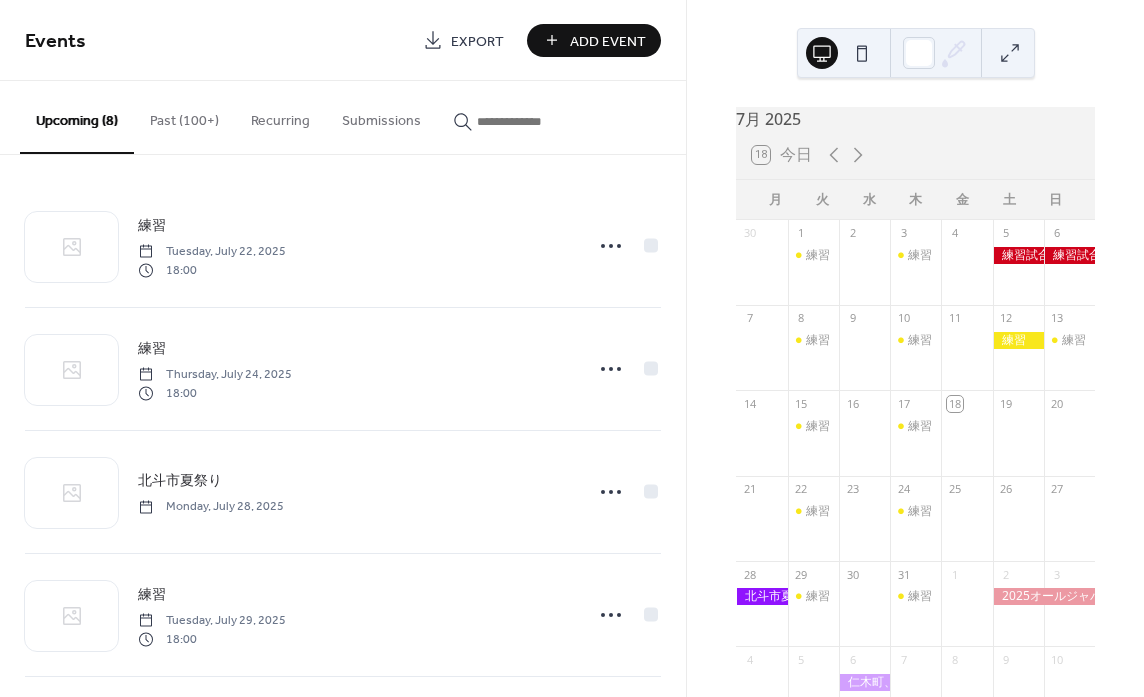 click on "Past (100+)" at bounding box center [184, 116] 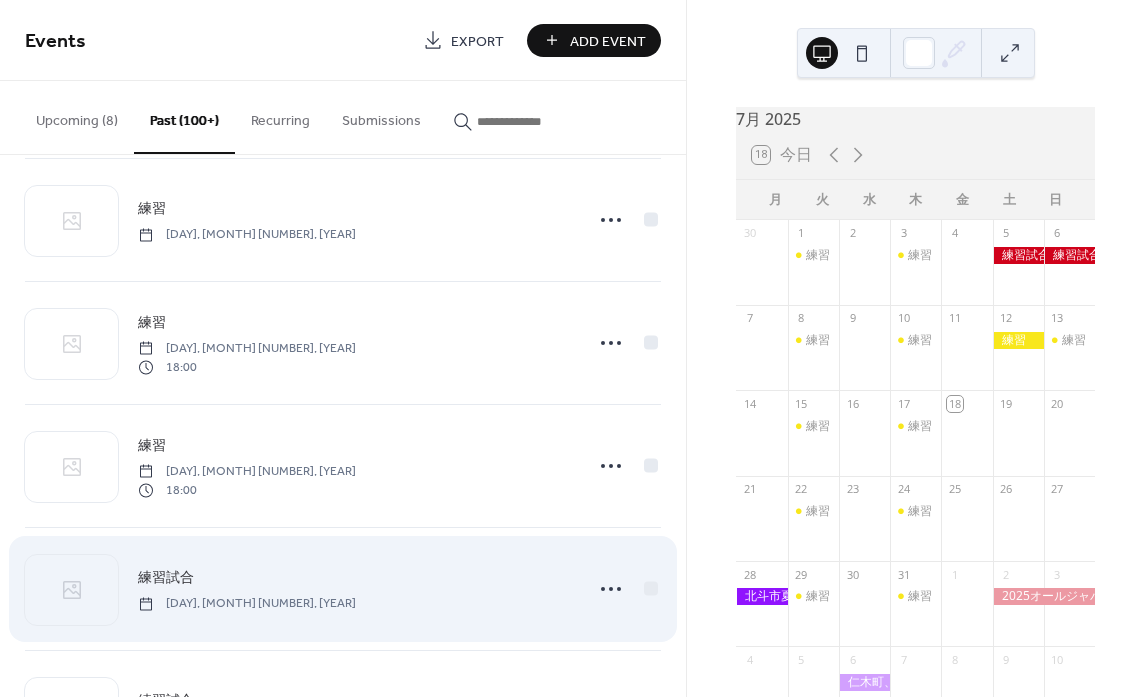 scroll, scrollTop: 359, scrollLeft: 0, axis: vertical 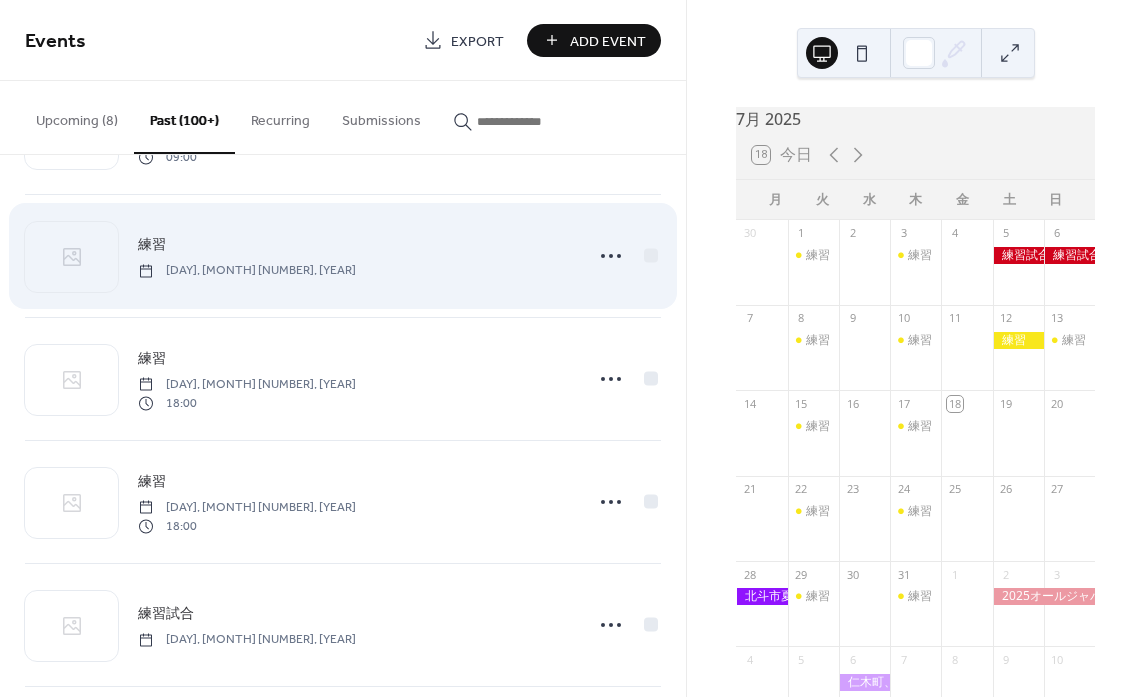 click on "練習 [DAY], [MONTH] [NUMBER], [YEAR]" at bounding box center (343, 256) 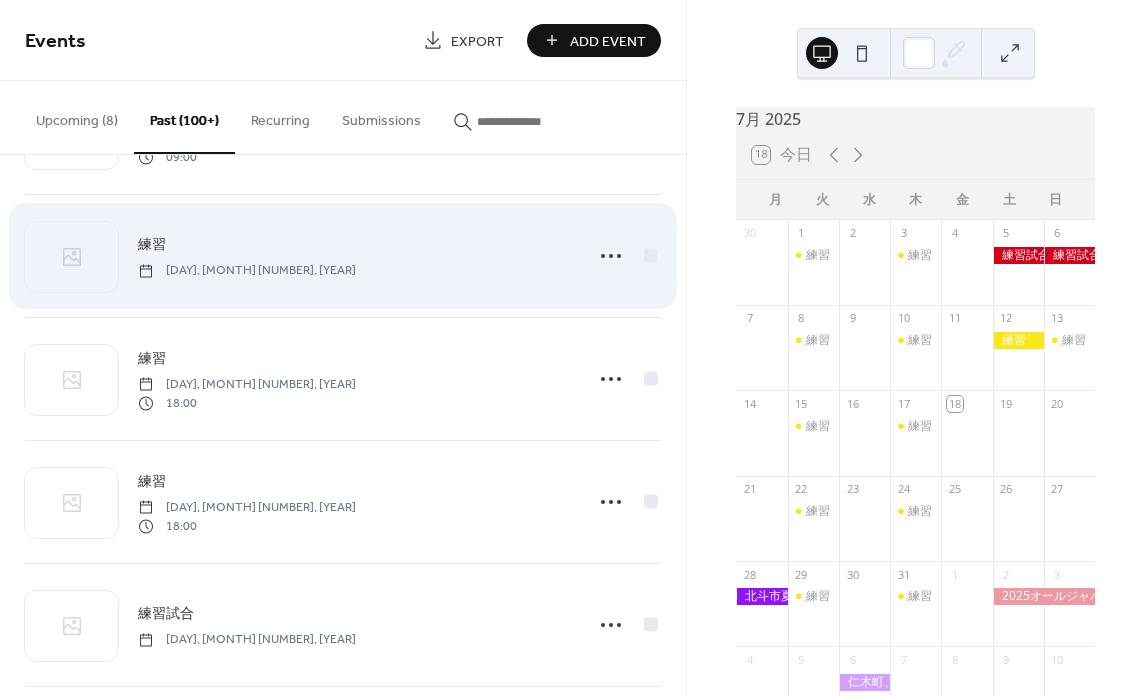 click on "練習" at bounding box center [152, 245] 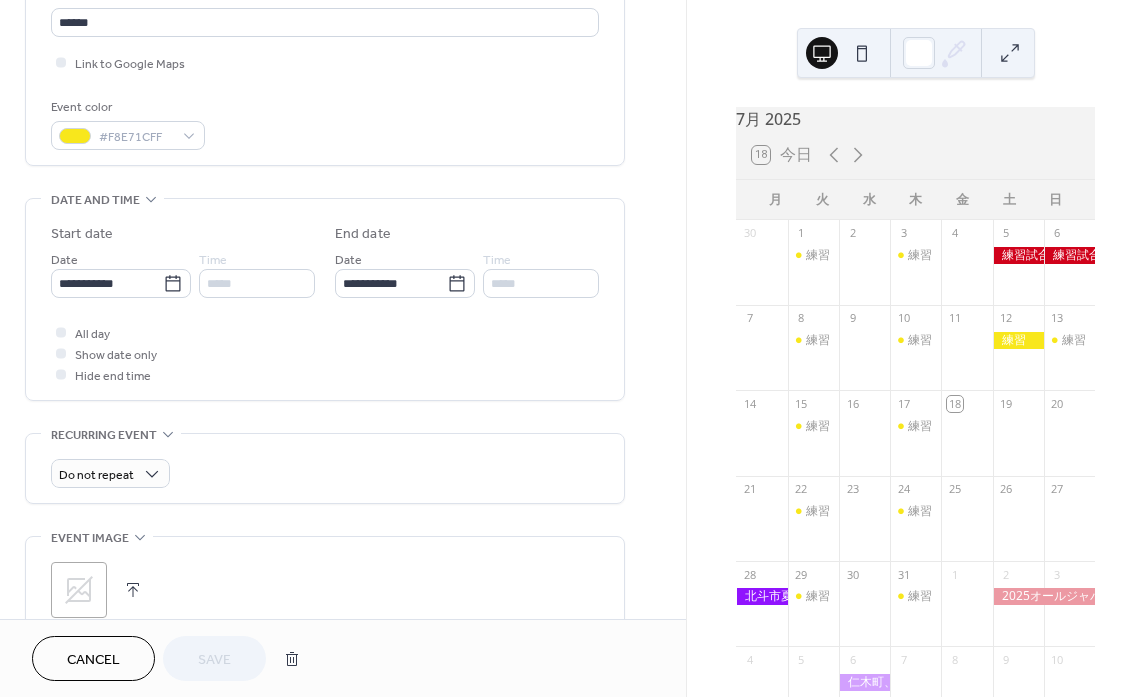 scroll, scrollTop: 480, scrollLeft: 0, axis: vertical 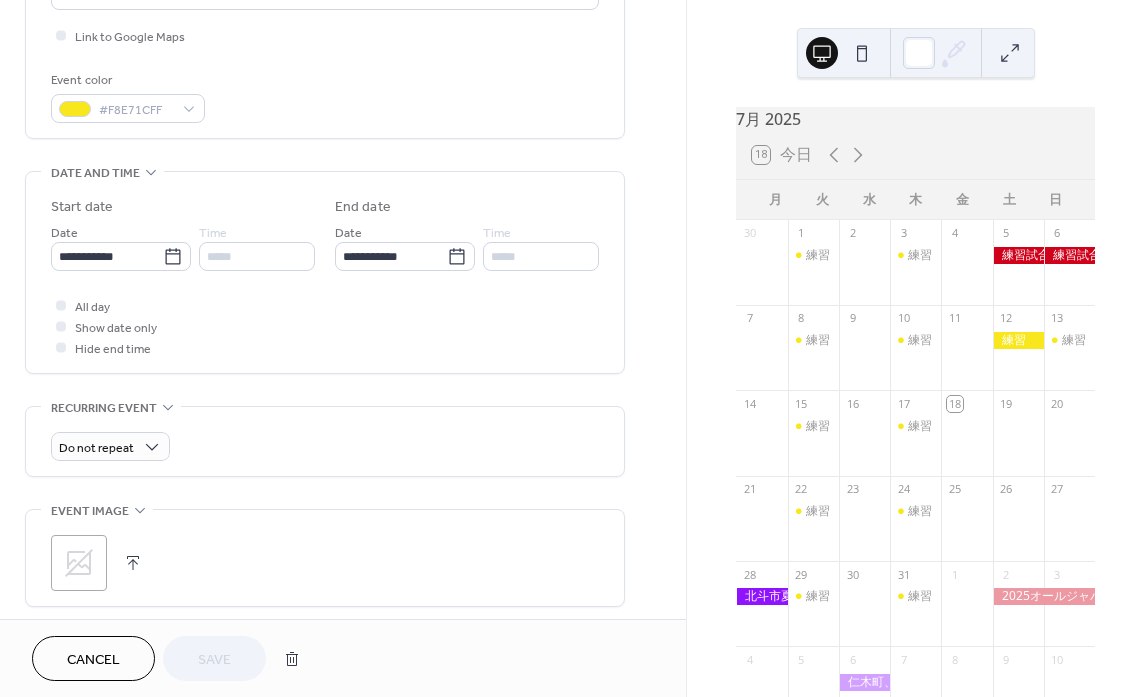 click on "Cancel" at bounding box center [93, 658] 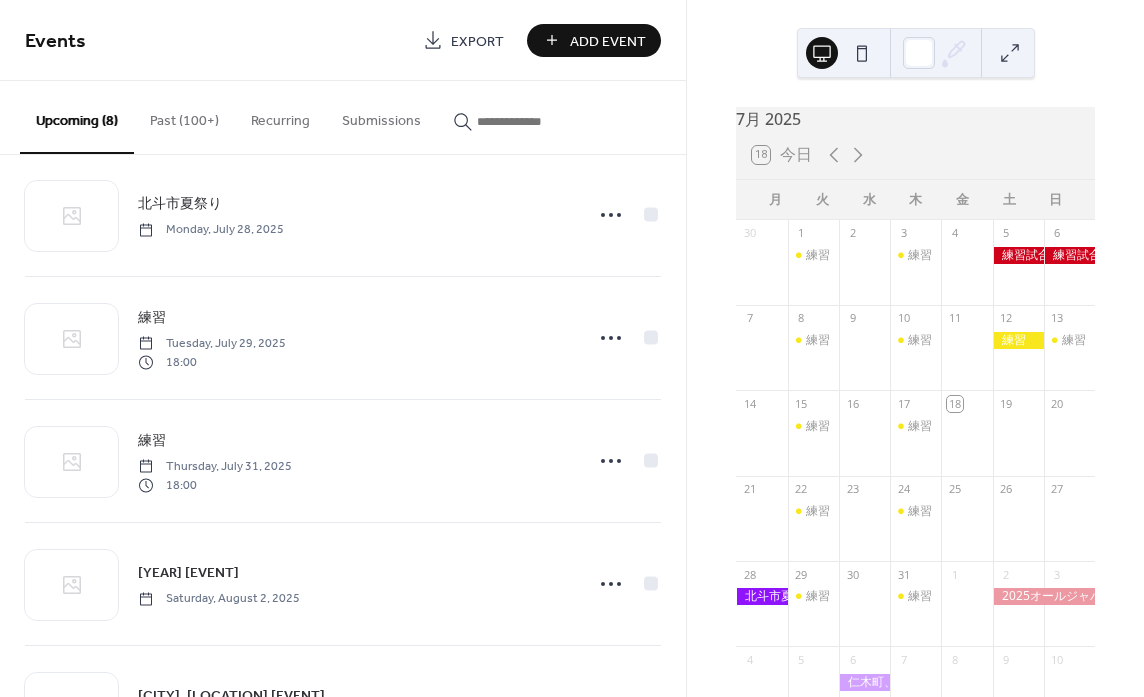scroll, scrollTop: 293, scrollLeft: 0, axis: vertical 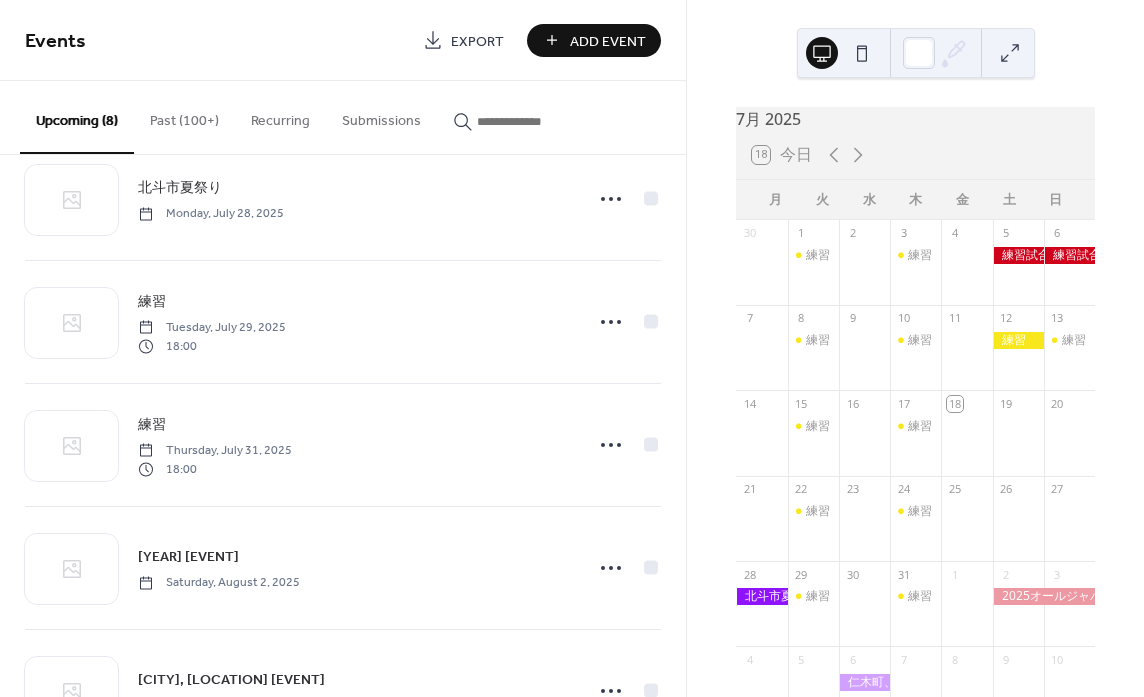 click on "Add Event" at bounding box center [608, 41] 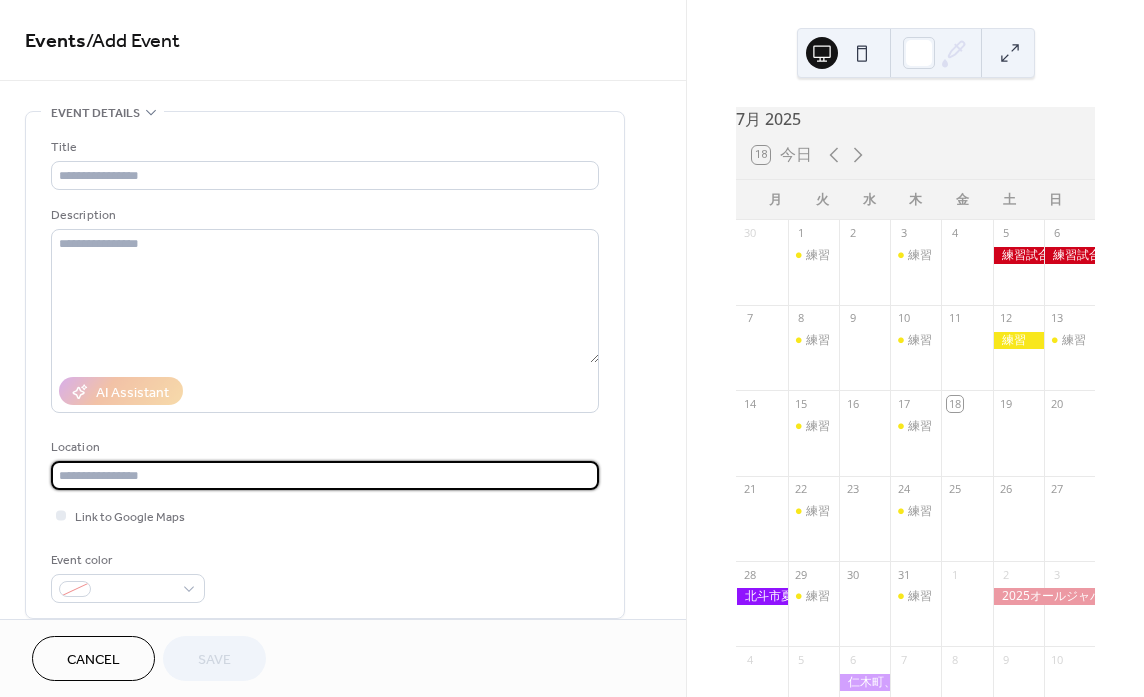 click at bounding box center [325, 475] 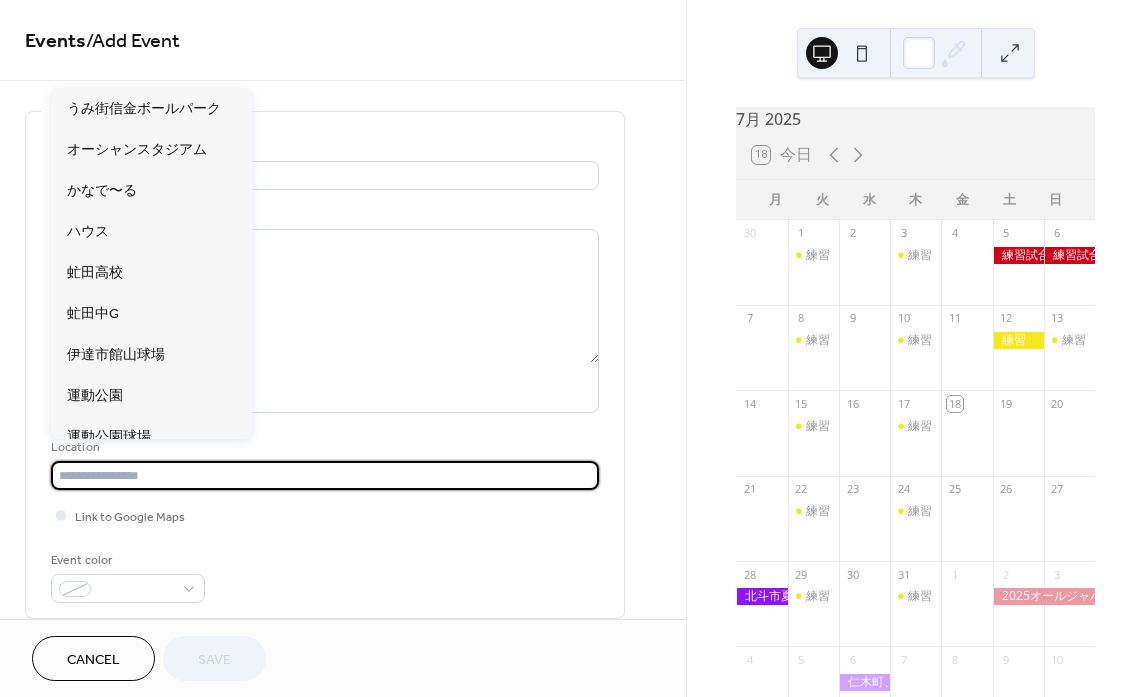paste on "*******" 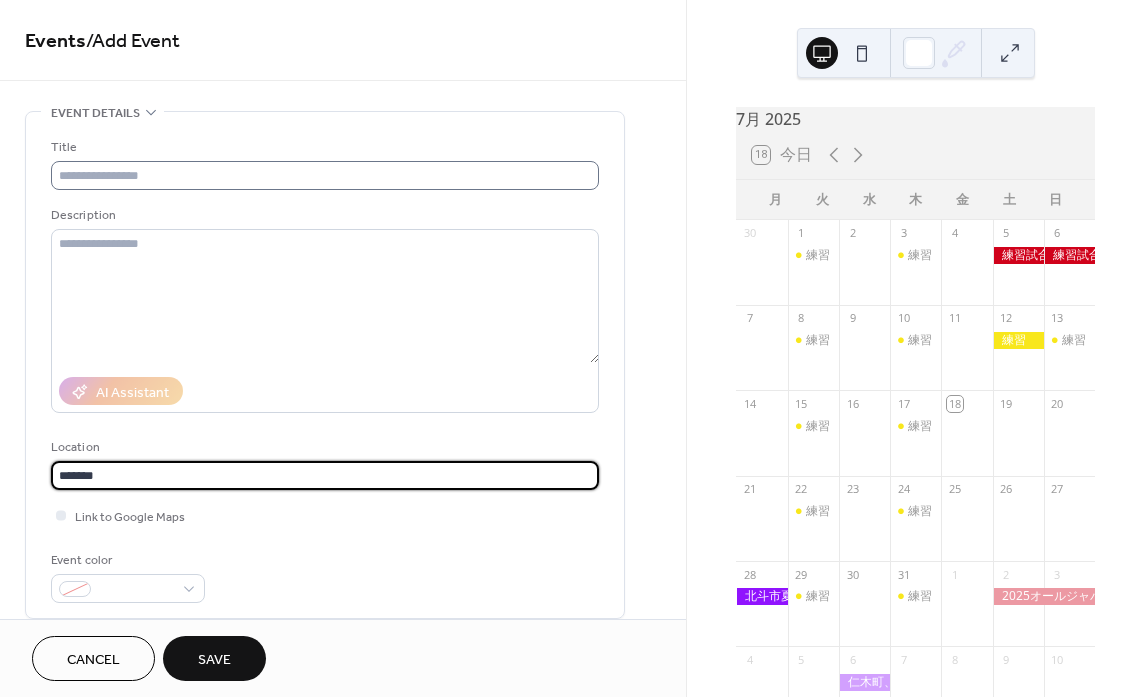 type on "*******" 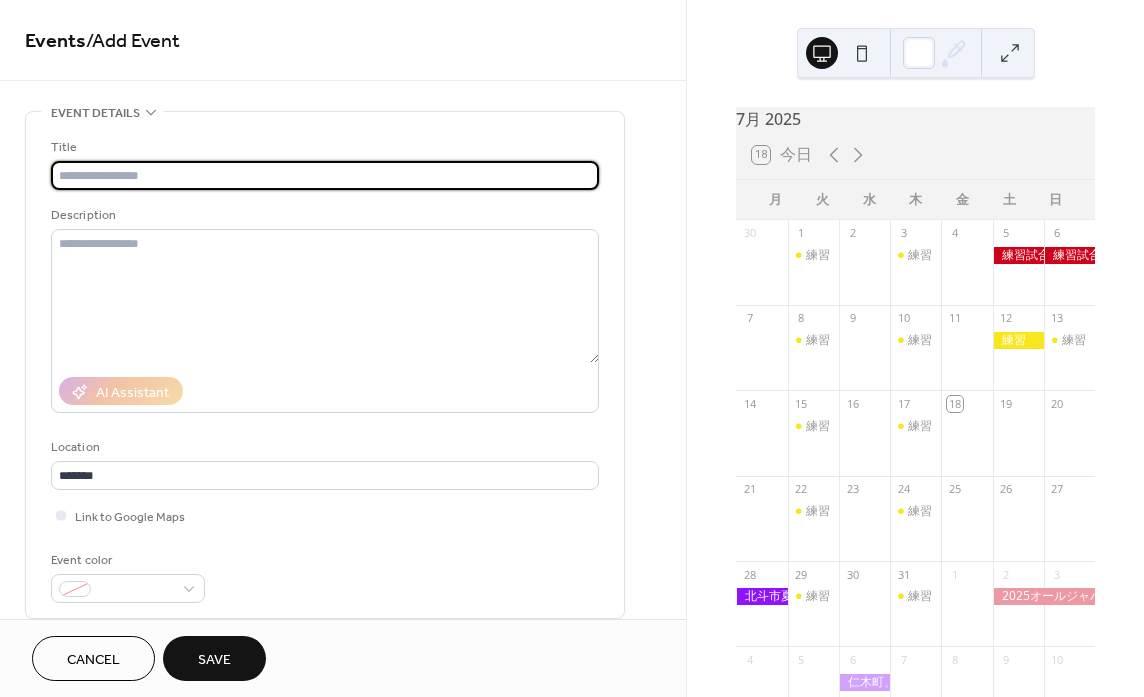 click at bounding box center (325, 175) 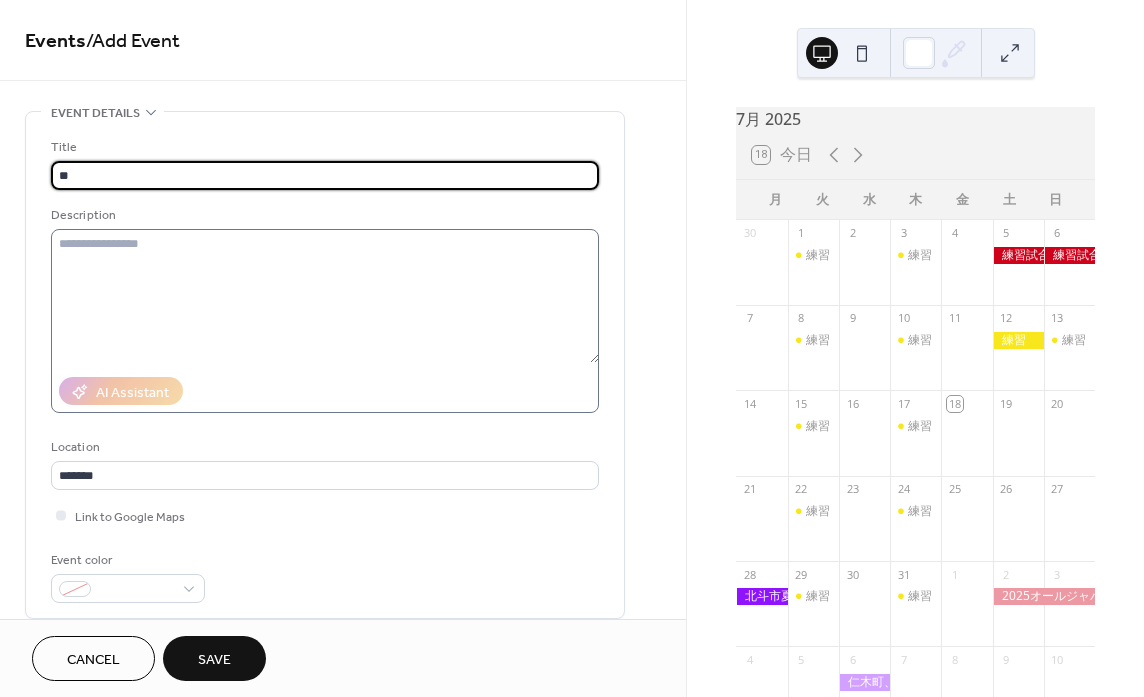 type on "**" 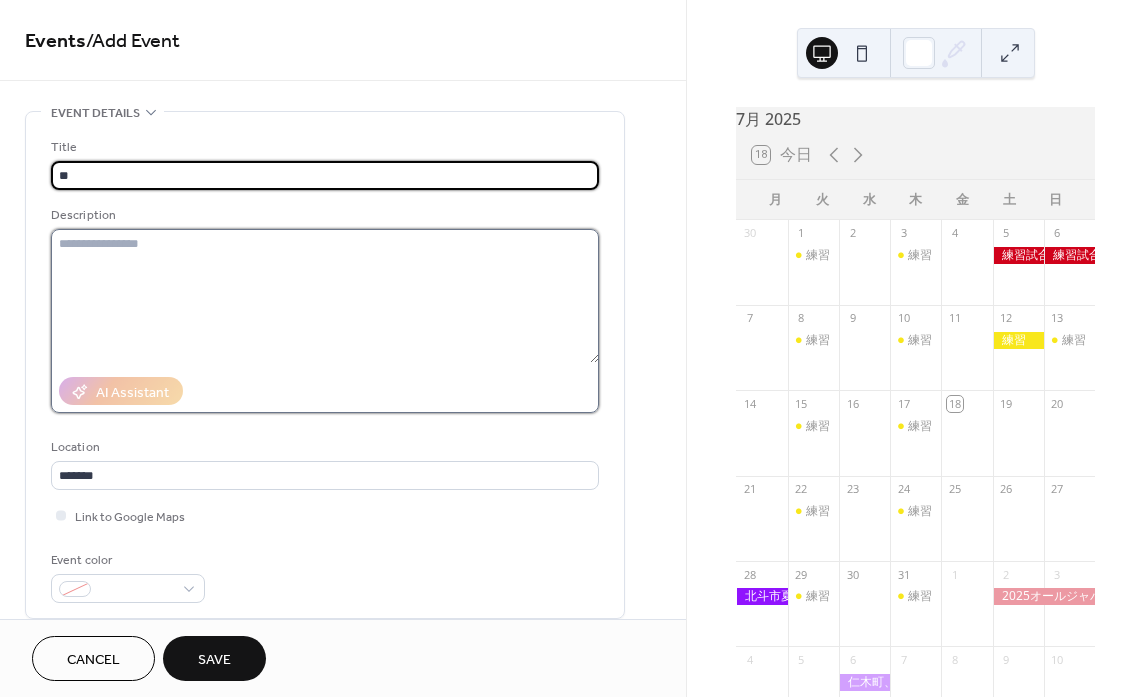 click at bounding box center [325, 296] 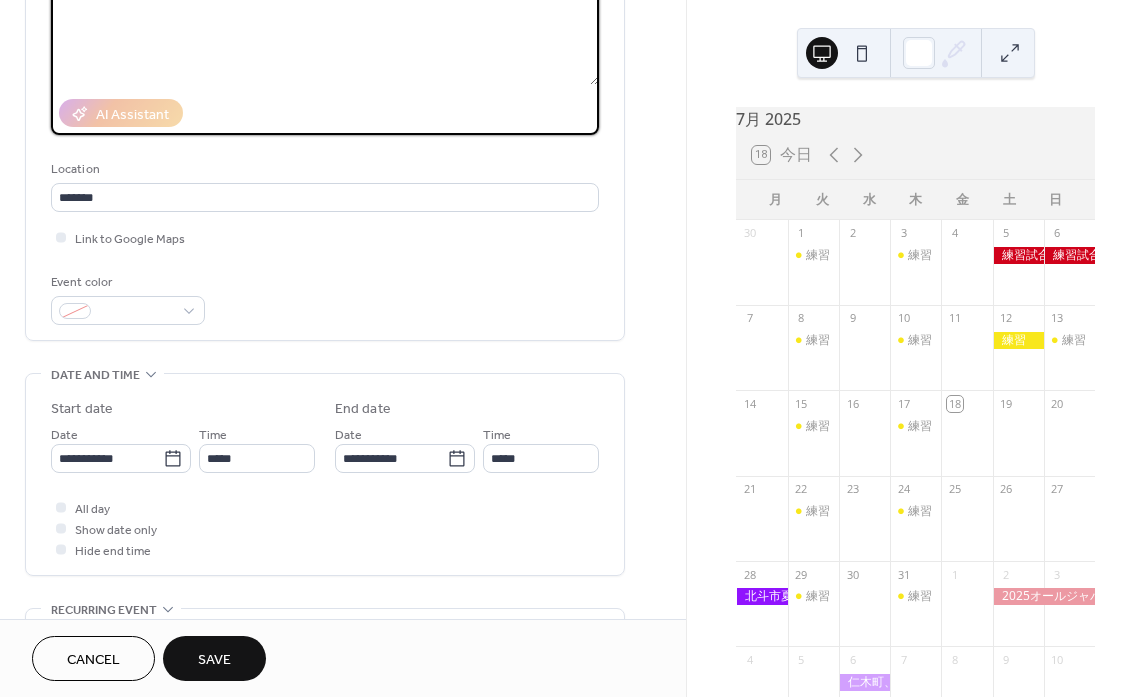 scroll, scrollTop: 382, scrollLeft: 0, axis: vertical 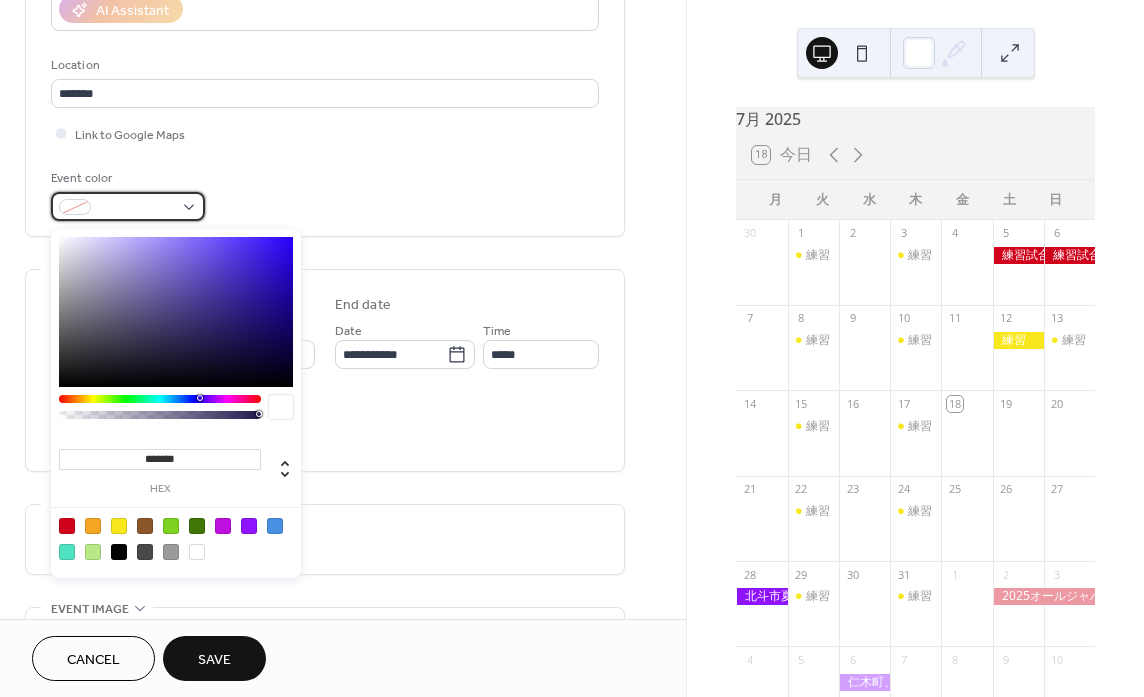 click at bounding box center (136, 208) 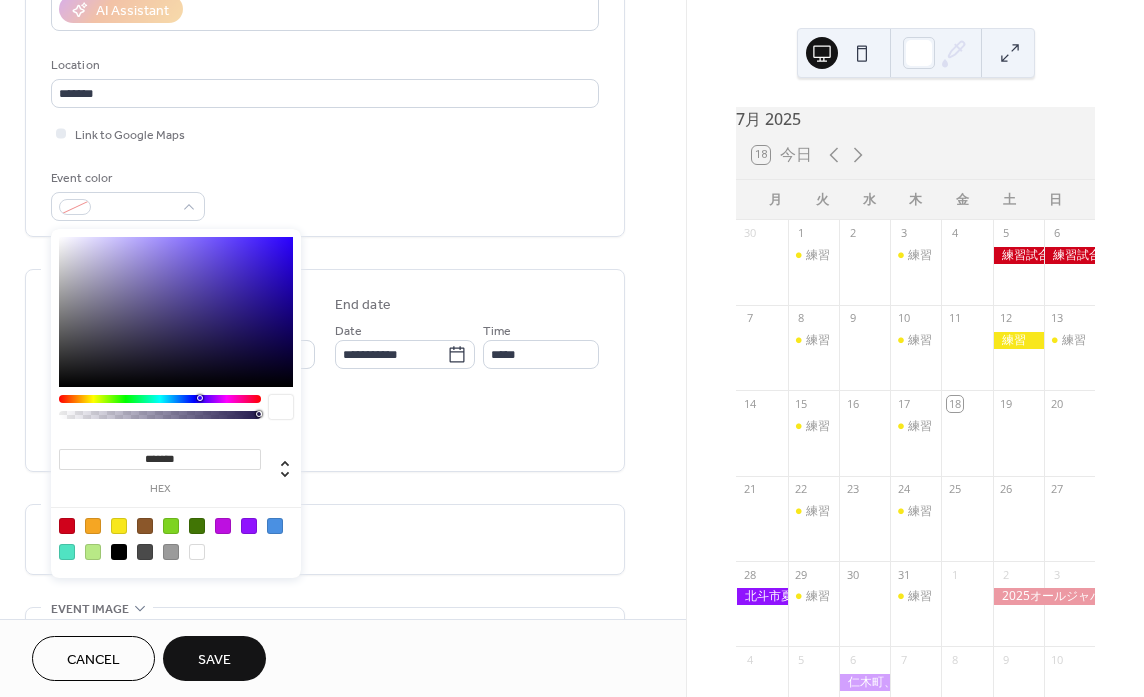 click at bounding box center [119, 526] 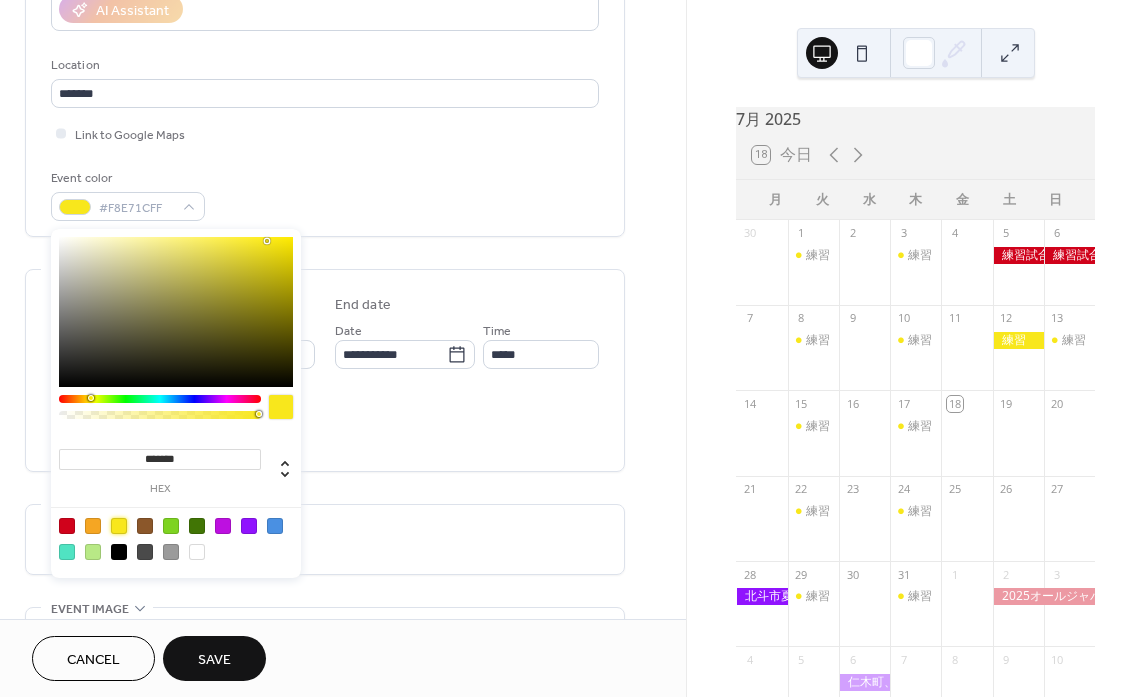 click on "All day Show date only Hide end time" at bounding box center (325, 424) 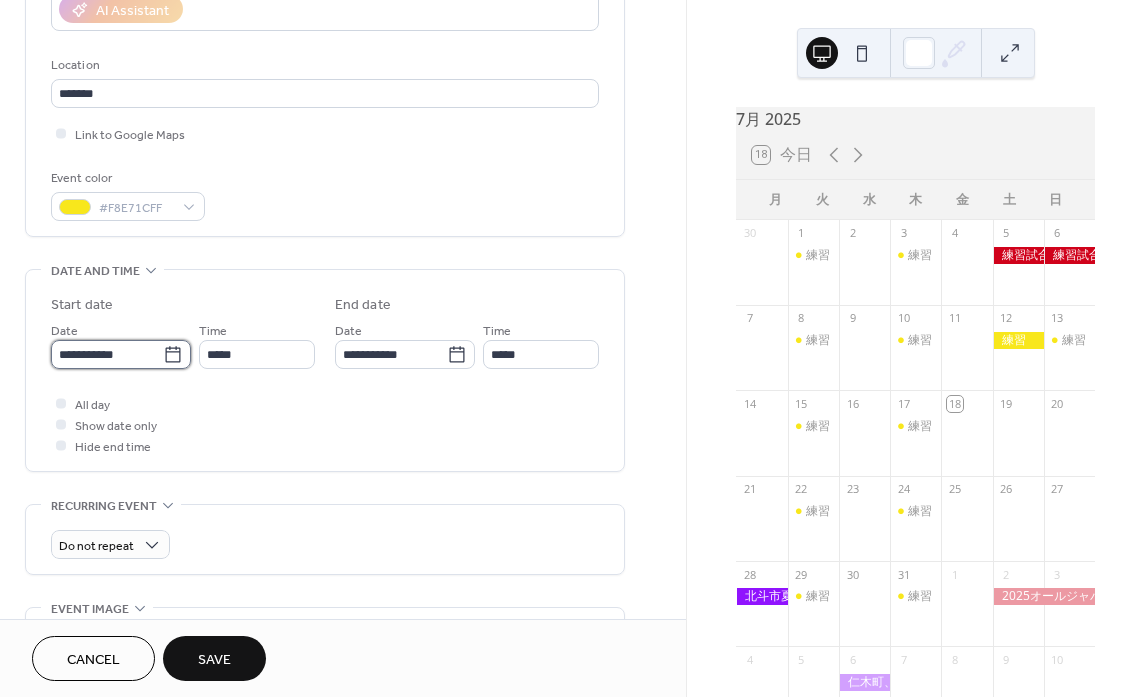 click on "**********" at bounding box center (107, 354) 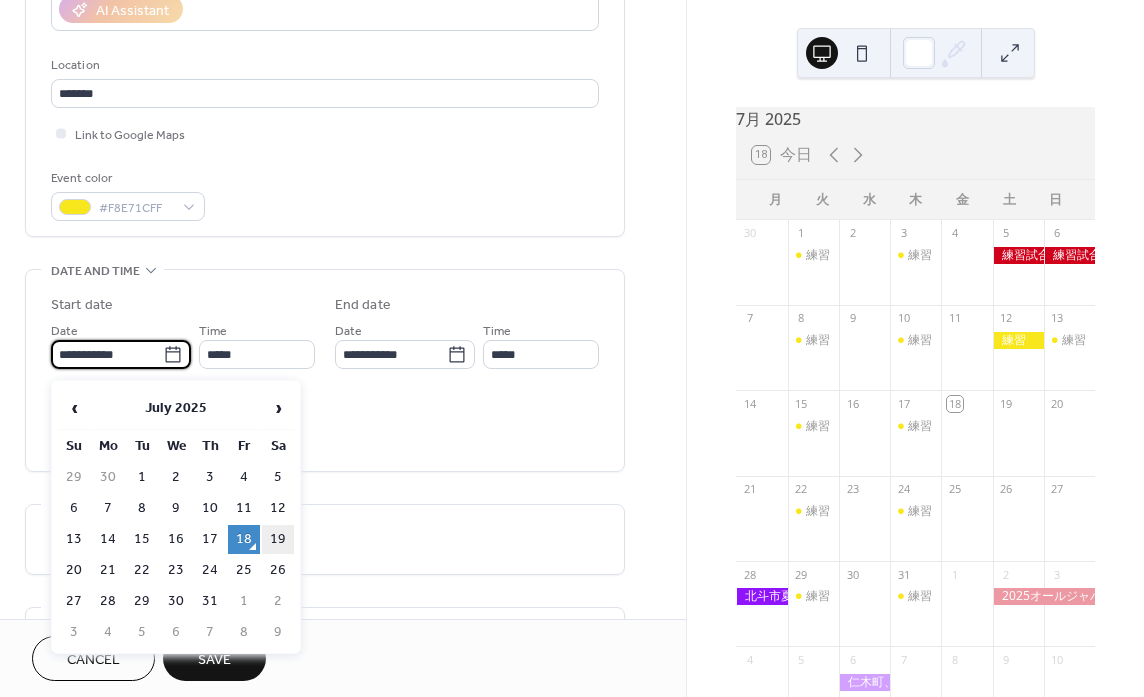 click on "19" at bounding box center (278, 539) 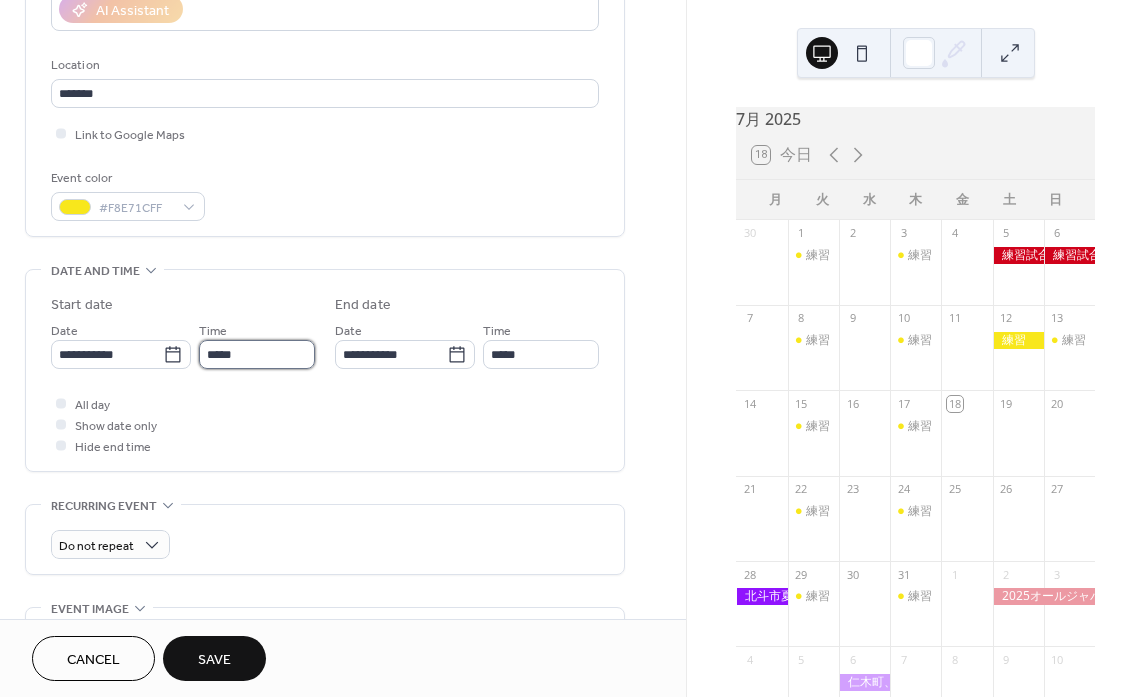 click on "*****" at bounding box center [257, 354] 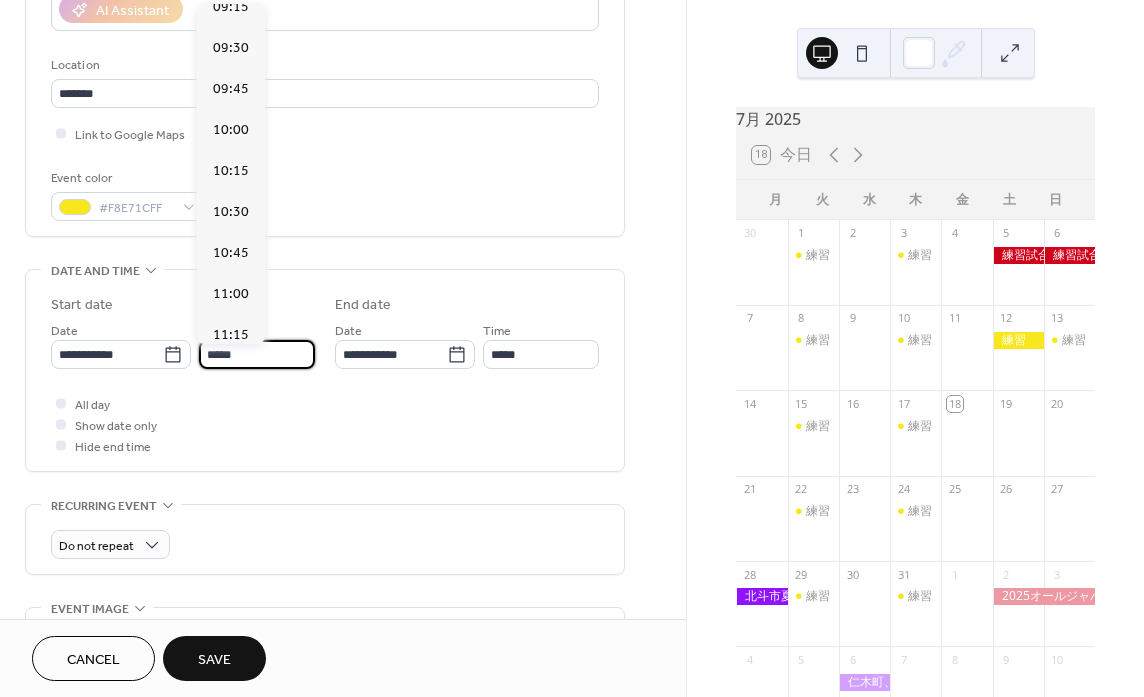 scroll, scrollTop: 1422, scrollLeft: 0, axis: vertical 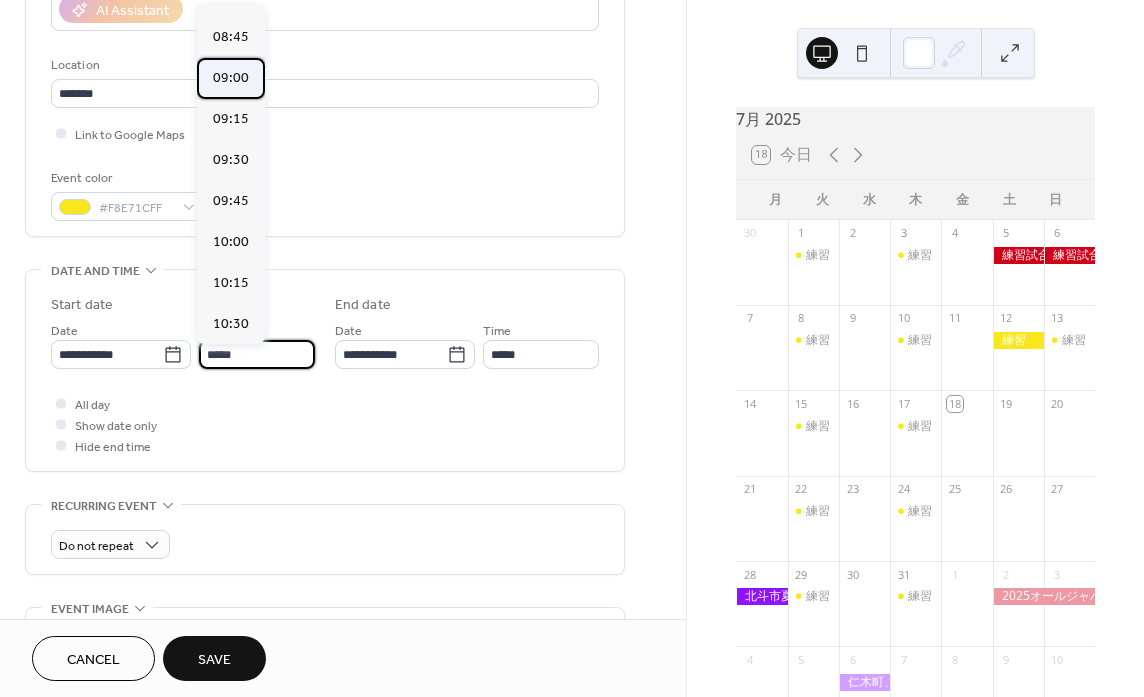 click on "09:00" at bounding box center (231, 78) 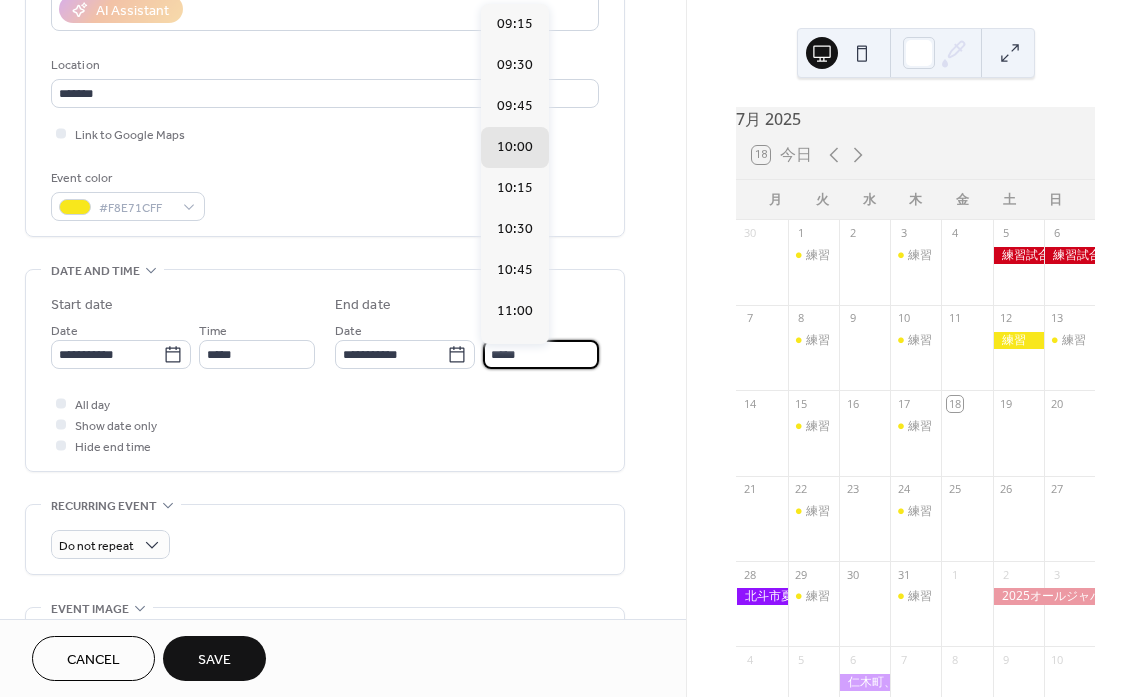 click on "*****" at bounding box center (541, 354) 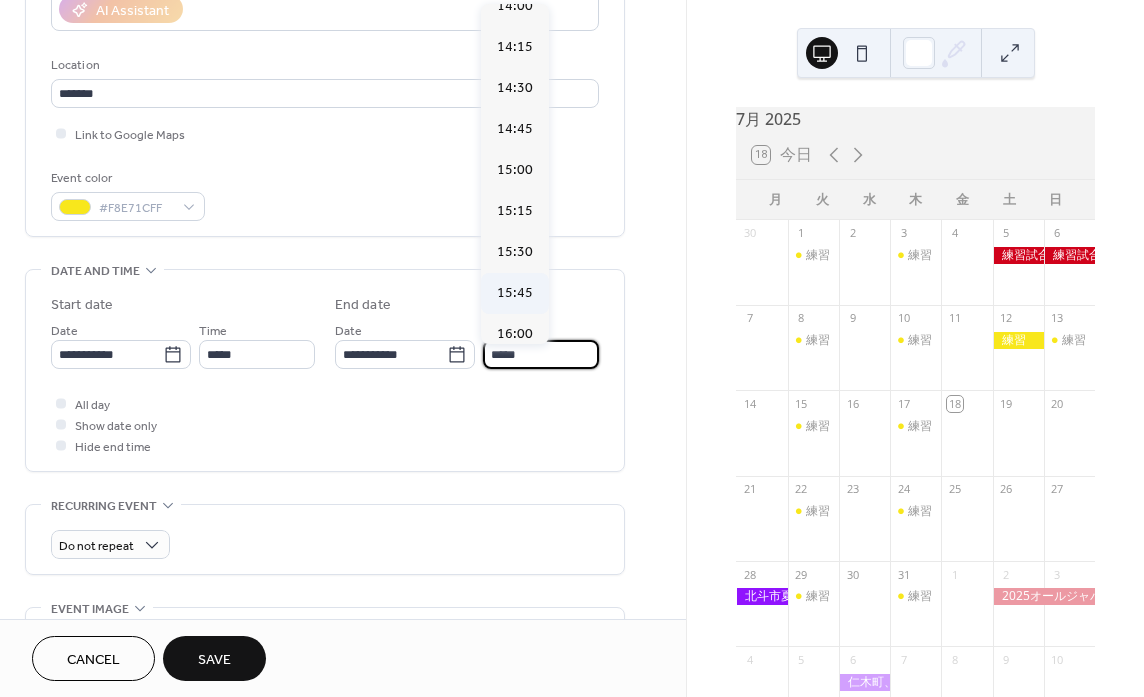 scroll, scrollTop: 865, scrollLeft: 0, axis: vertical 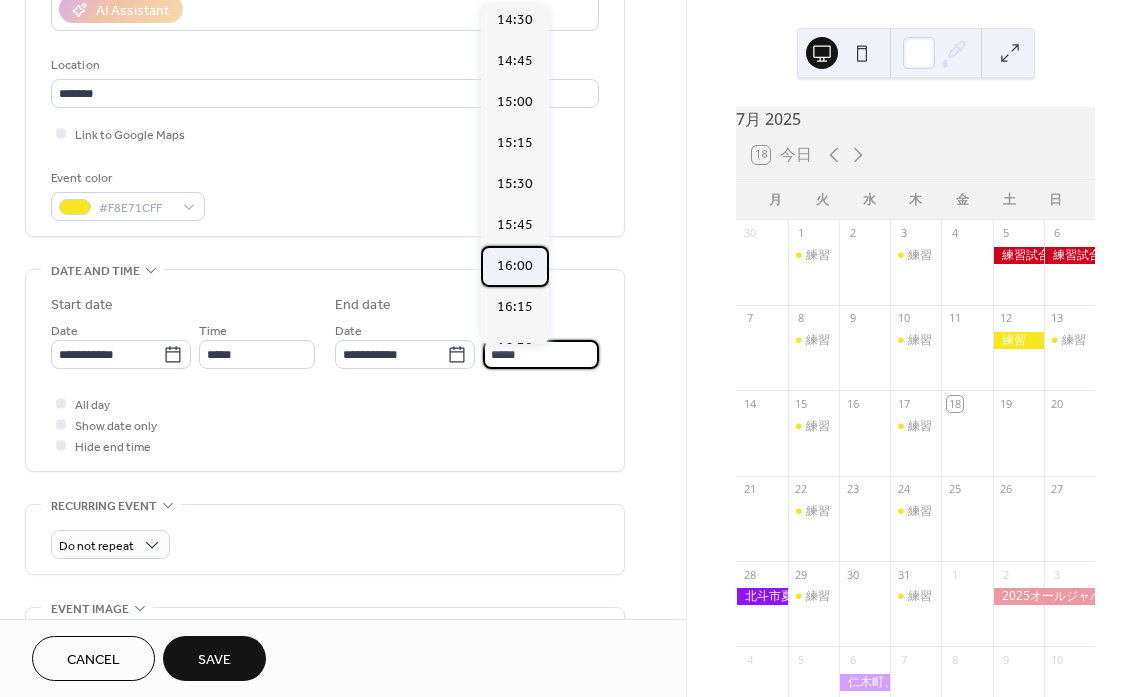 click on "16:00" at bounding box center [515, 266] 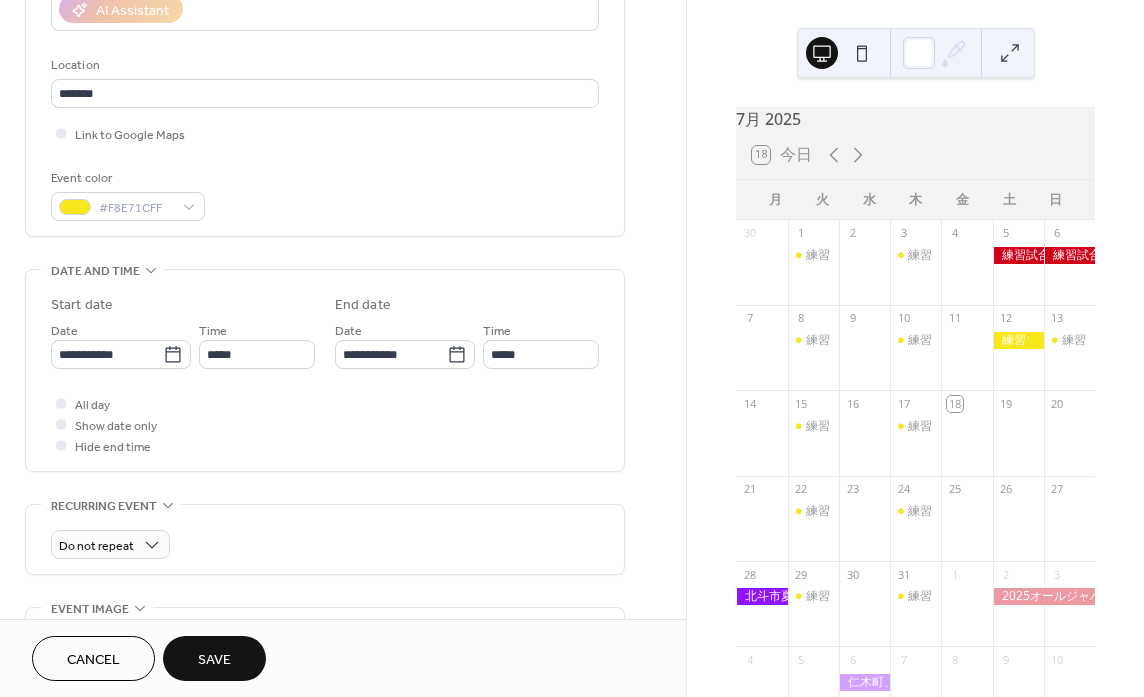 click on "Save" at bounding box center (214, 660) 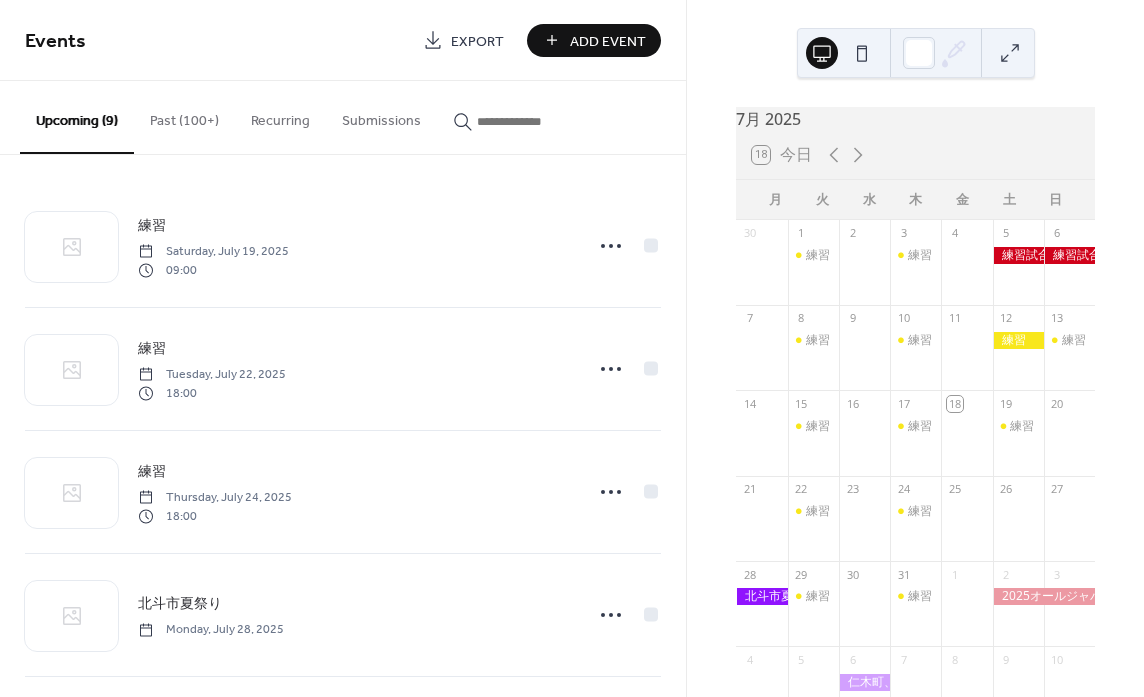 click on "Add Event" at bounding box center [608, 41] 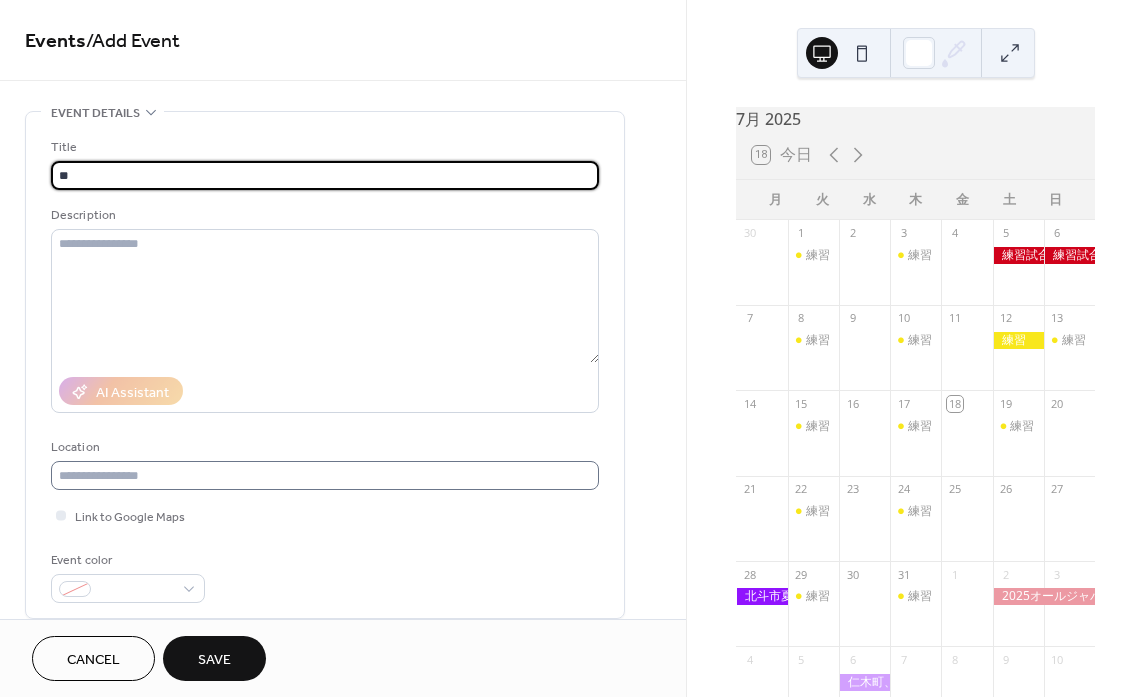 type on "**" 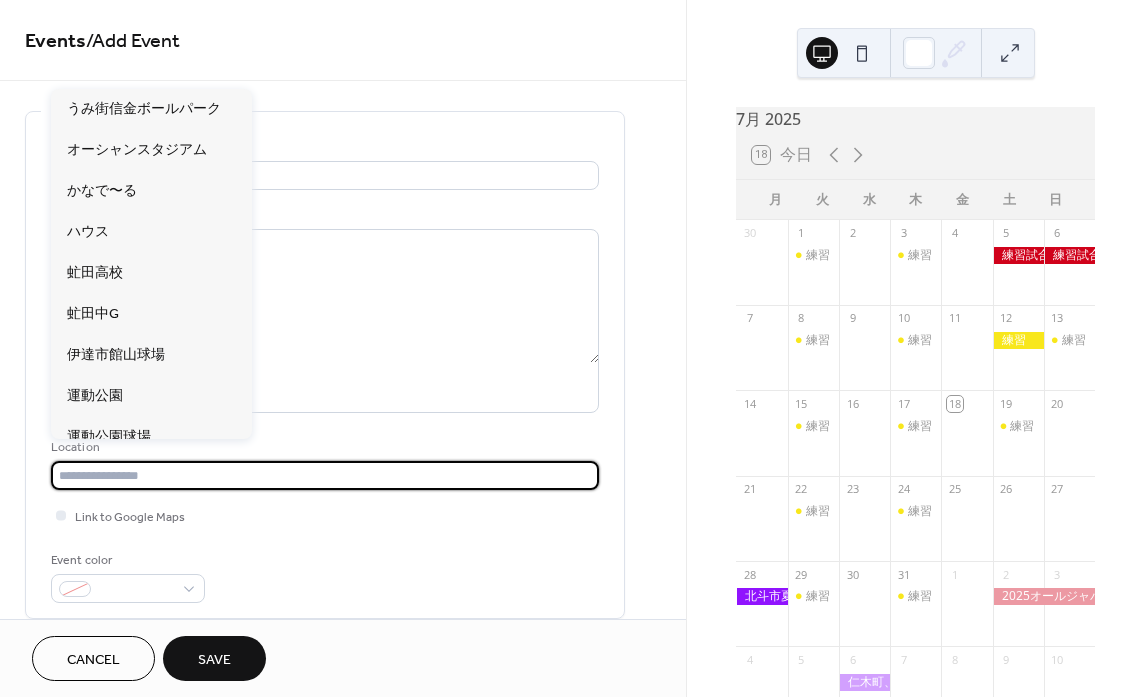 paste on "*******" 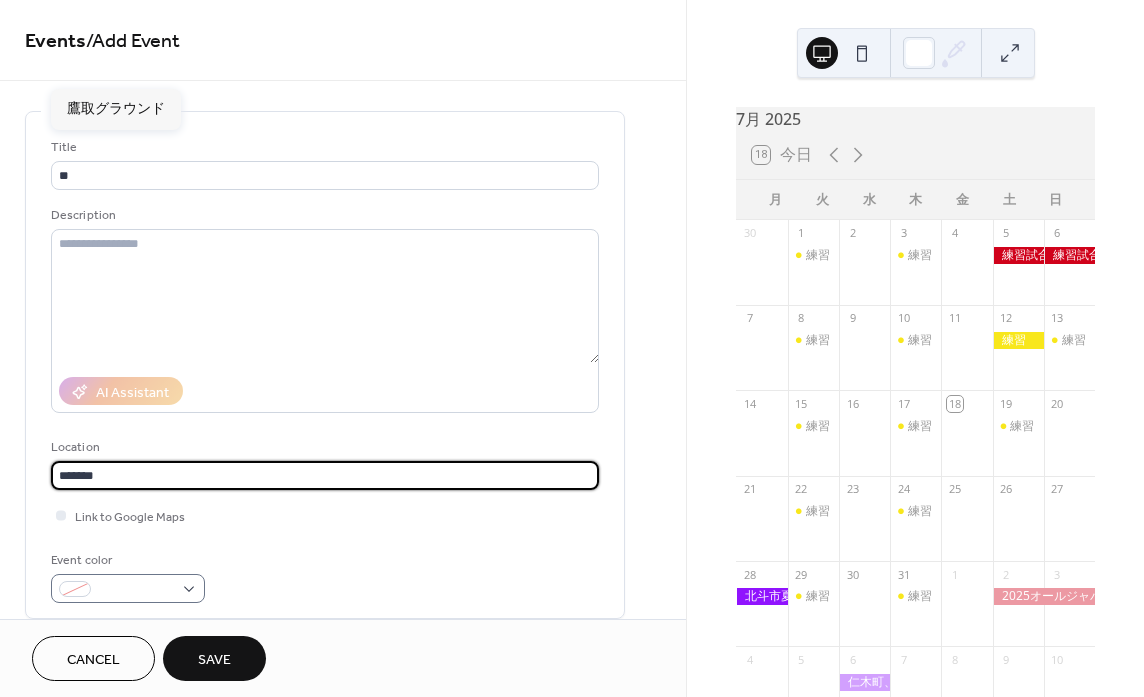 type on "*******" 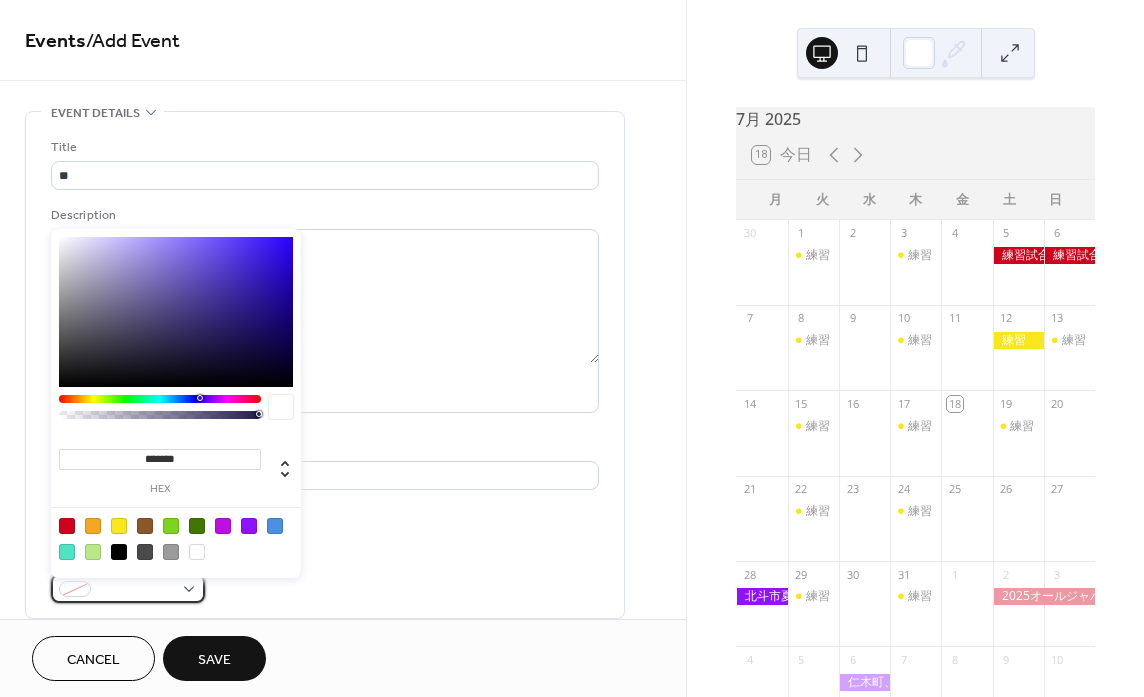 click at bounding box center (128, 588) 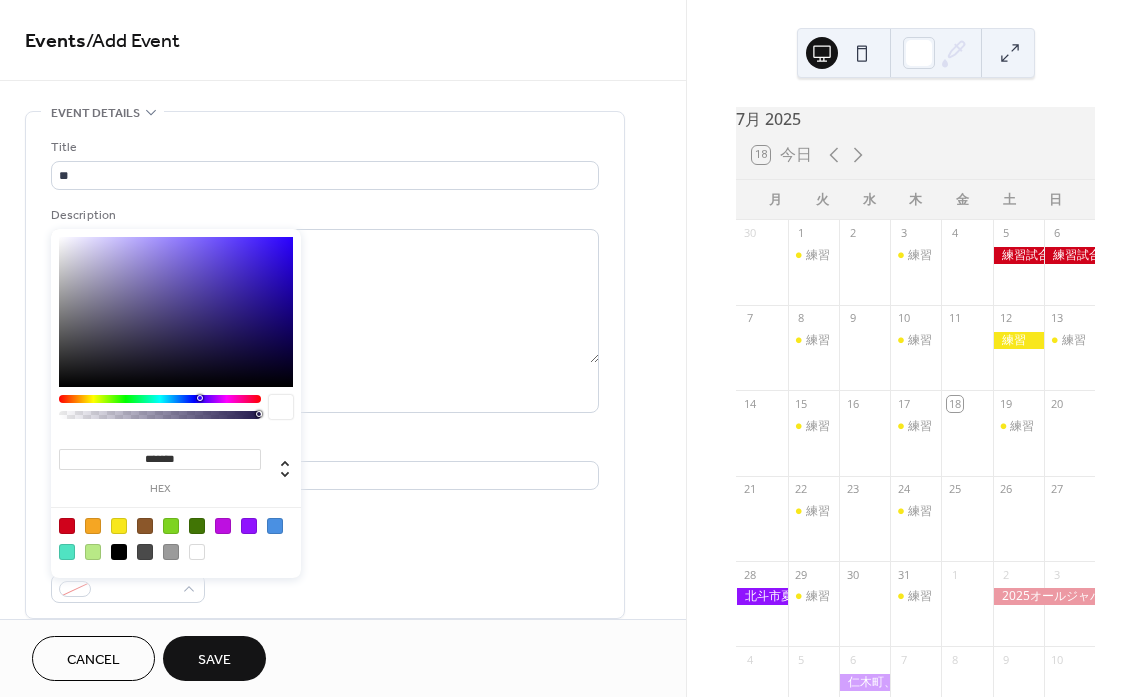 click at bounding box center (176, 538) 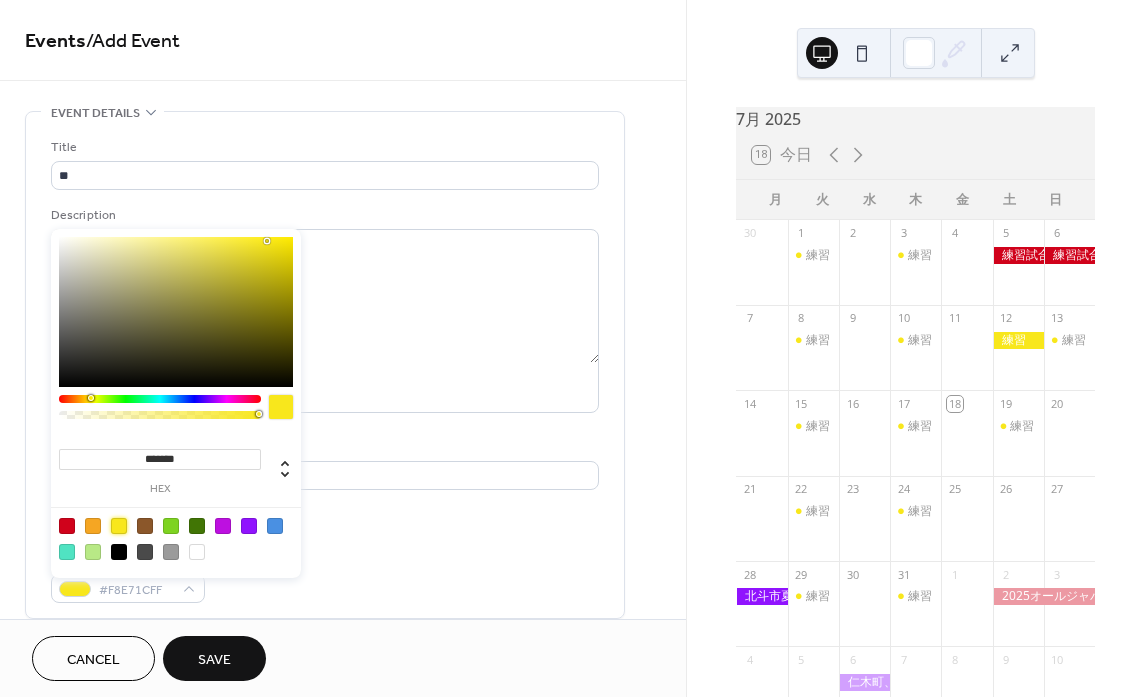 click on "Title ** Description AI Assistant Location ******* Link to Google Maps Event color #F8E71CFF" at bounding box center [325, 370] 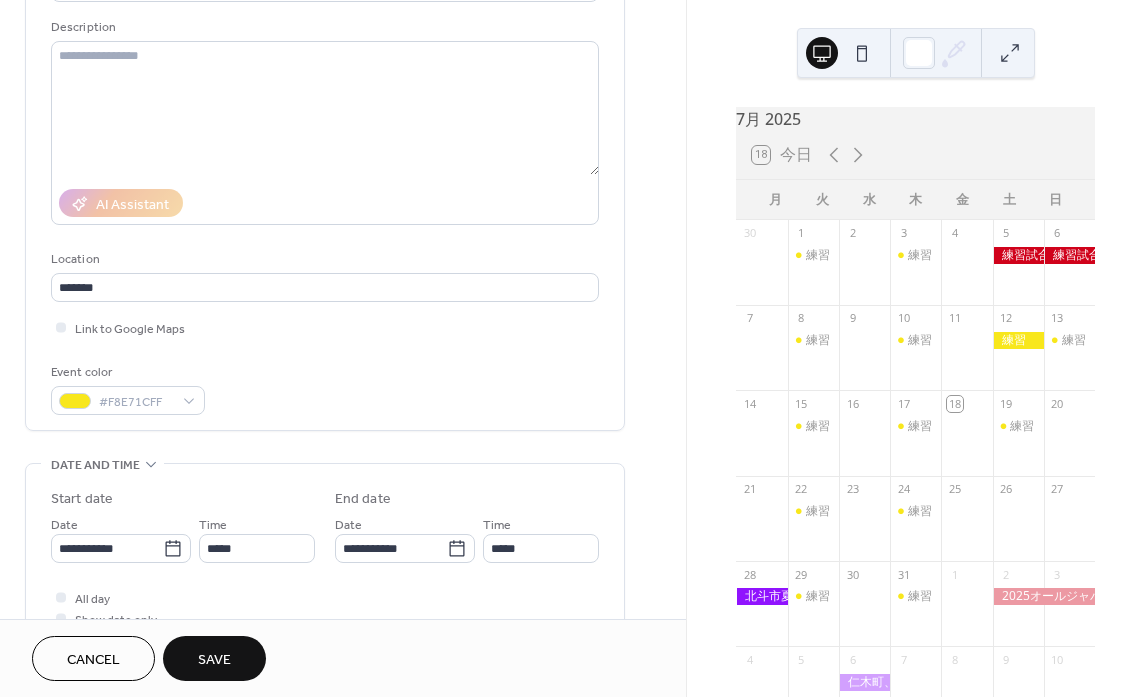 scroll, scrollTop: 213, scrollLeft: 0, axis: vertical 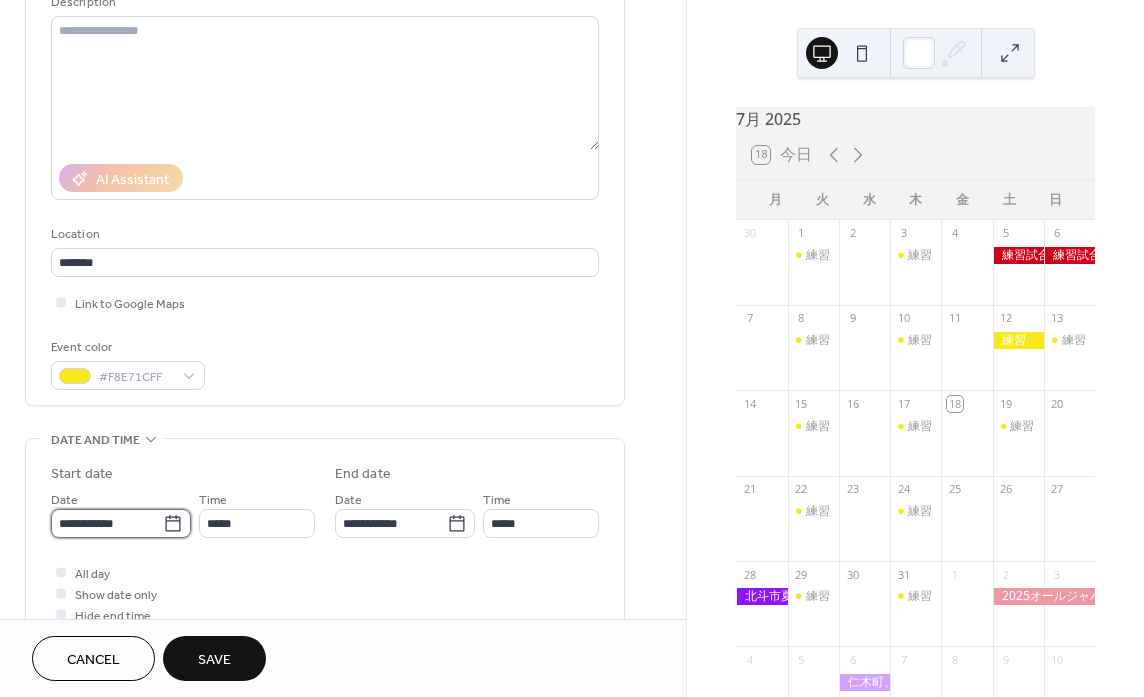 click on "**********" at bounding box center [107, 523] 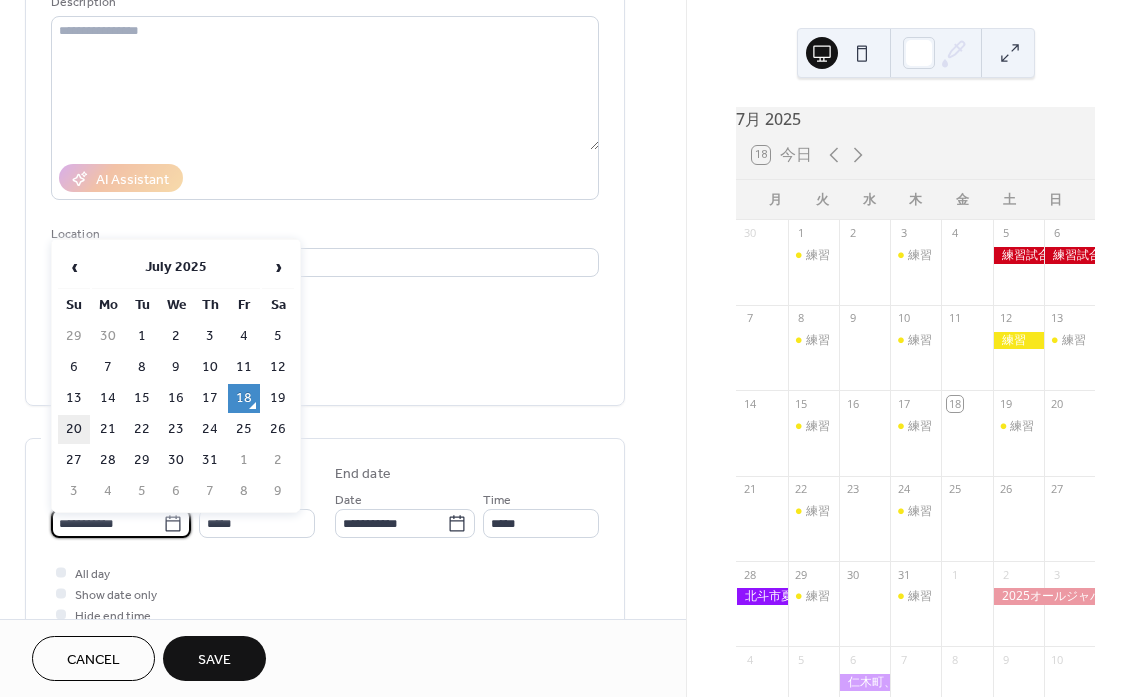click on "20" at bounding box center [74, 429] 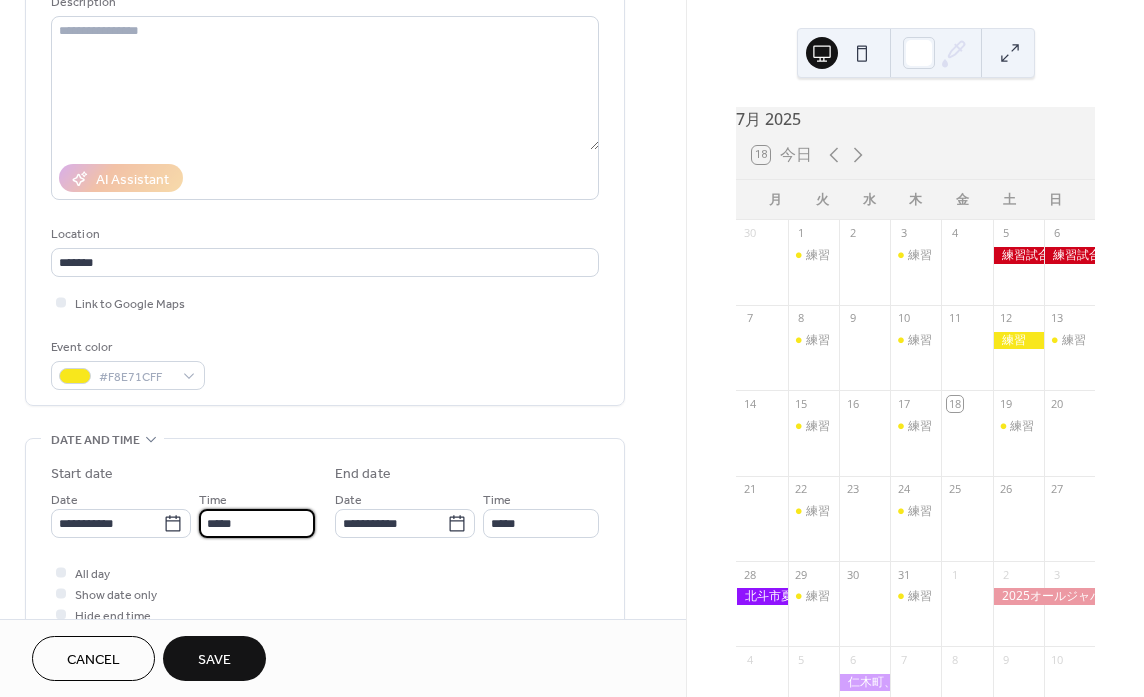 click on "*****" at bounding box center [257, 523] 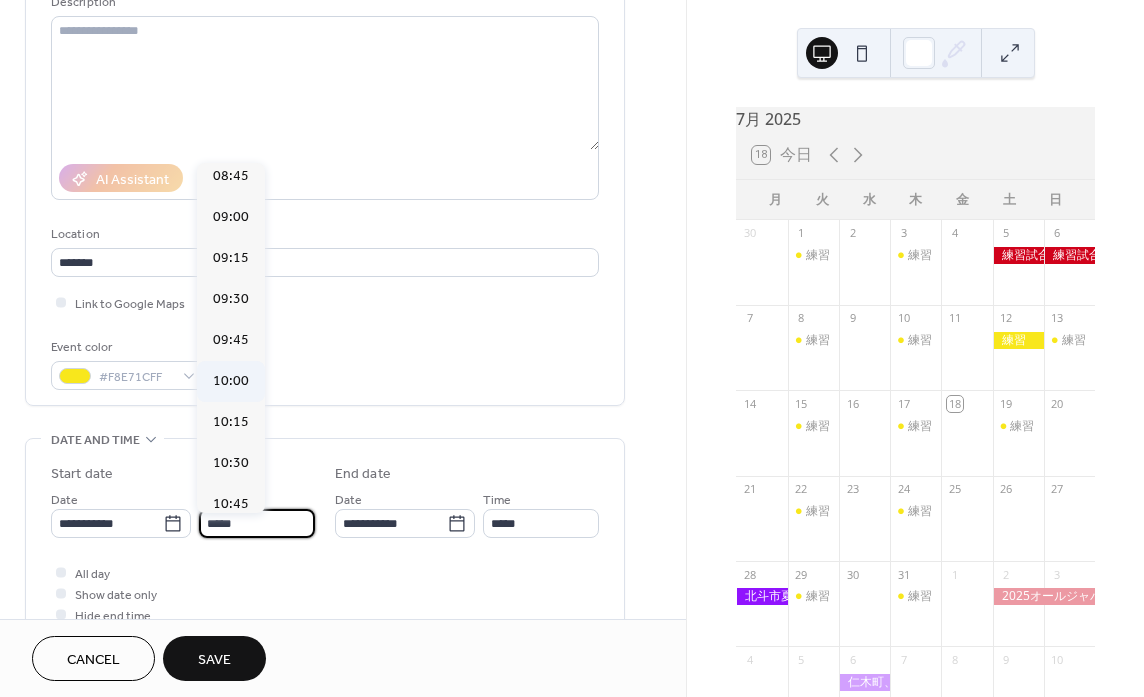 scroll, scrollTop: 1400, scrollLeft: 0, axis: vertical 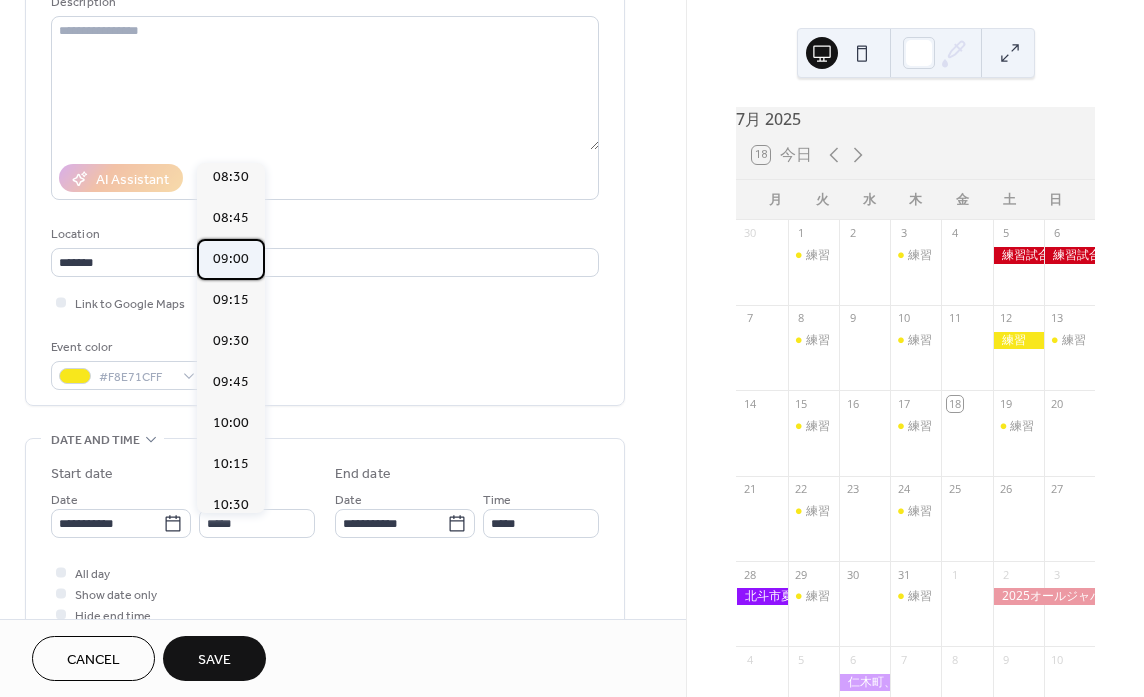 click on "09:00" at bounding box center (231, 259) 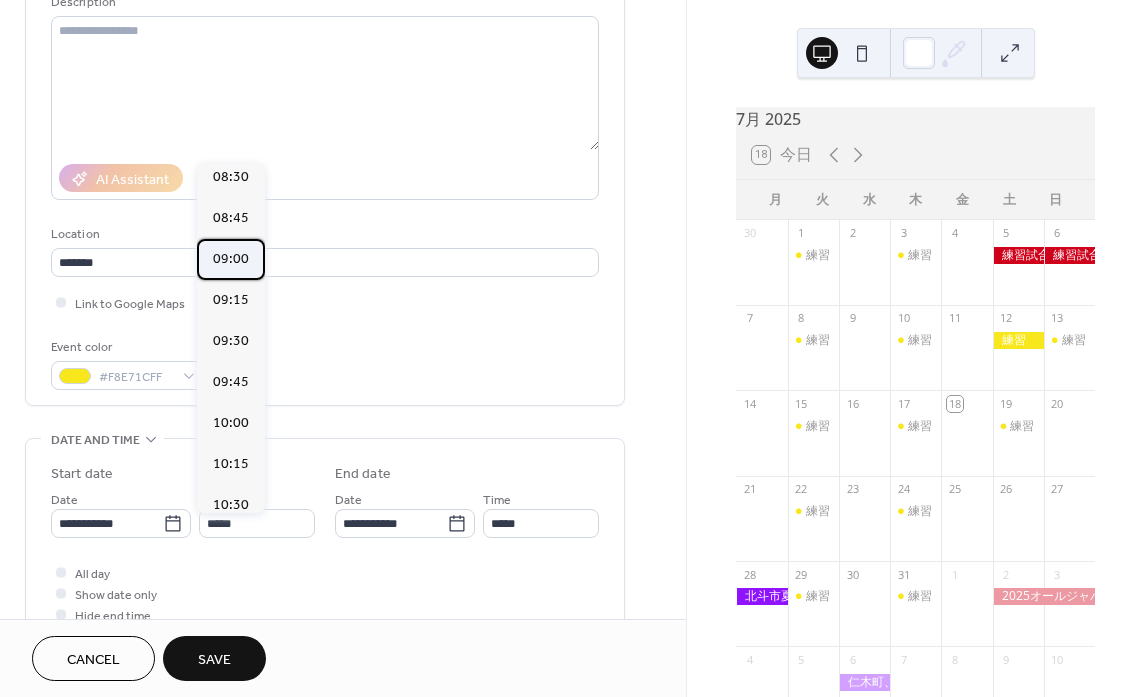 type on "*****" 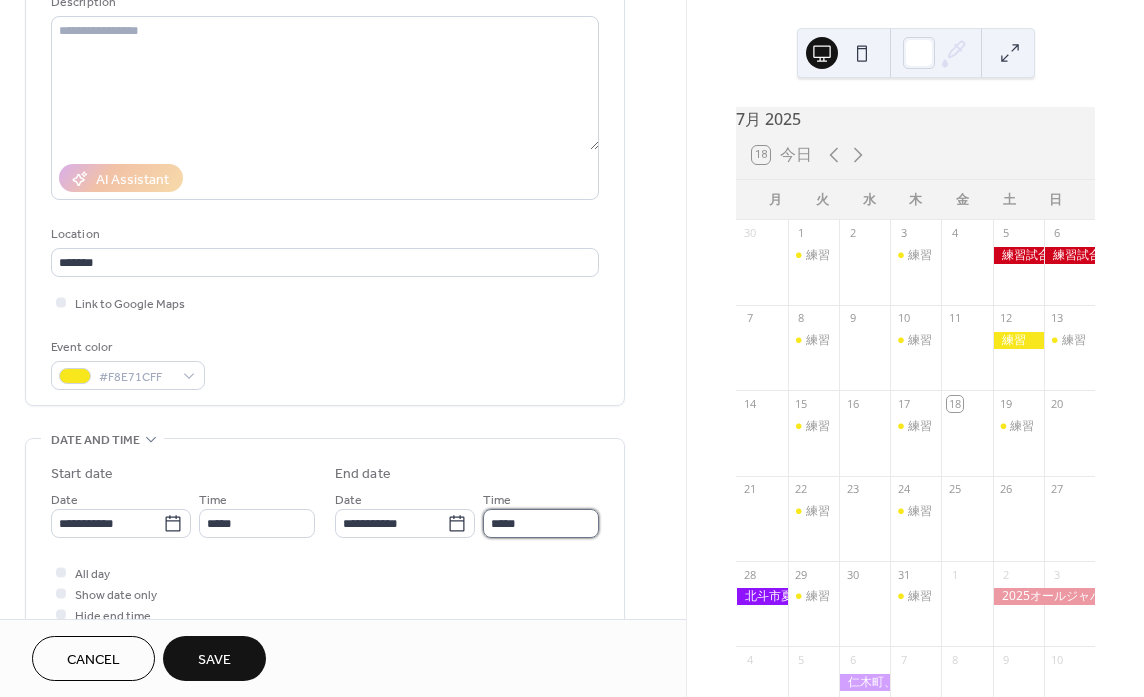 click on "*****" at bounding box center (541, 523) 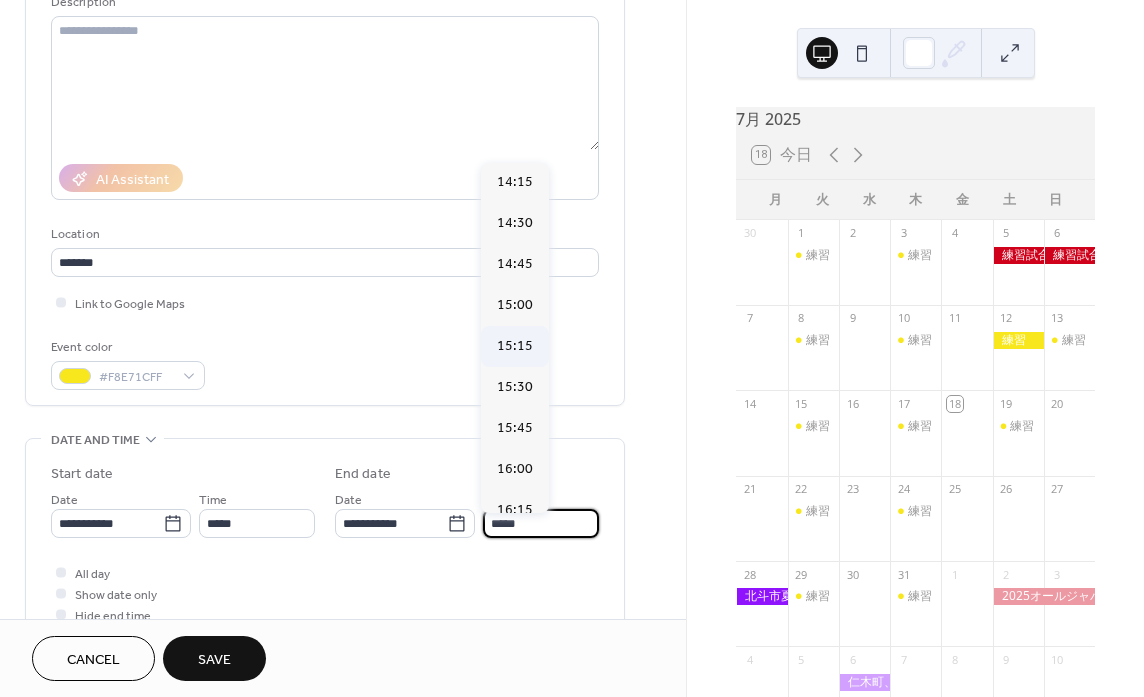 scroll, scrollTop: 826, scrollLeft: 0, axis: vertical 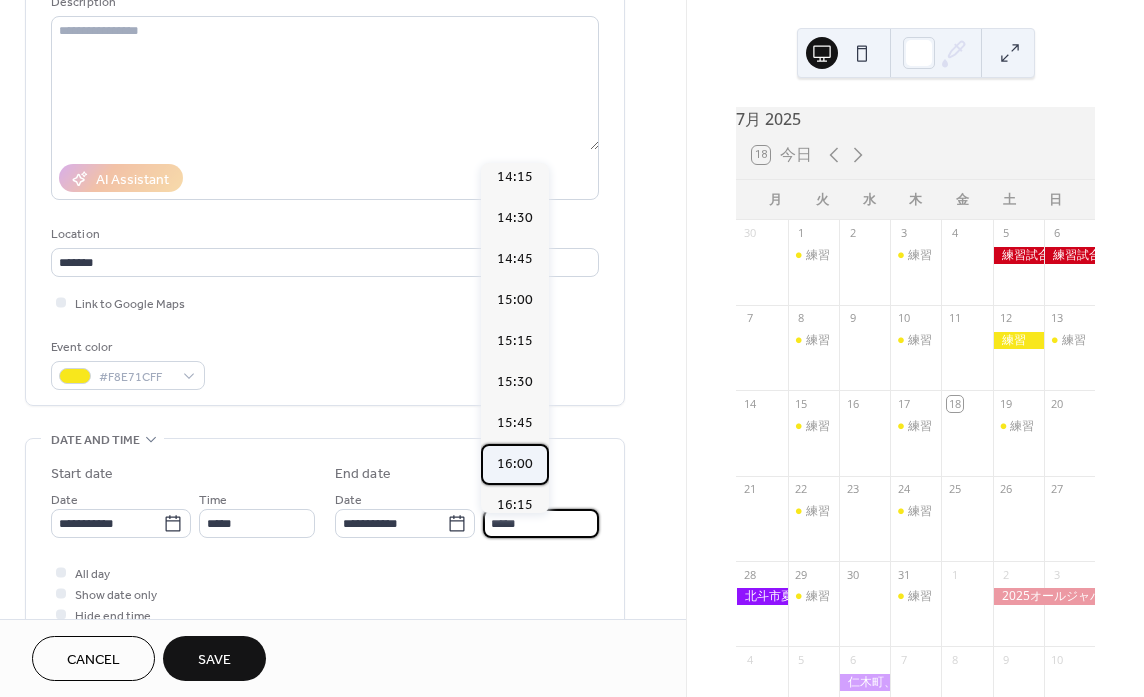 click on "16:00" at bounding box center [515, 464] 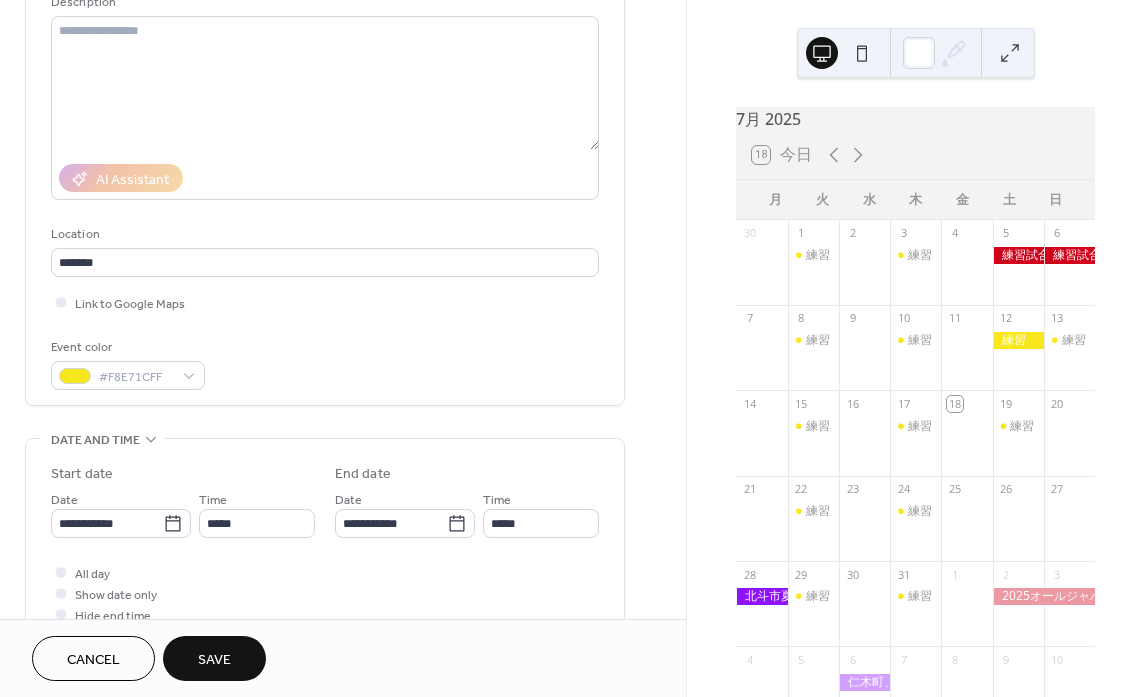 type on "*****" 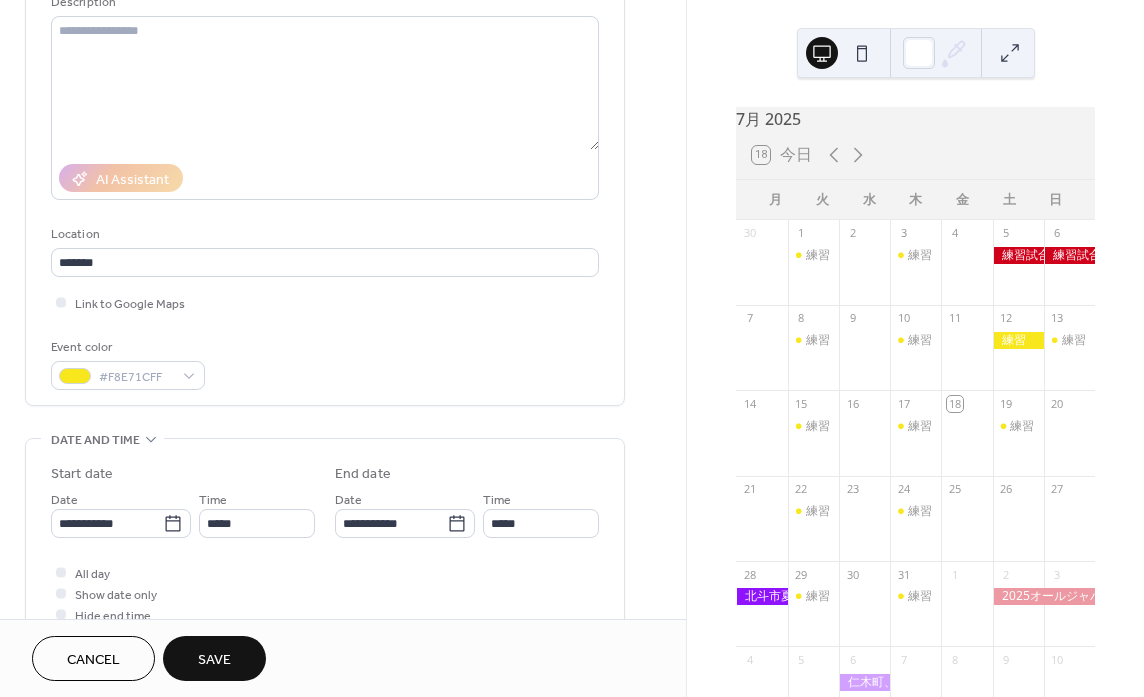 click on "Save" at bounding box center (214, 660) 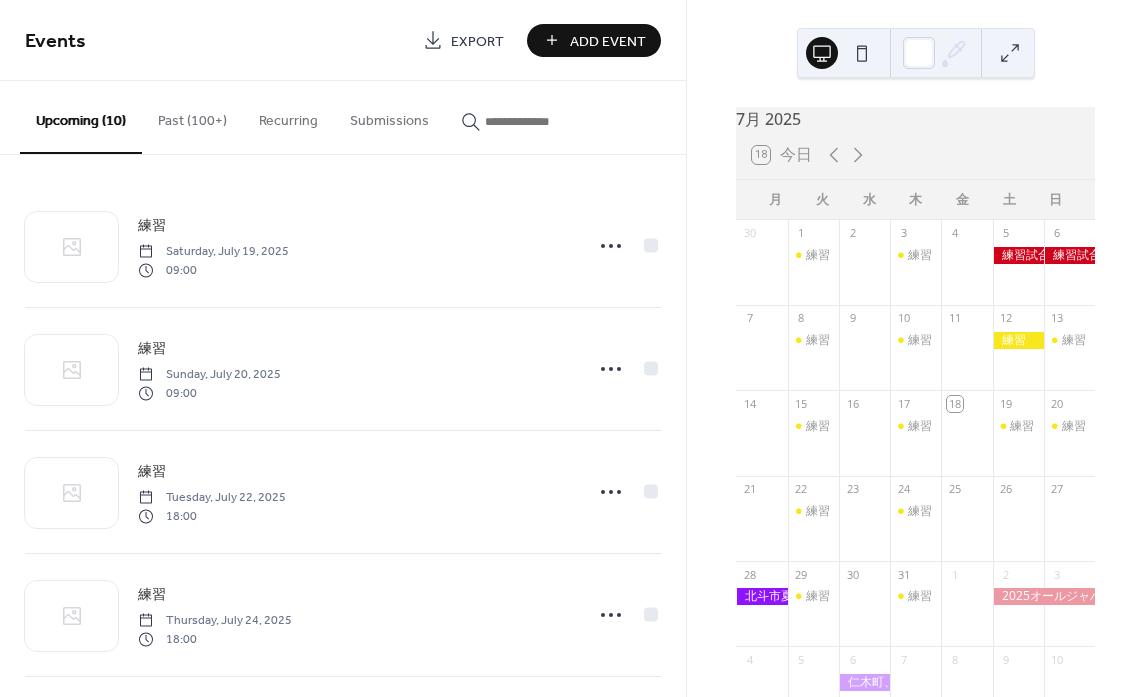 click on "Add Event" at bounding box center (608, 41) 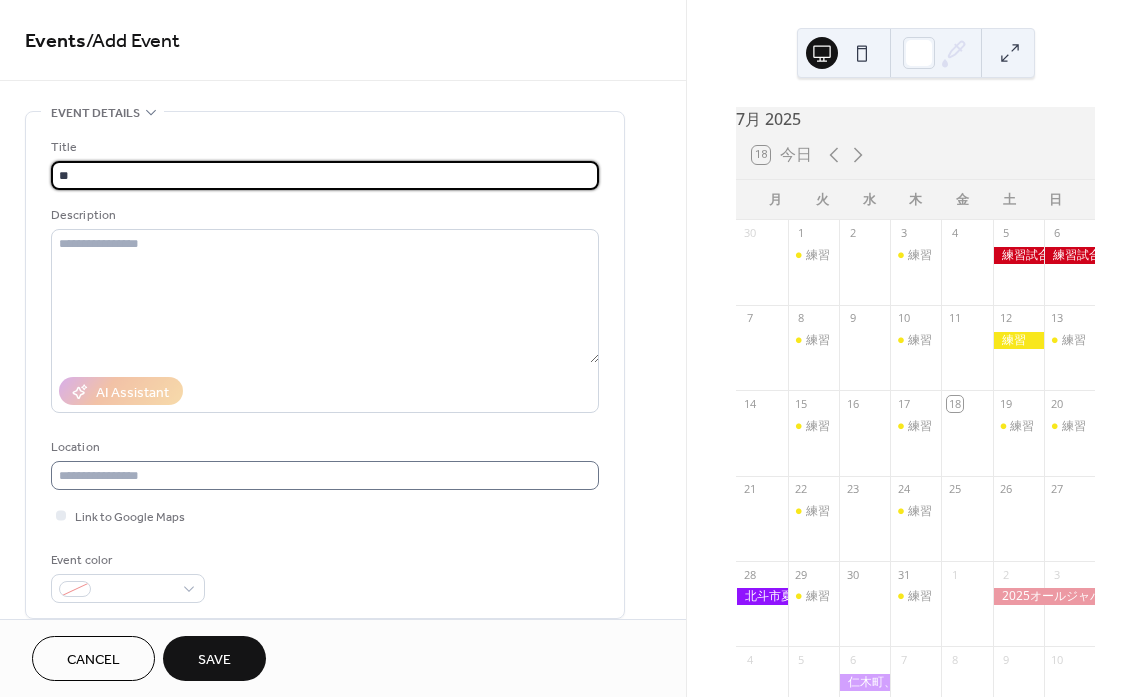 type on "**" 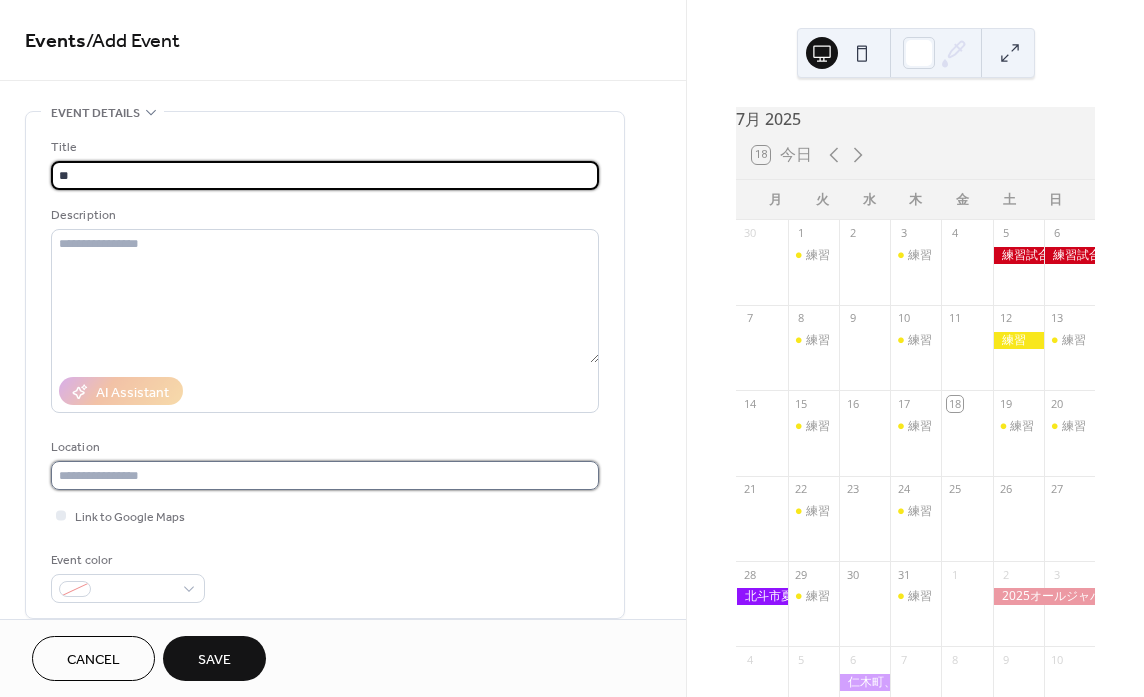 click at bounding box center [325, 475] 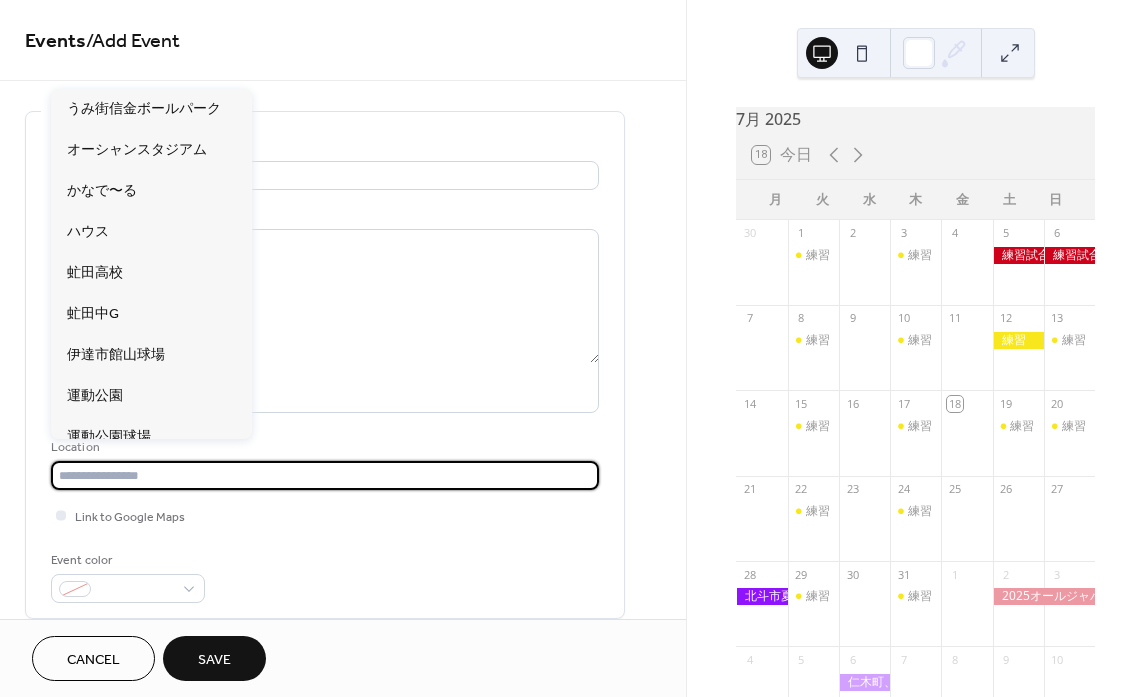 paste on "*******" 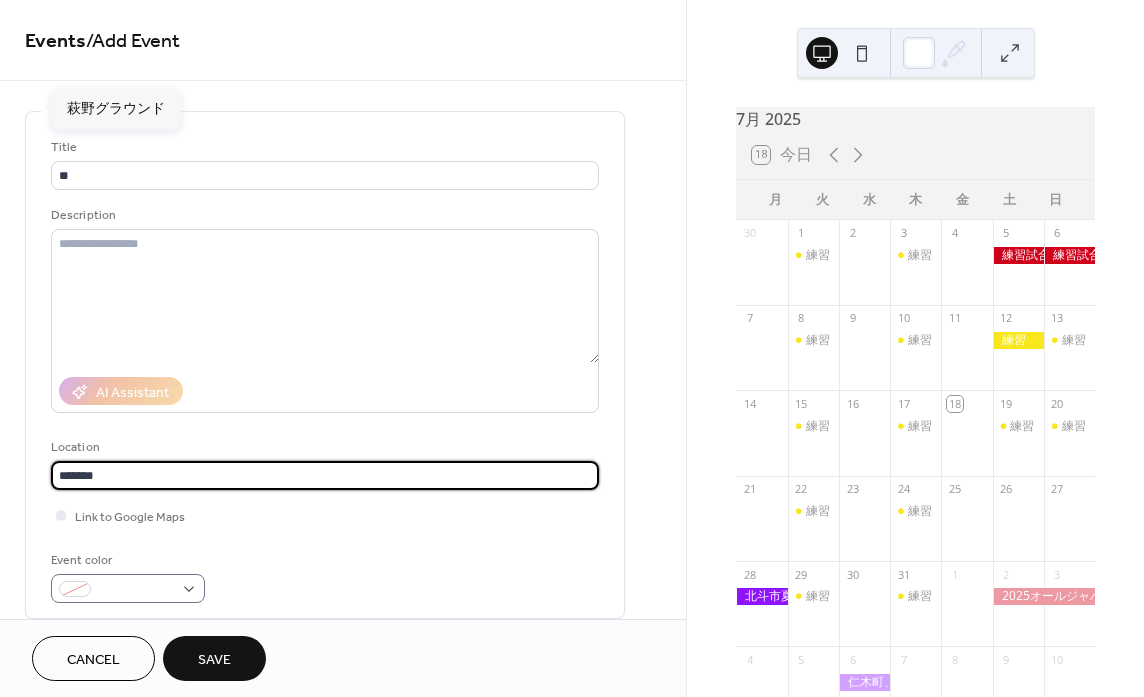 type on "*******" 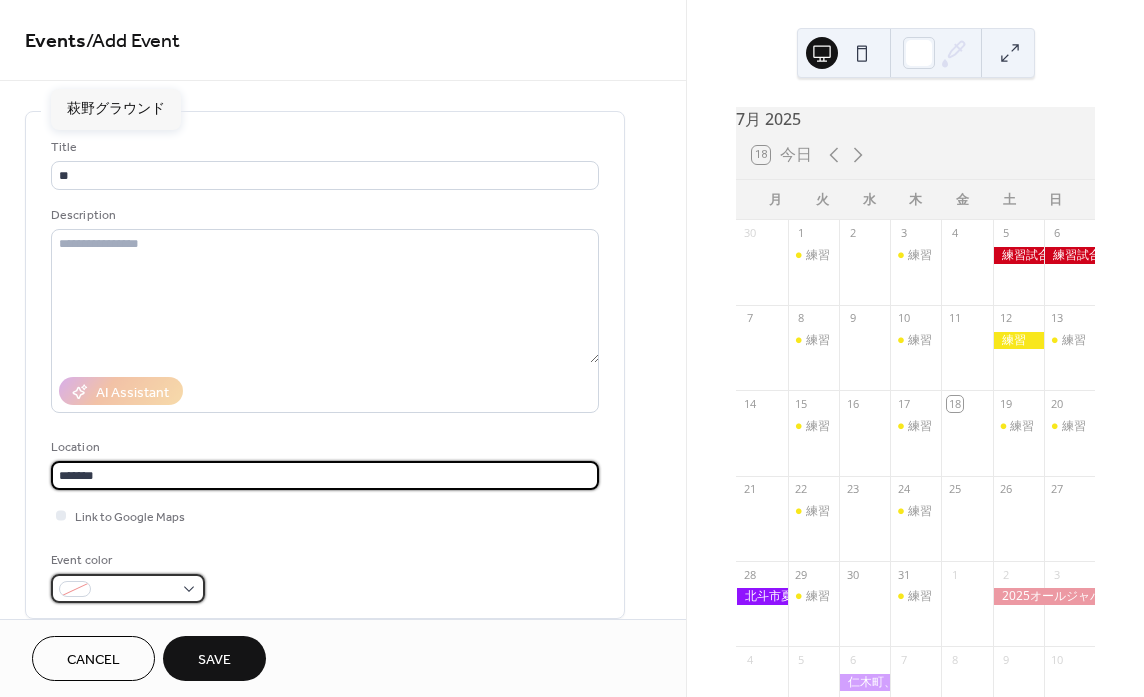 click at bounding box center (136, 590) 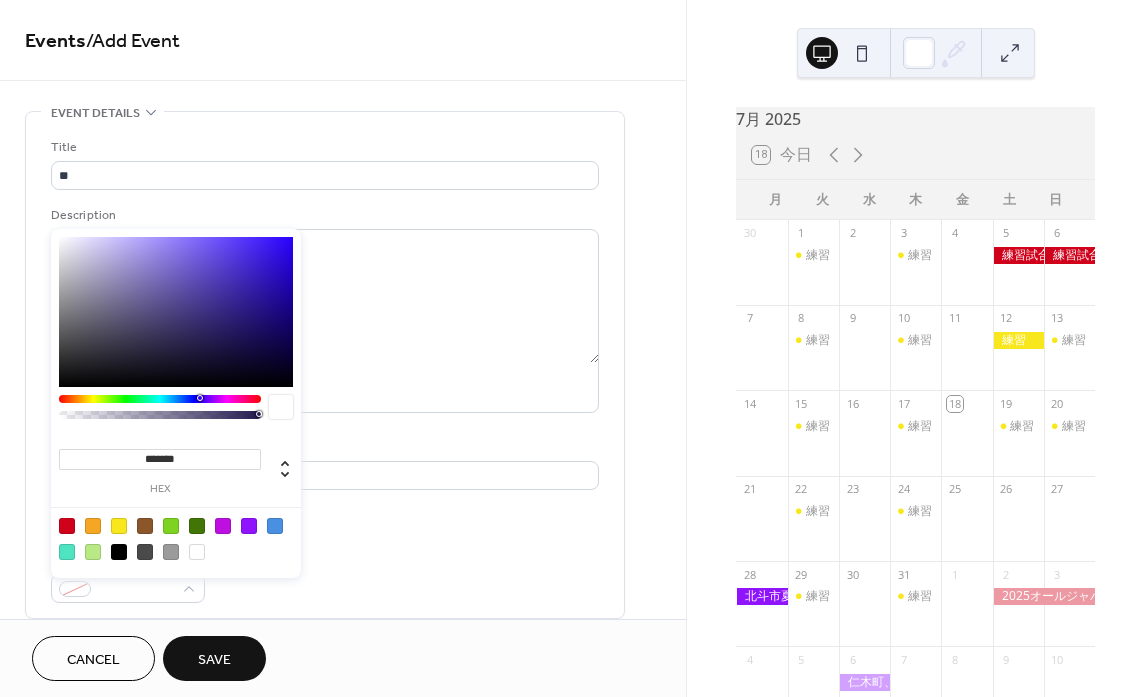 click at bounding box center (119, 526) 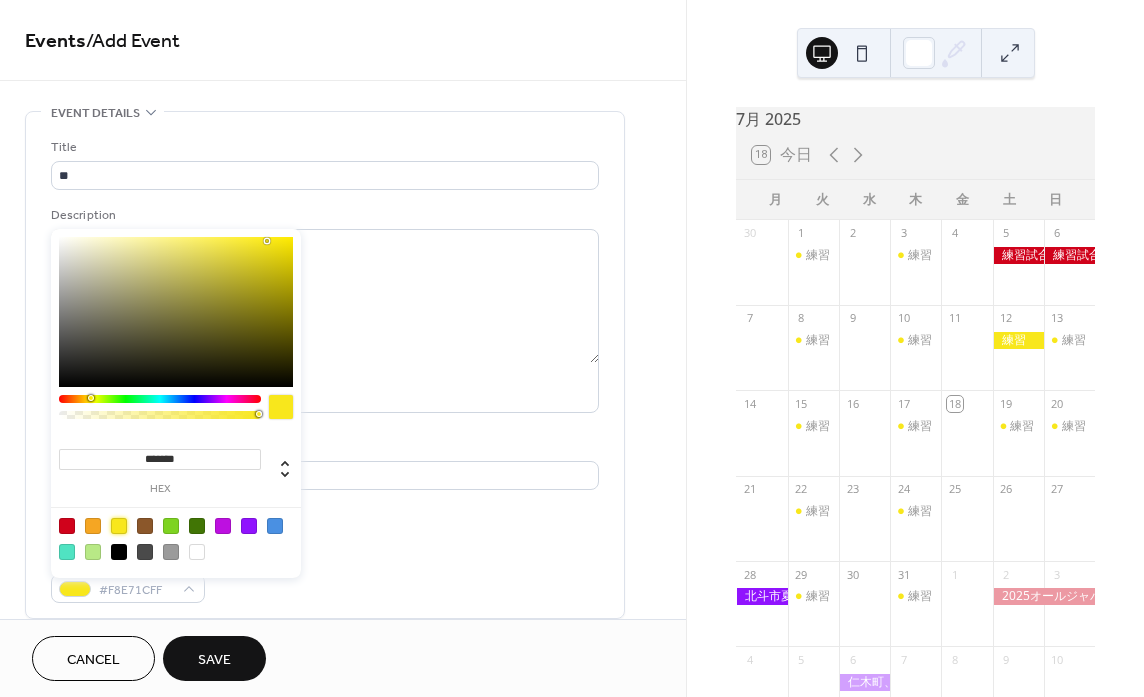 click on "Title ** Description AI Assistant Location ******* Link to Google Maps Event color #F8E71CFF" at bounding box center [325, 370] 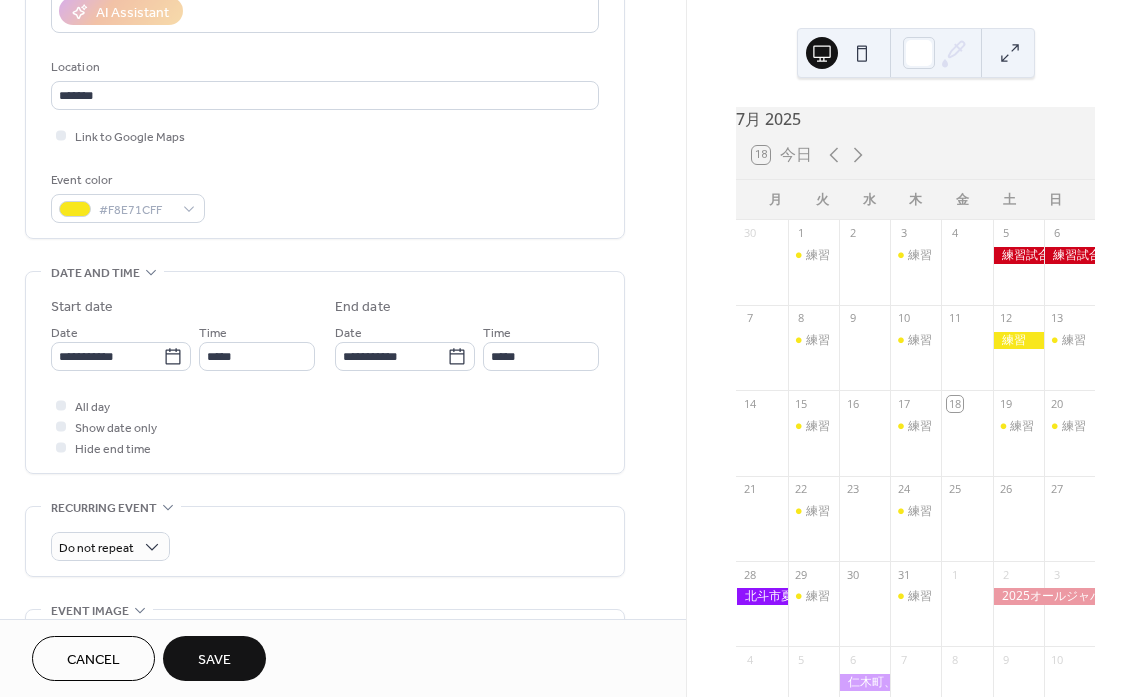 scroll, scrollTop: 400, scrollLeft: 0, axis: vertical 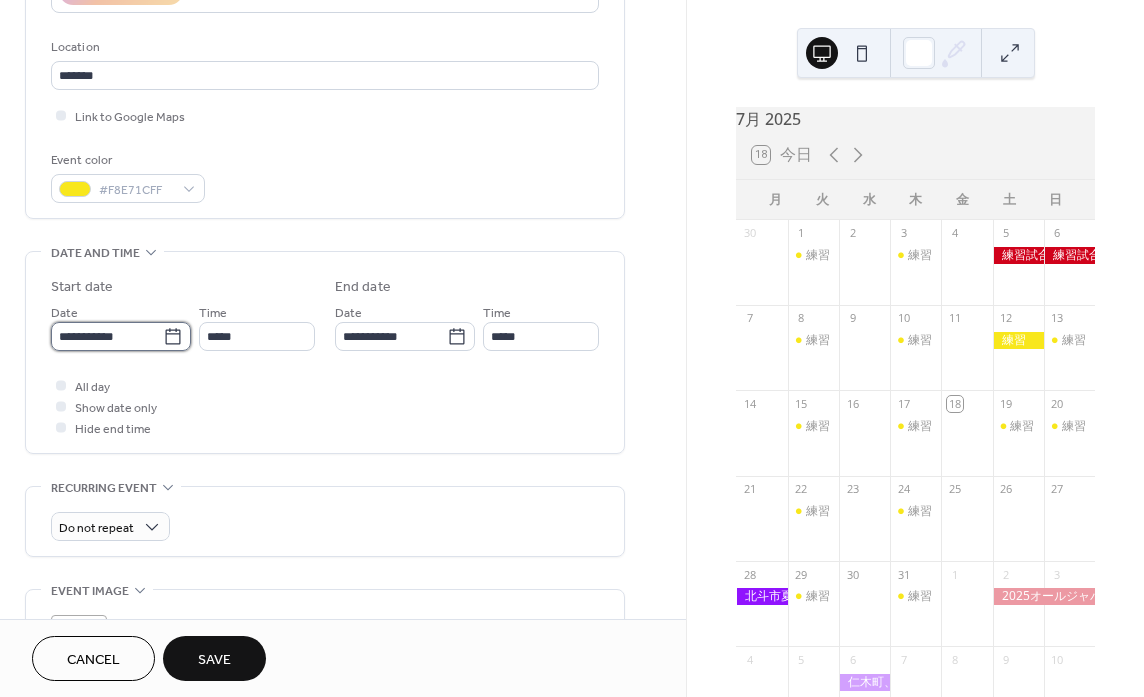 click on "**********" at bounding box center [107, 336] 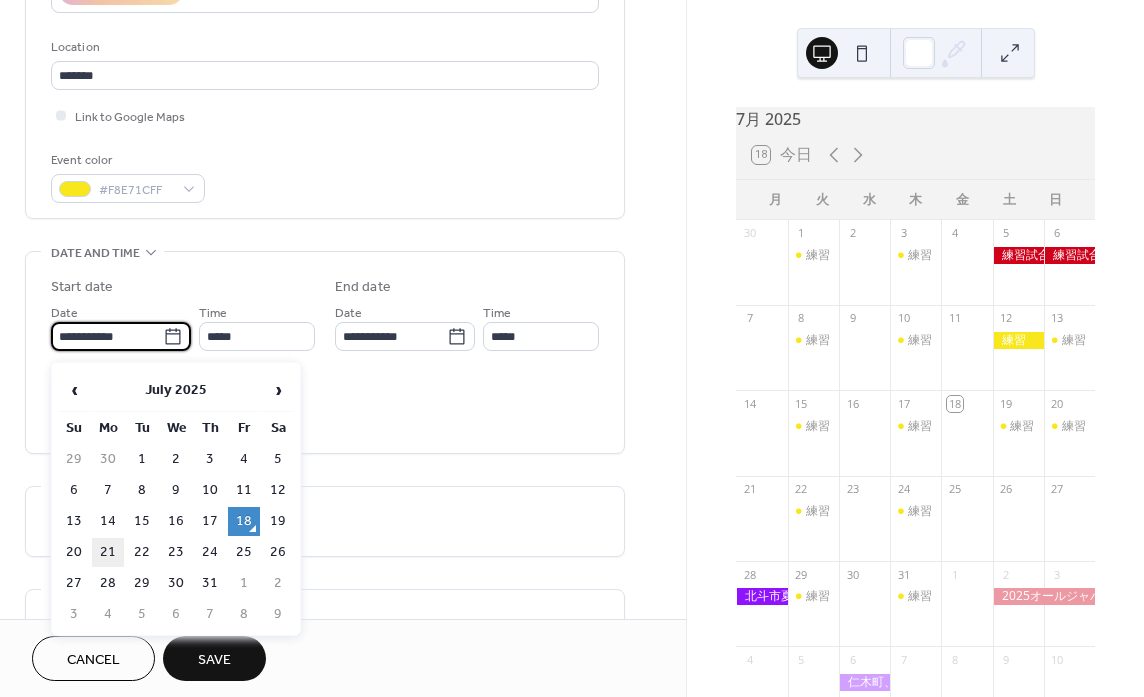 click on "21" at bounding box center (108, 552) 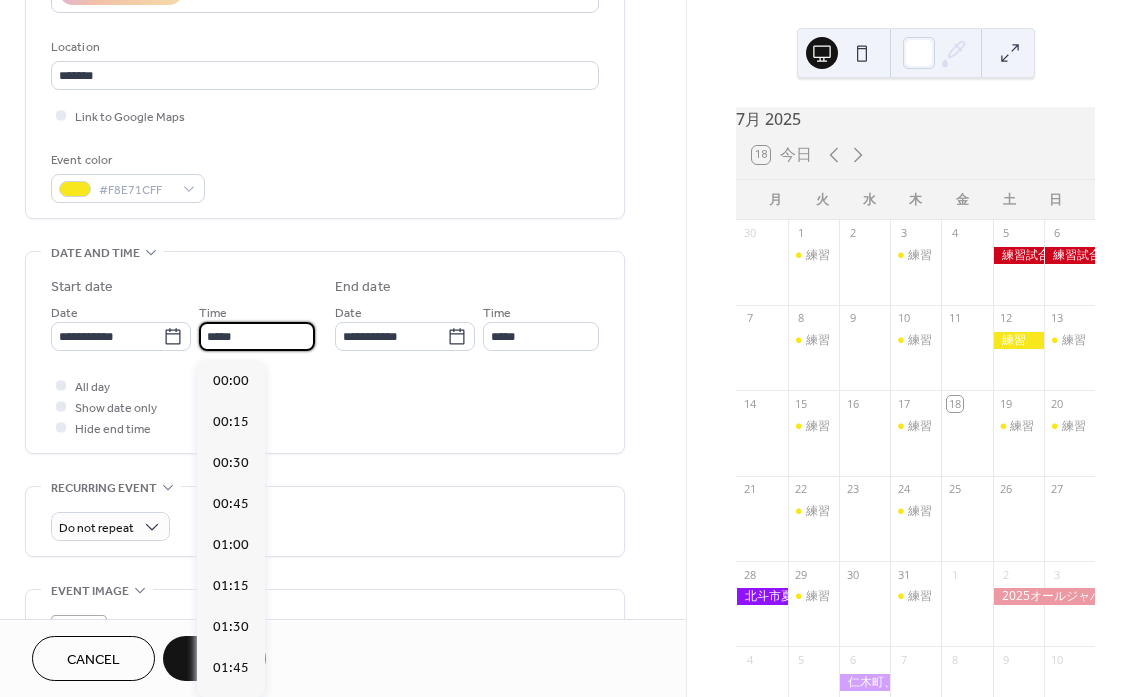 click on "*****" at bounding box center (257, 336) 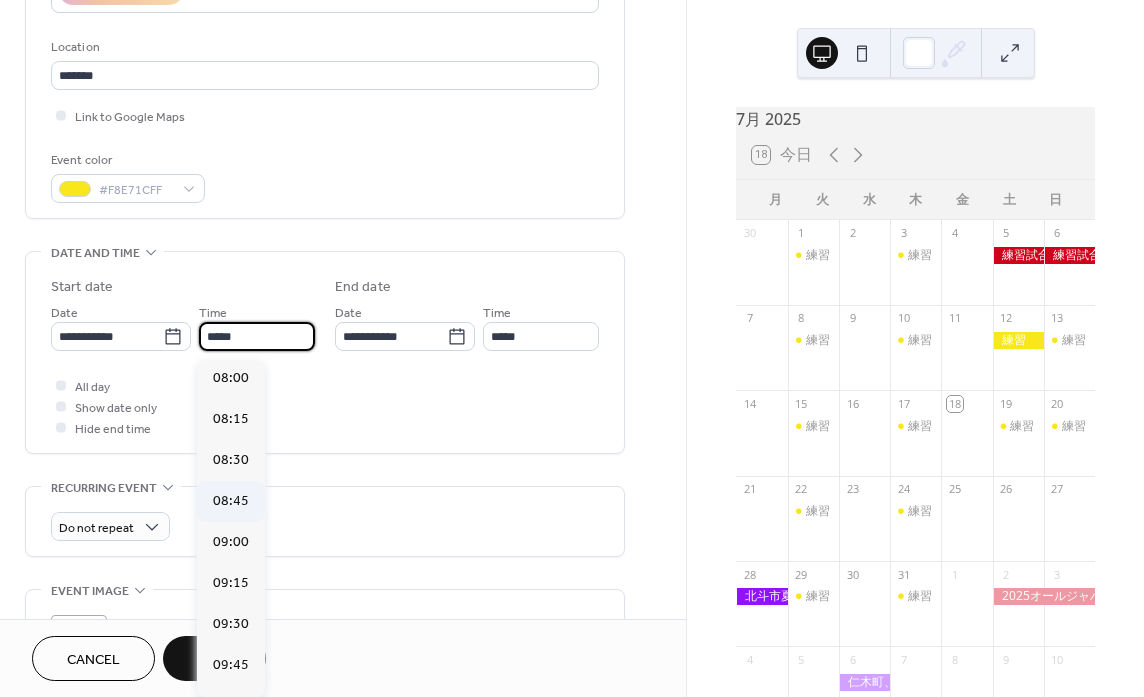 scroll, scrollTop: 1316, scrollLeft: 0, axis: vertical 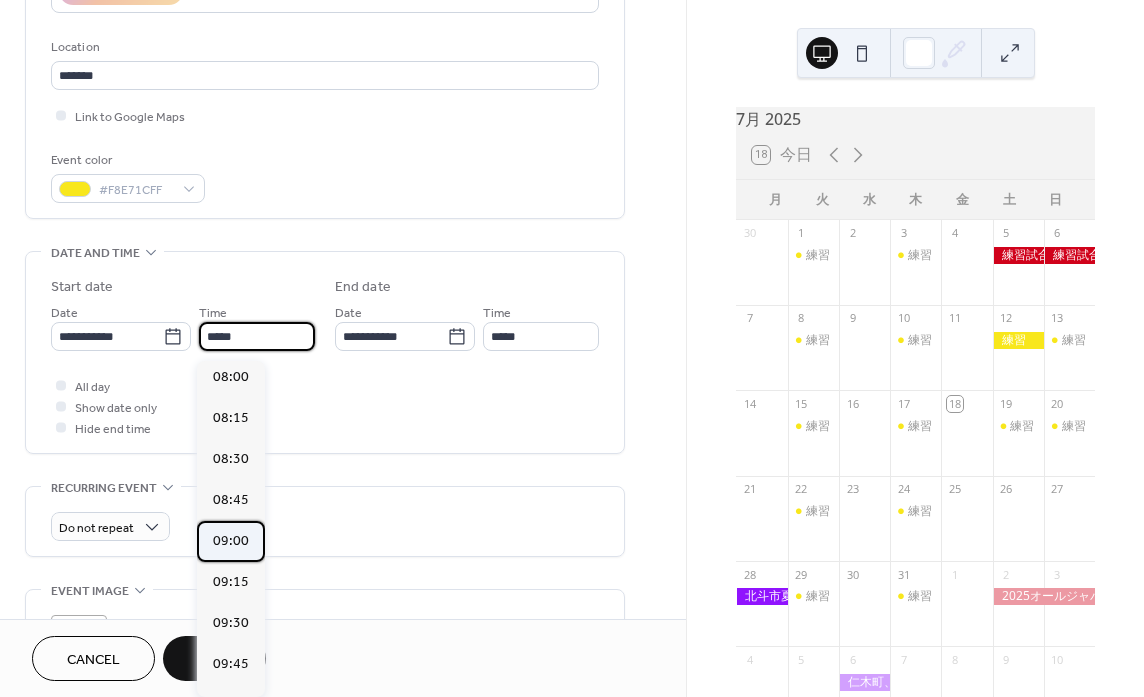 click on "09:00" at bounding box center [231, 541] 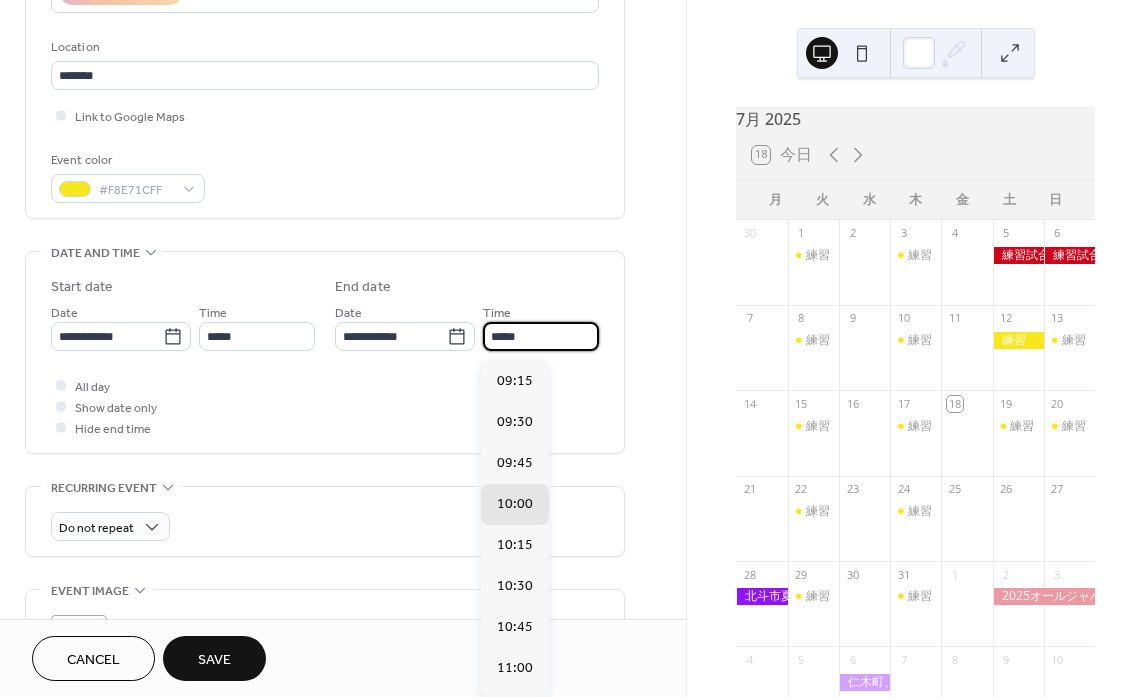 click on "*****" at bounding box center [541, 336] 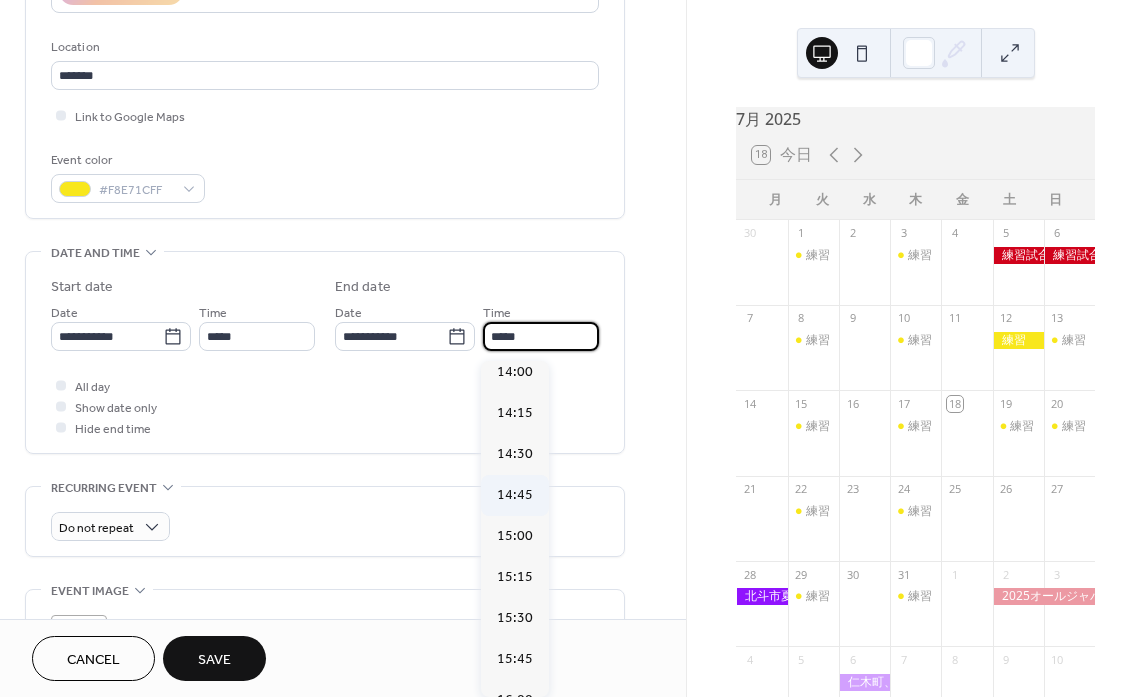 scroll, scrollTop: 796, scrollLeft: 0, axis: vertical 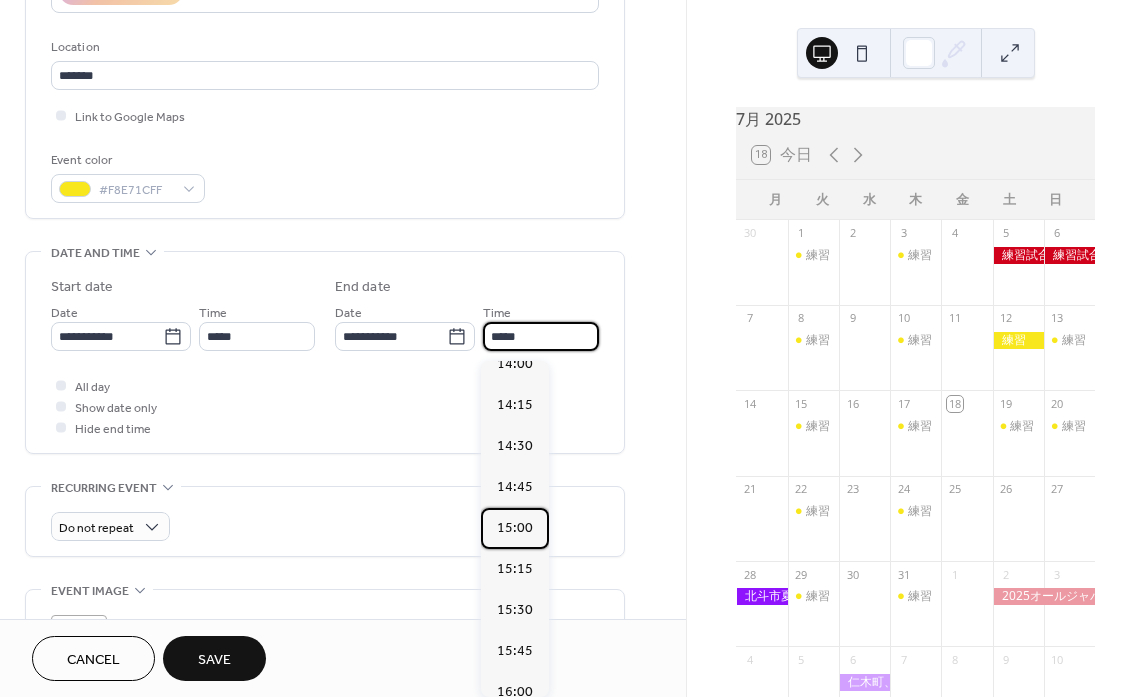 click on "15:00" at bounding box center [515, 528] 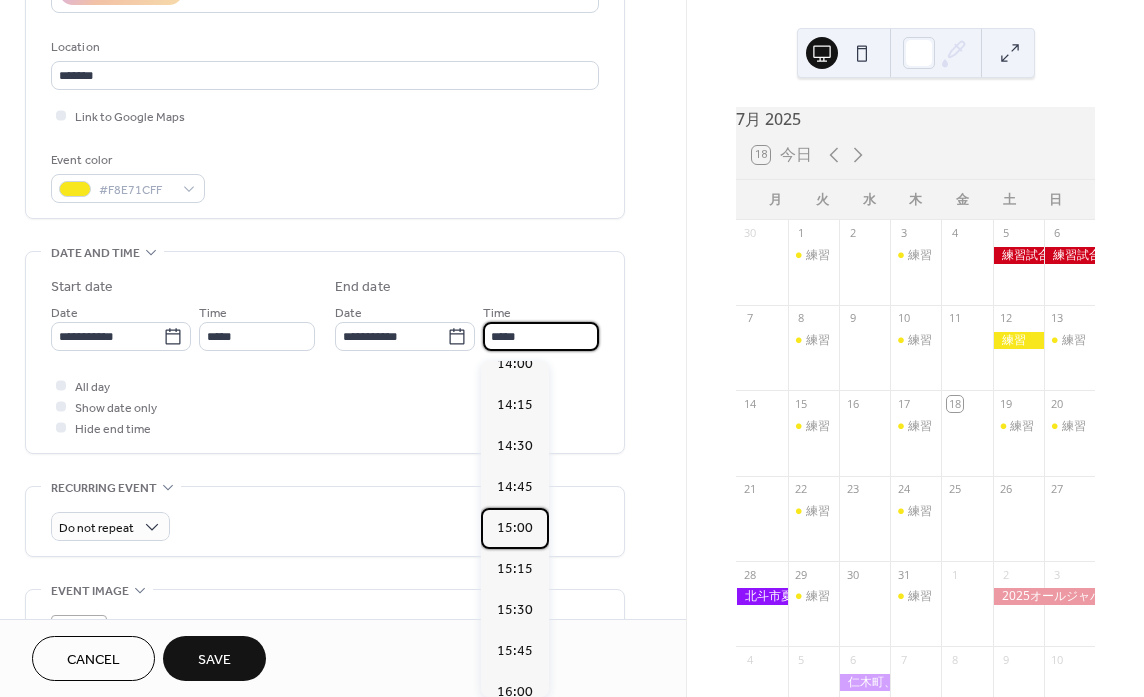 type on "*****" 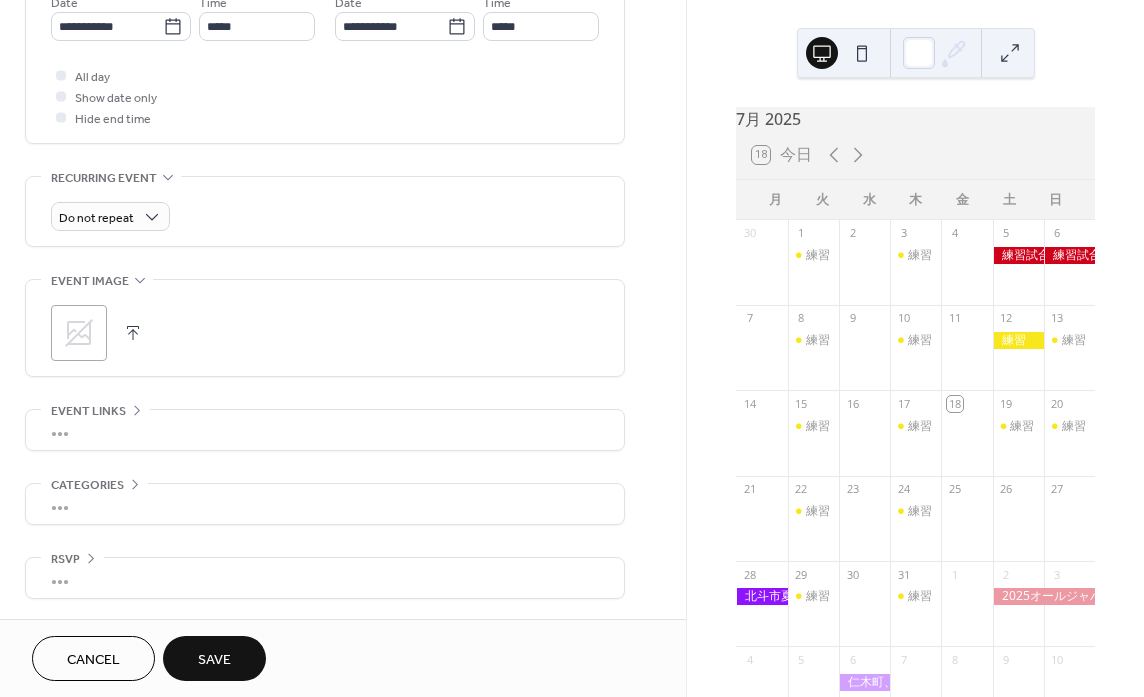 scroll, scrollTop: 716, scrollLeft: 0, axis: vertical 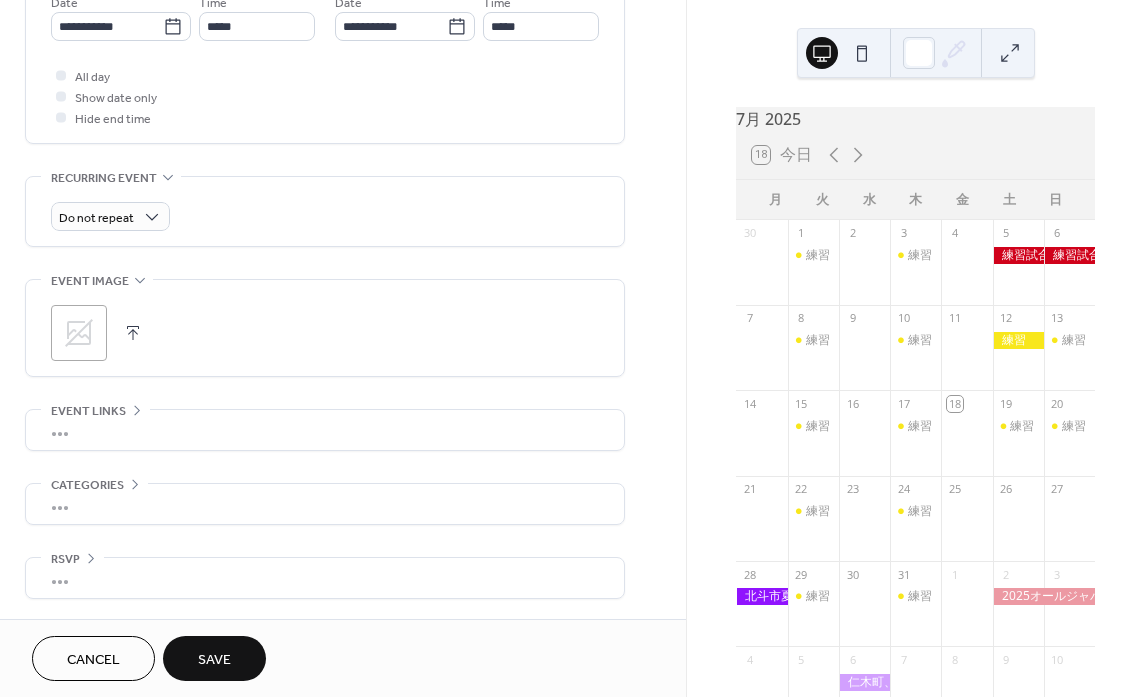 click on "Save" at bounding box center [214, 658] 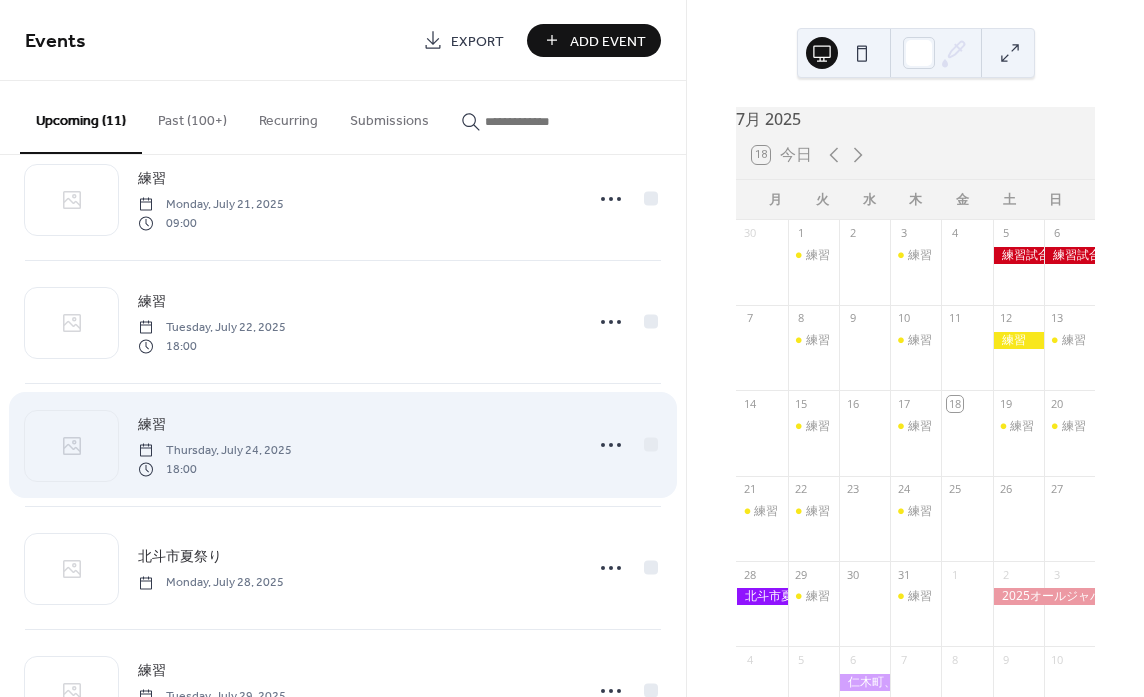 scroll, scrollTop: 295, scrollLeft: 0, axis: vertical 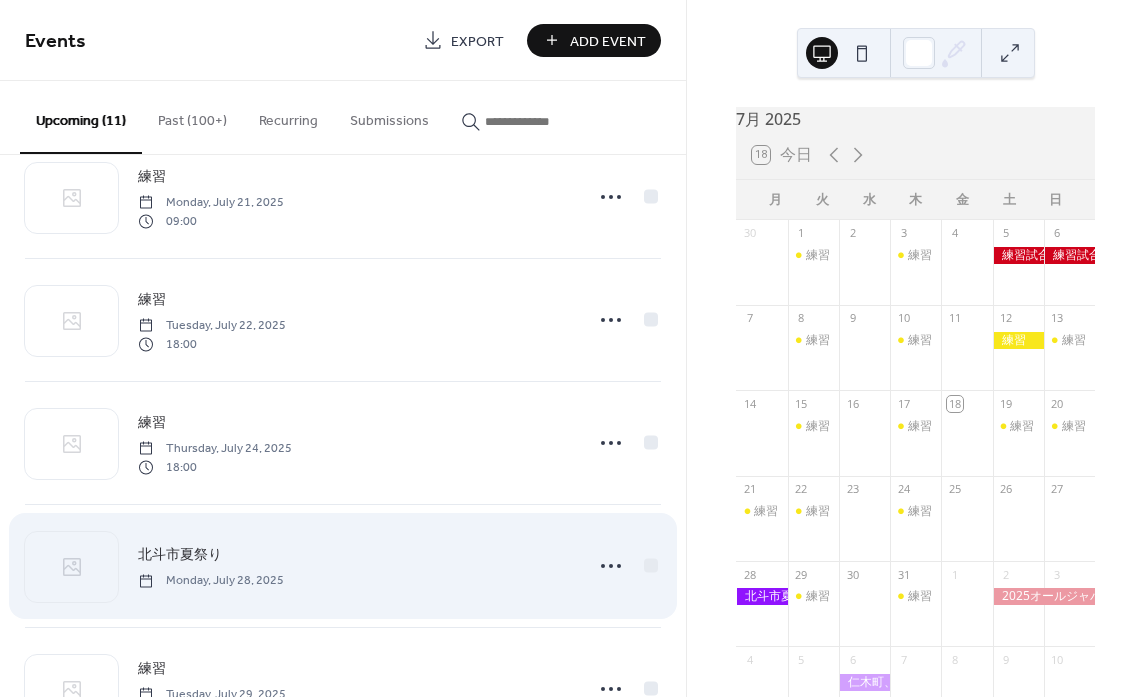 click on "北斗市夏祭り" at bounding box center (180, 555) 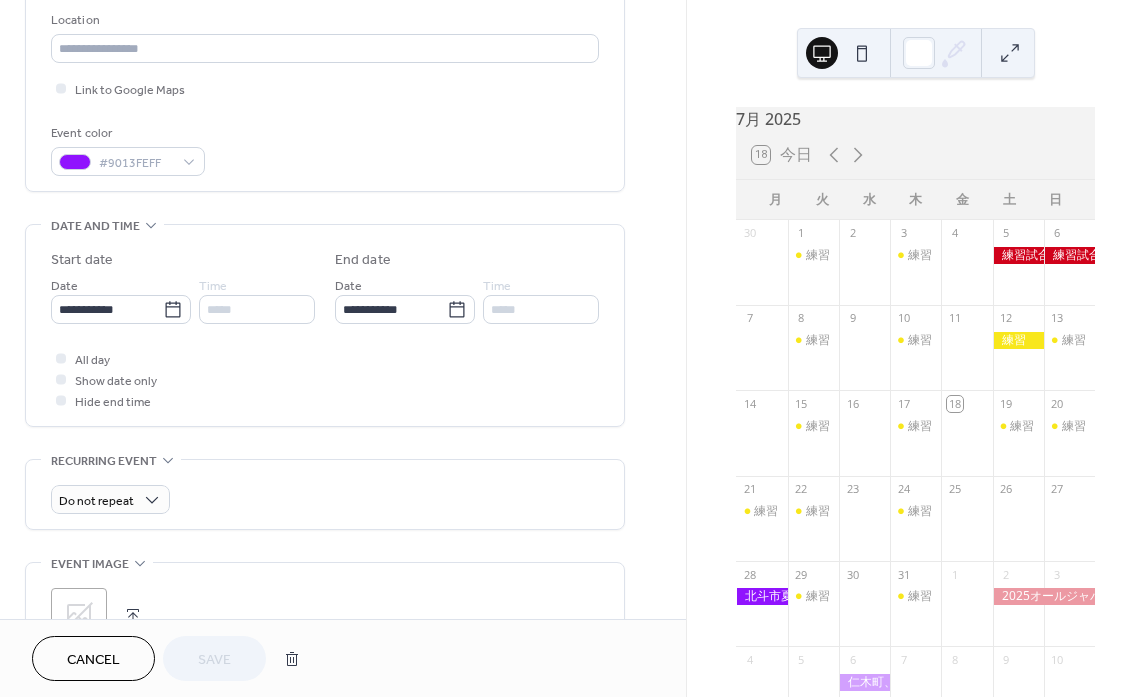 scroll, scrollTop: 516, scrollLeft: 0, axis: vertical 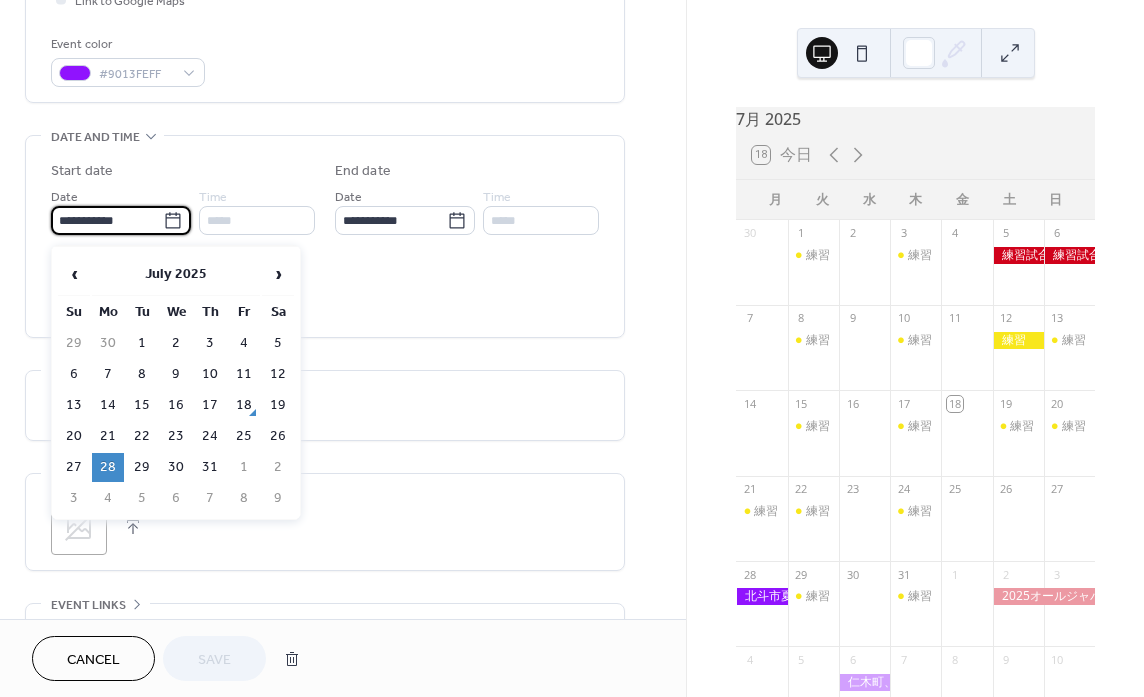 click on "**********" at bounding box center (107, 220) 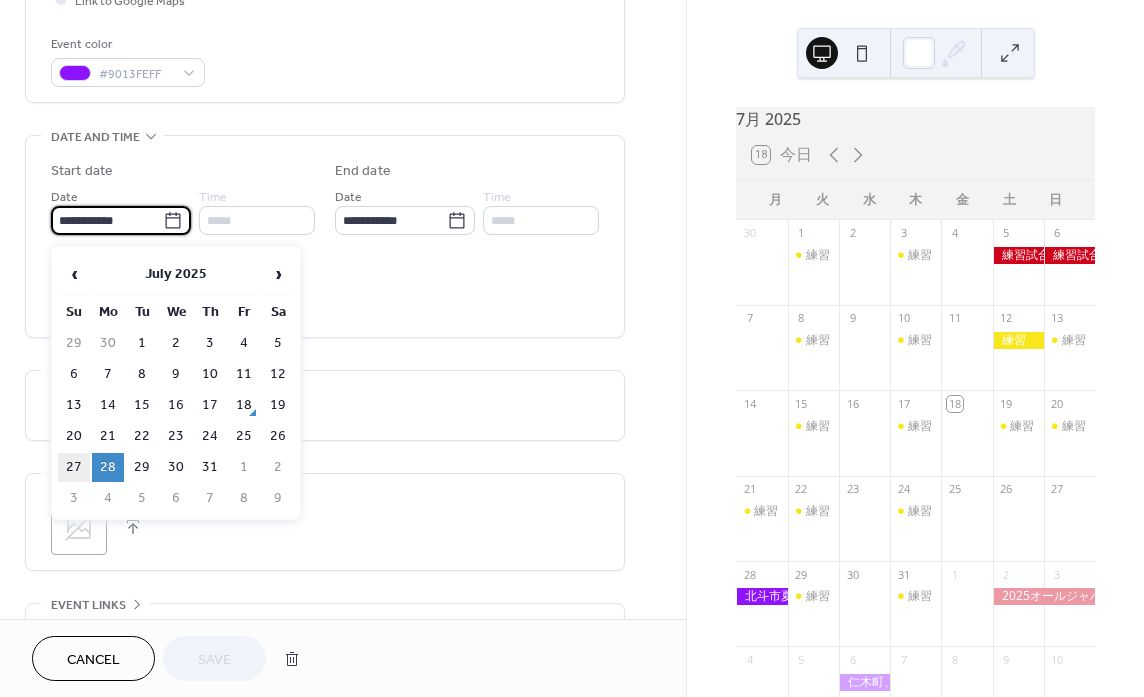 click on "27" at bounding box center [74, 467] 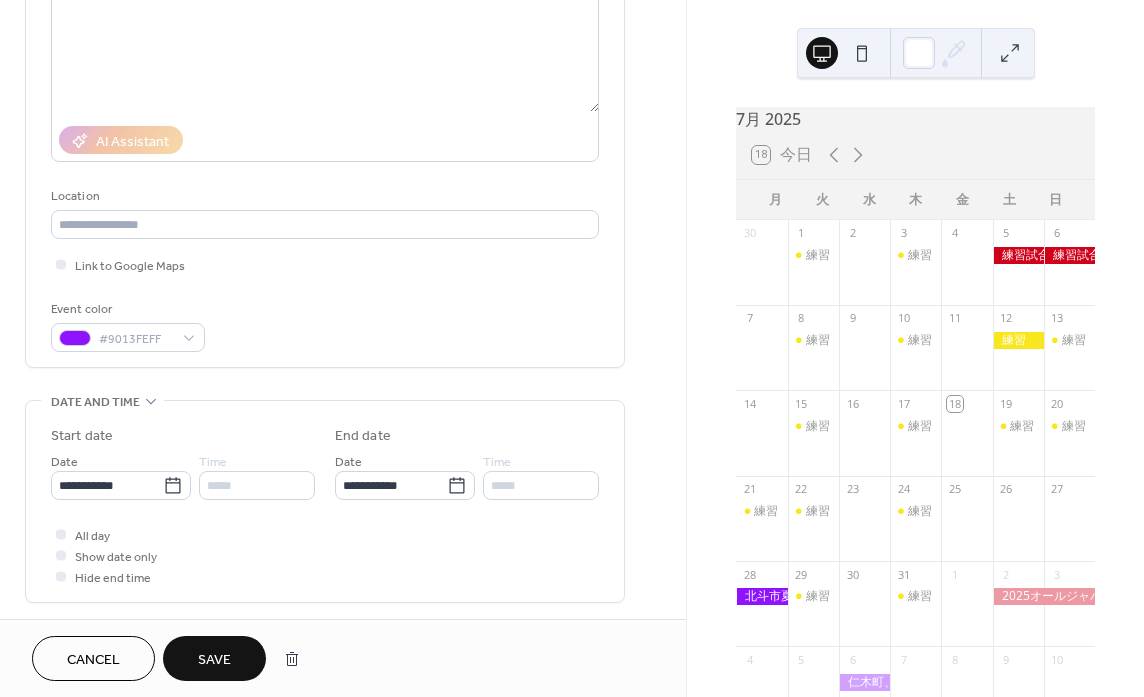 scroll, scrollTop: 198, scrollLeft: 0, axis: vertical 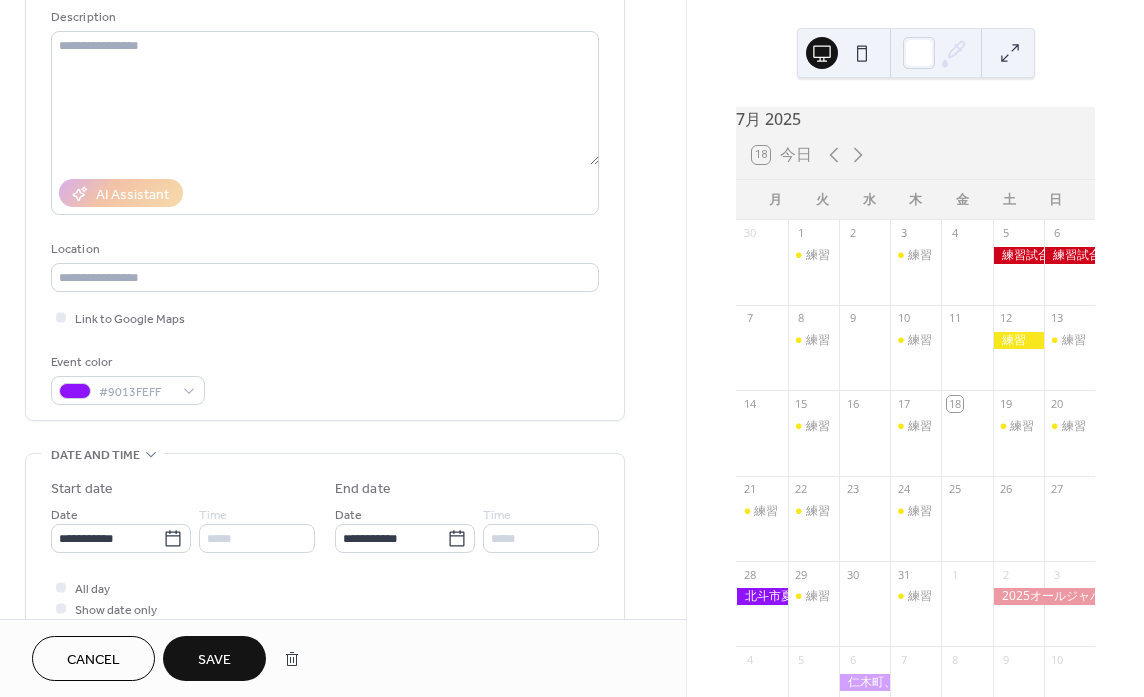 click on "Save" at bounding box center (214, 658) 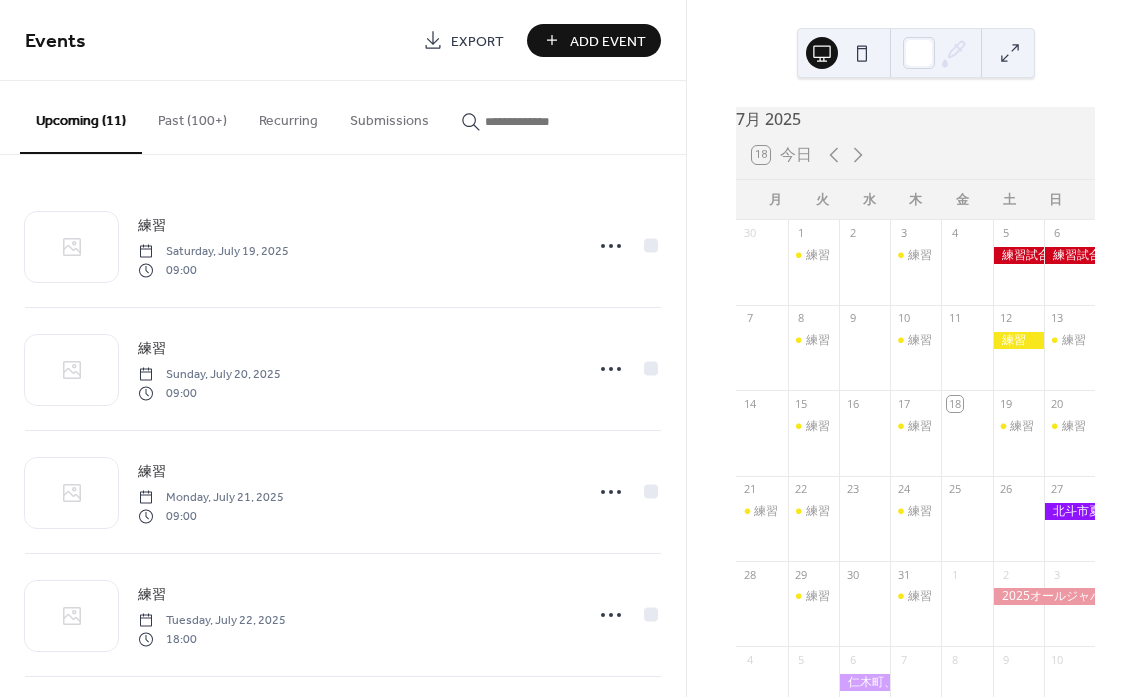 click on "Add Event" at bounding box center (608, 41) 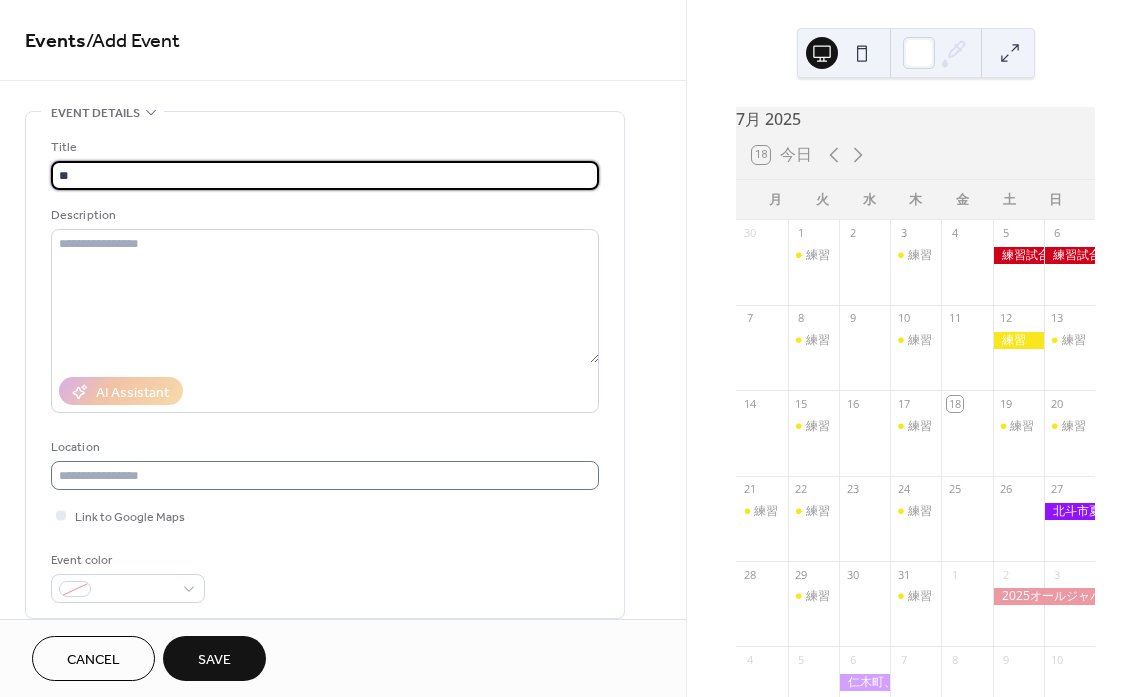 type on "**" 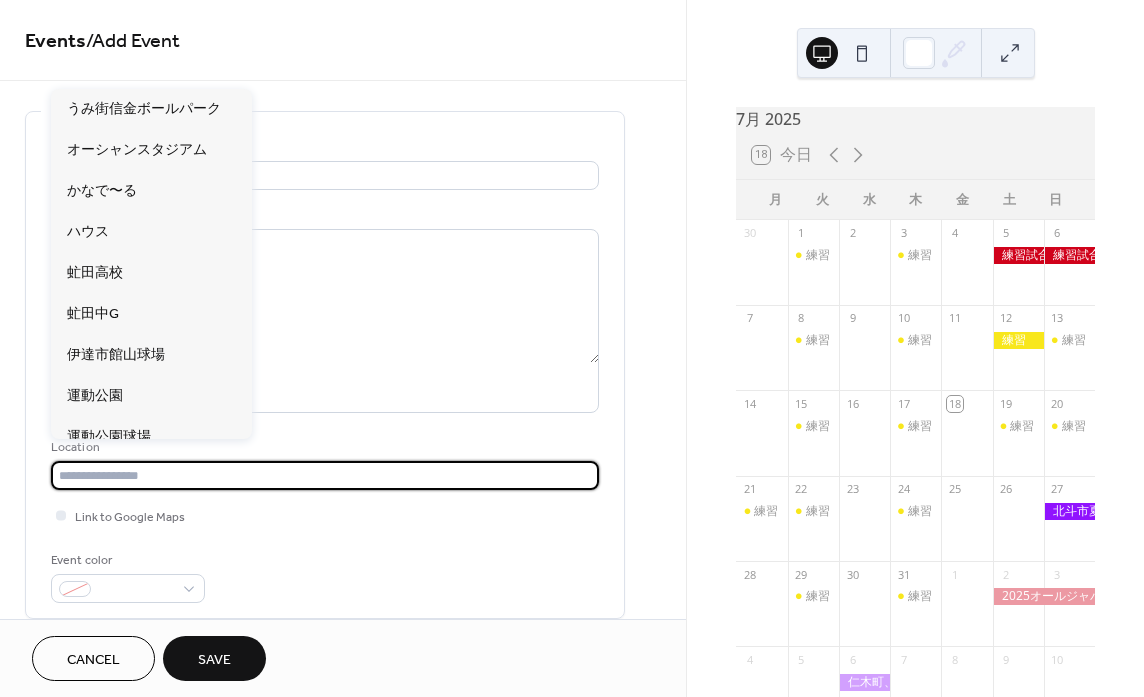 click at bounding box center (325, 475) 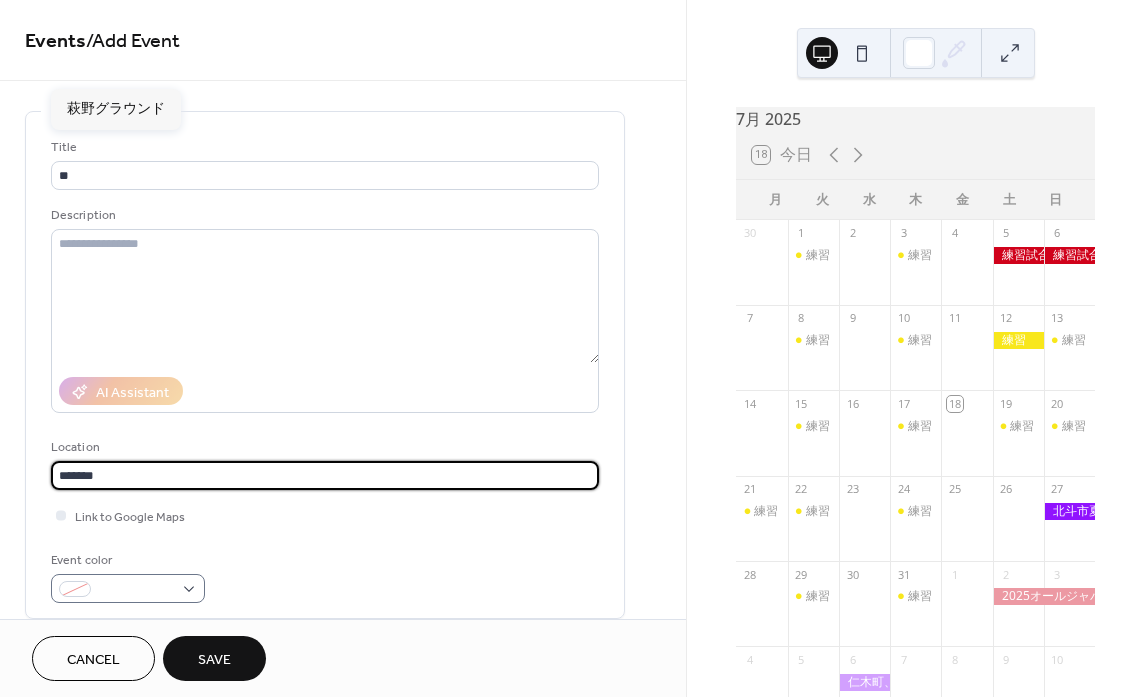 type on "*******" 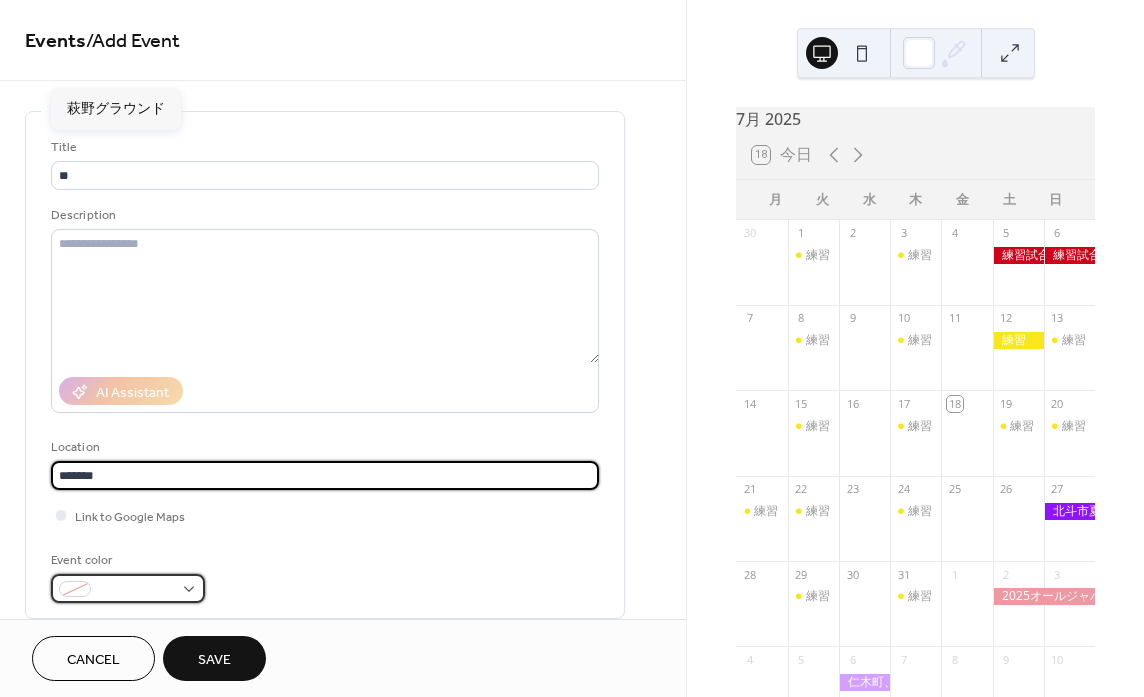 click at bounding box center [136, 590] 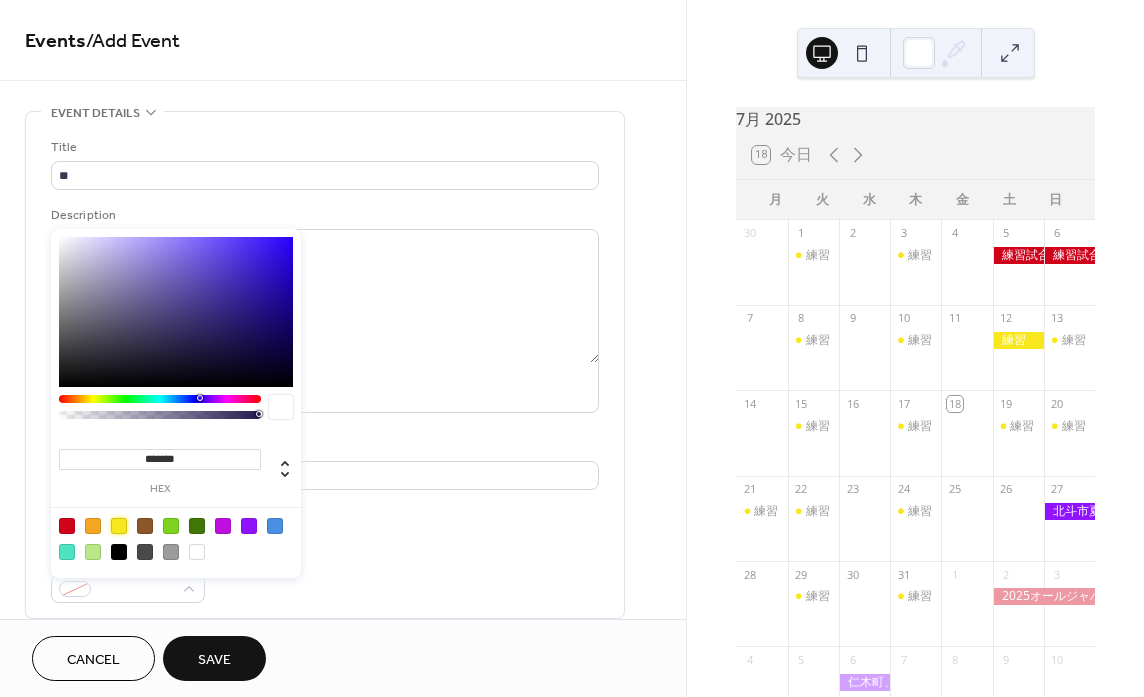 click at bounding box center (119, 526) 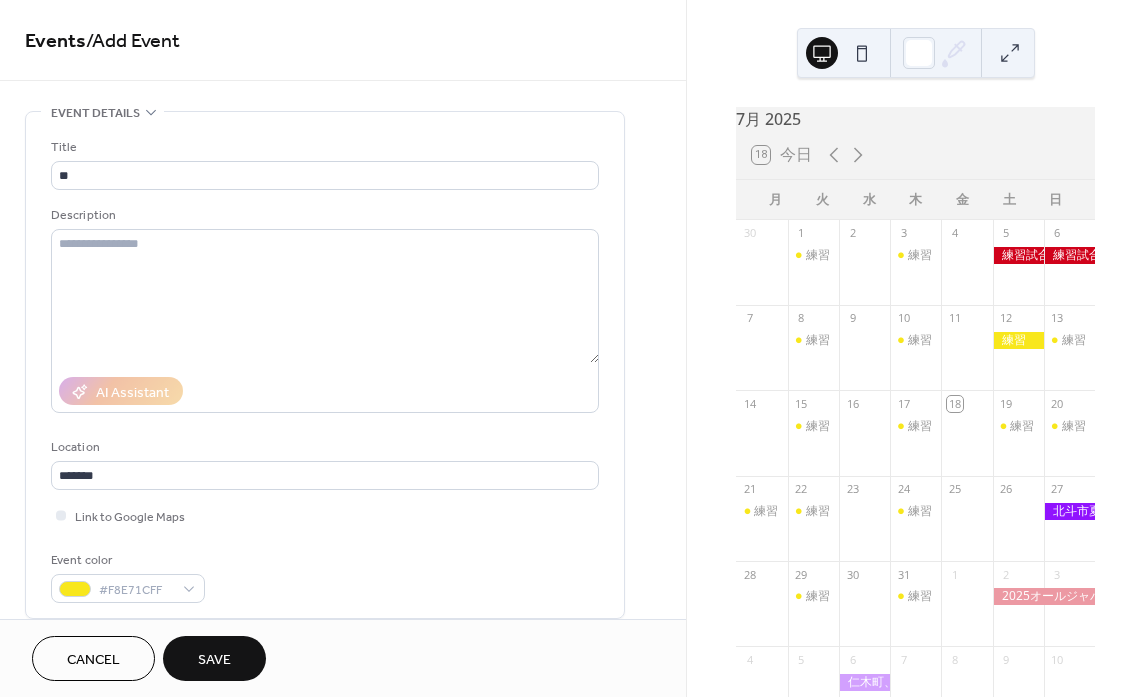 click on "Title ** Description AI Assistant Location ******* Link to Google Maps Event color #F8E71CFF" at bounding box center (325, 370) 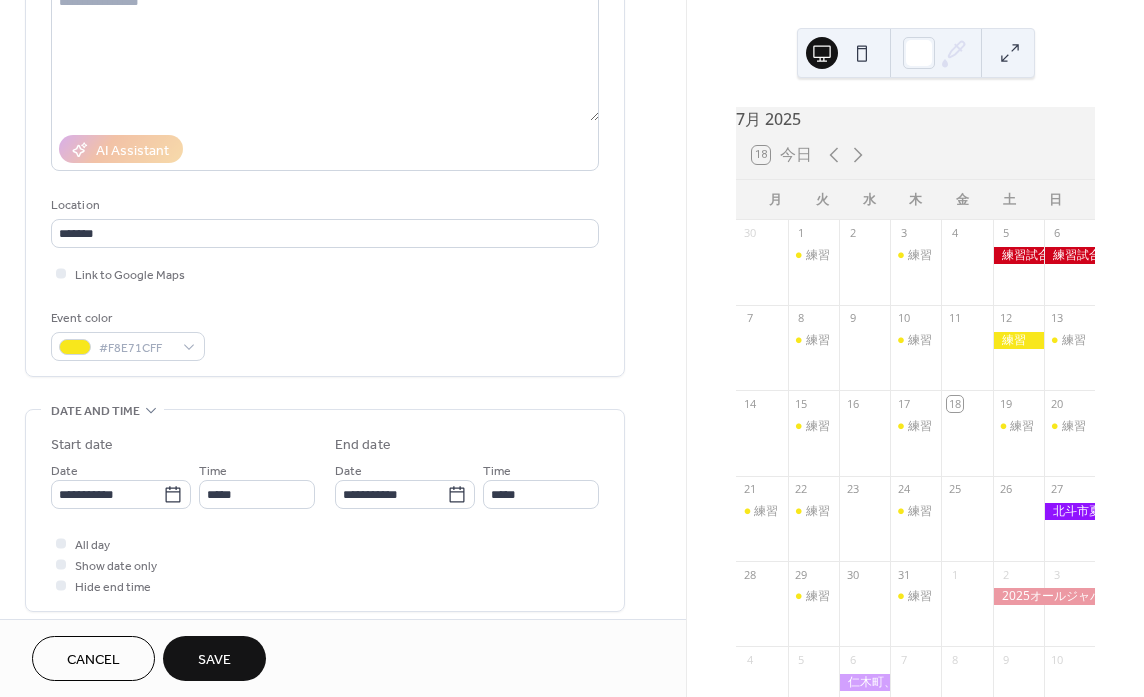 scroll, scrollTop: 243, scrollLeft: 0, axis: vertical 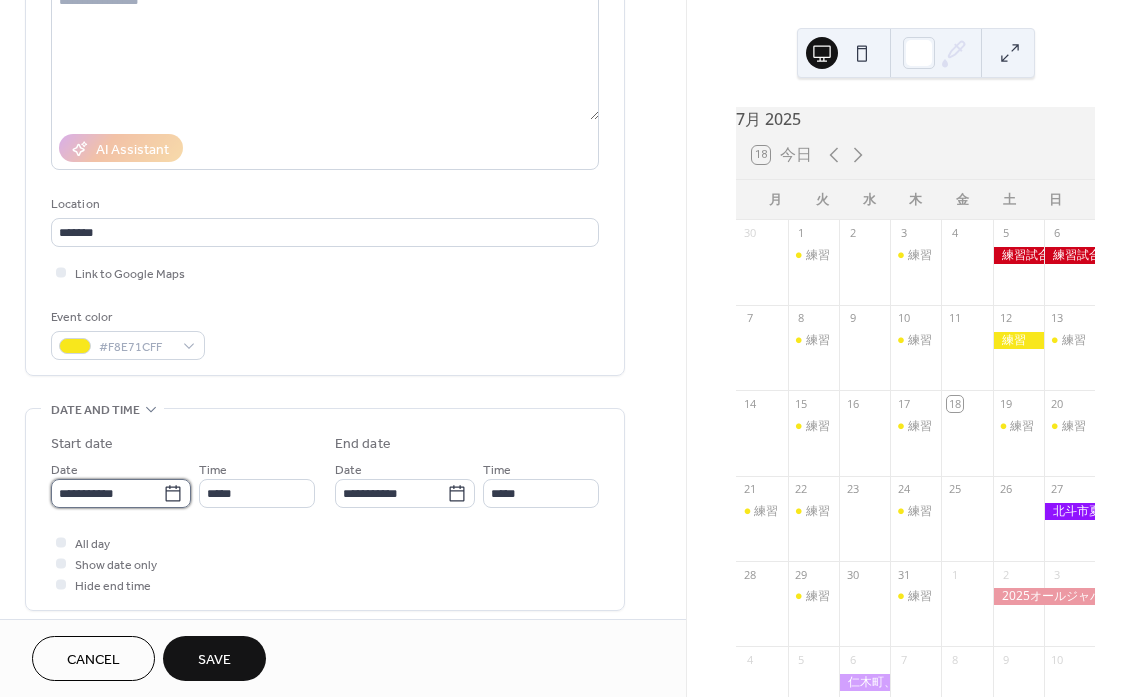 click on "**********" at bounding box center [107, 493] 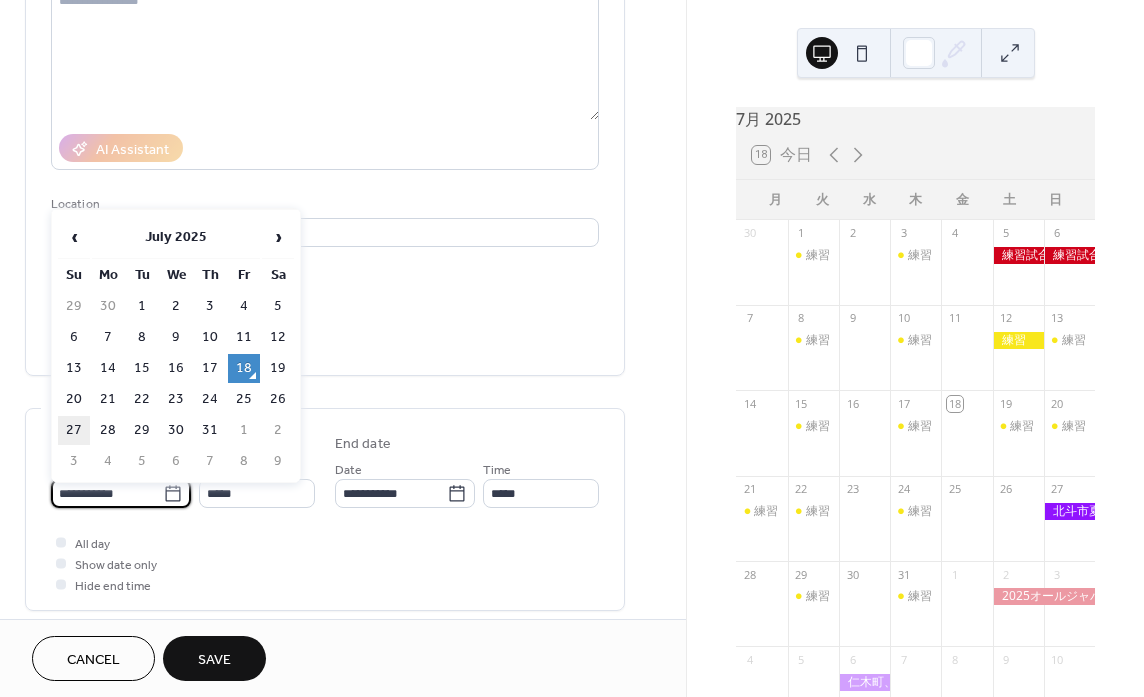 click on "27" at bounding box center [74, 430] 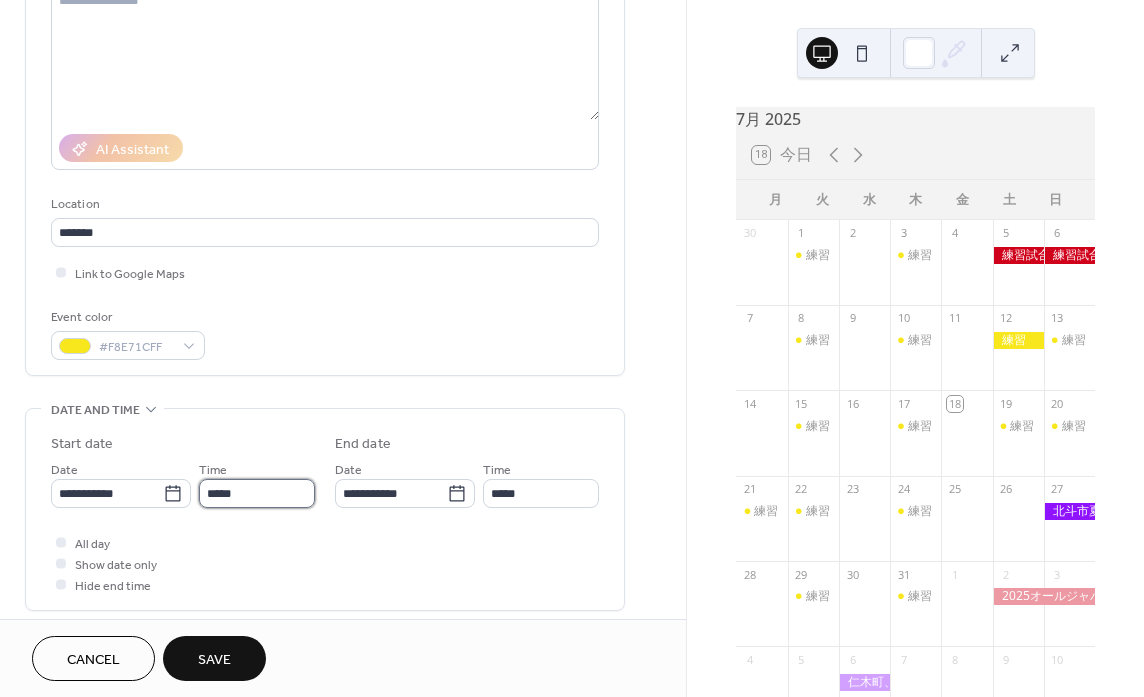 click on "*****" at bounding box center [257, 493] 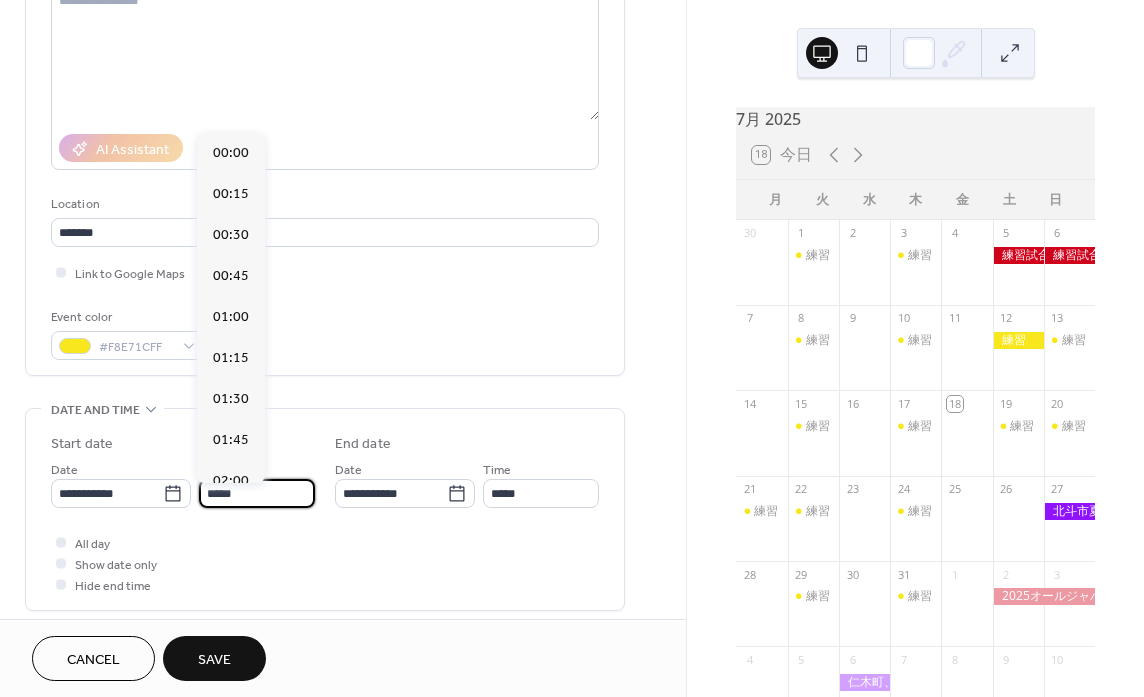 scroll, scrollTop: 1968, scrollLeft: 0, axis: vertical 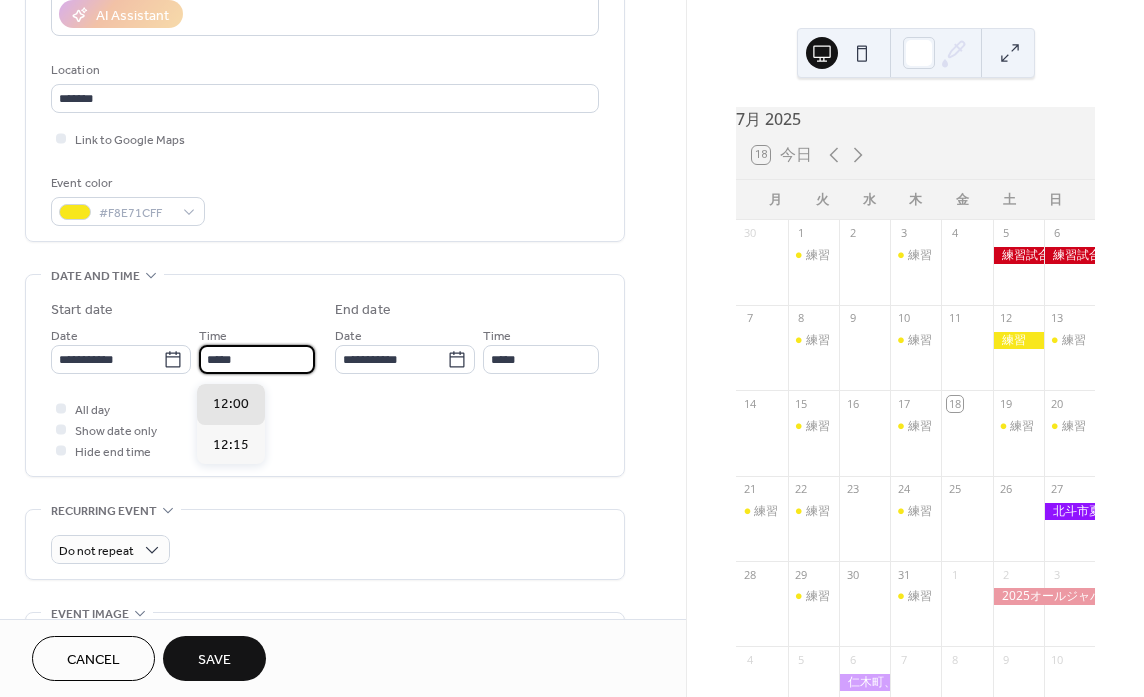 click on "*****" at bounding box center (257, 359) 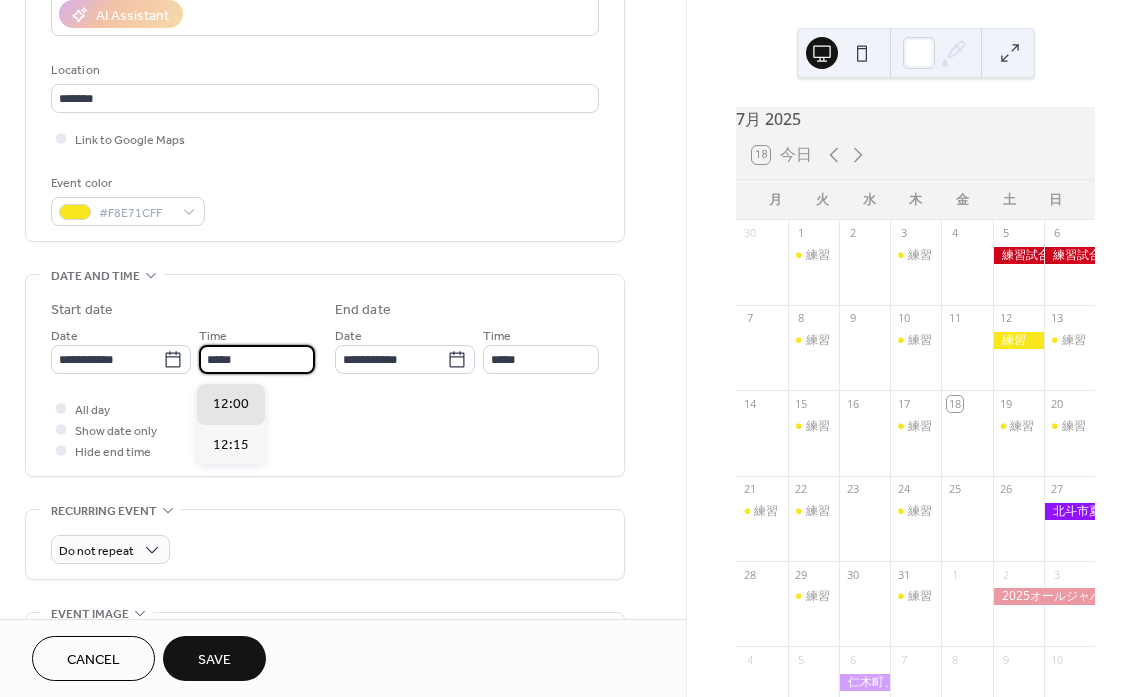 click on "**********" at bounding box center [325, 375] 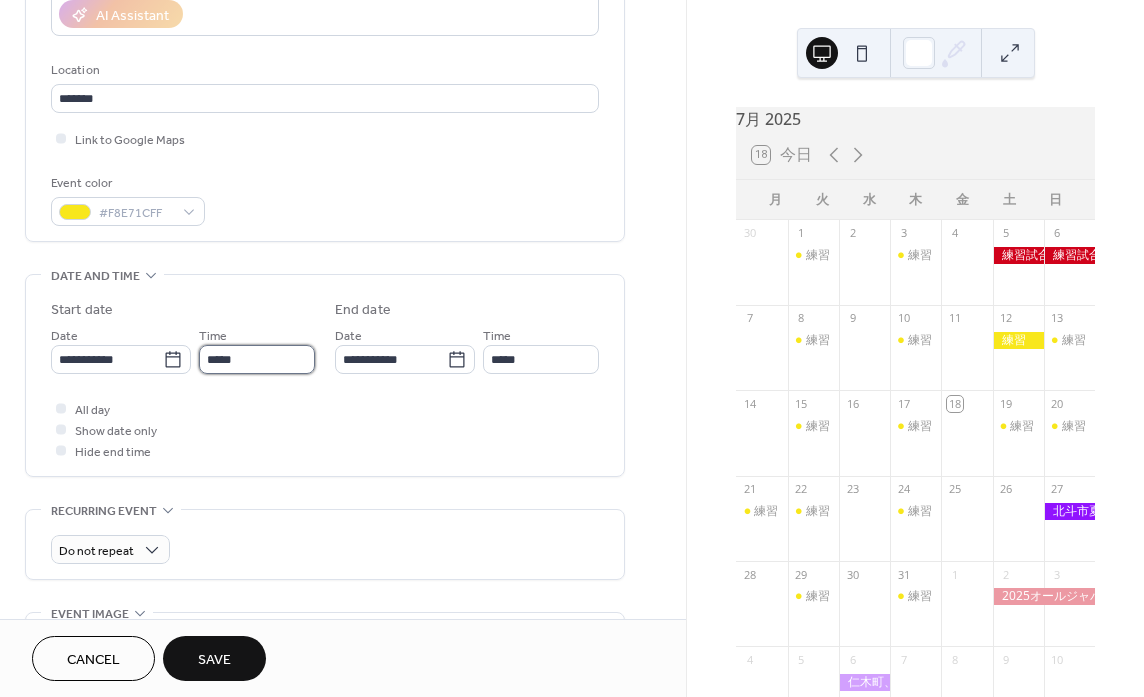click on "*****" at bounding box center [257, 359] 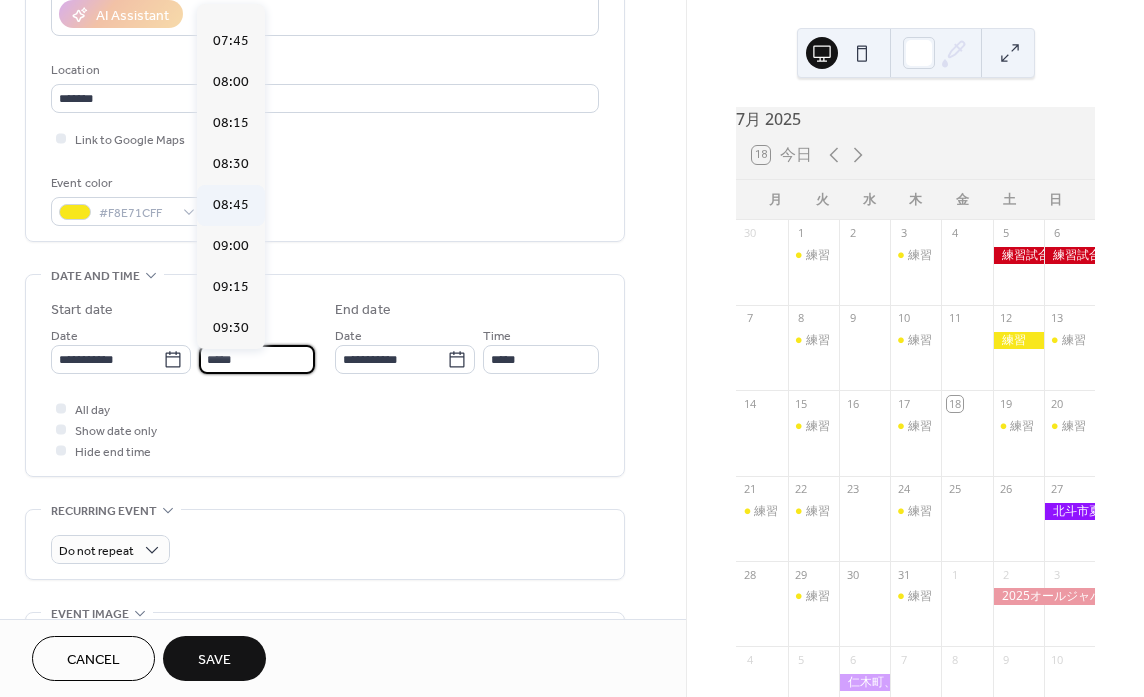 scroll, scrollTop: 1275, scrollLeft: 0, axis: vertical 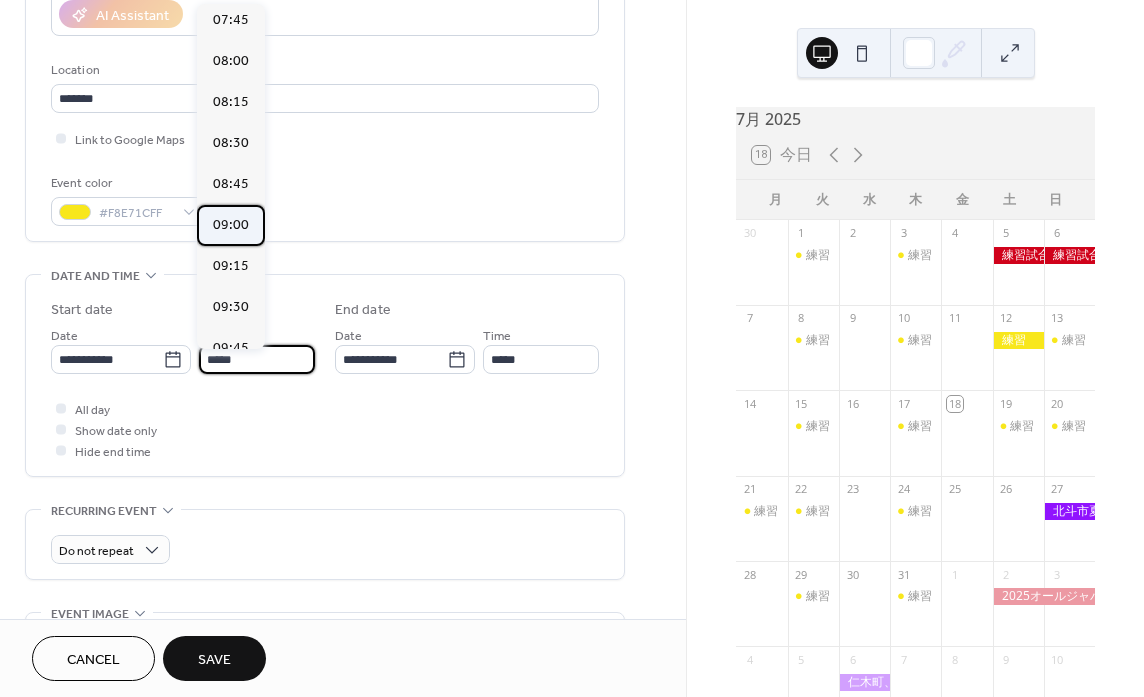 click on "09:00" at bounding box center [231, 225] 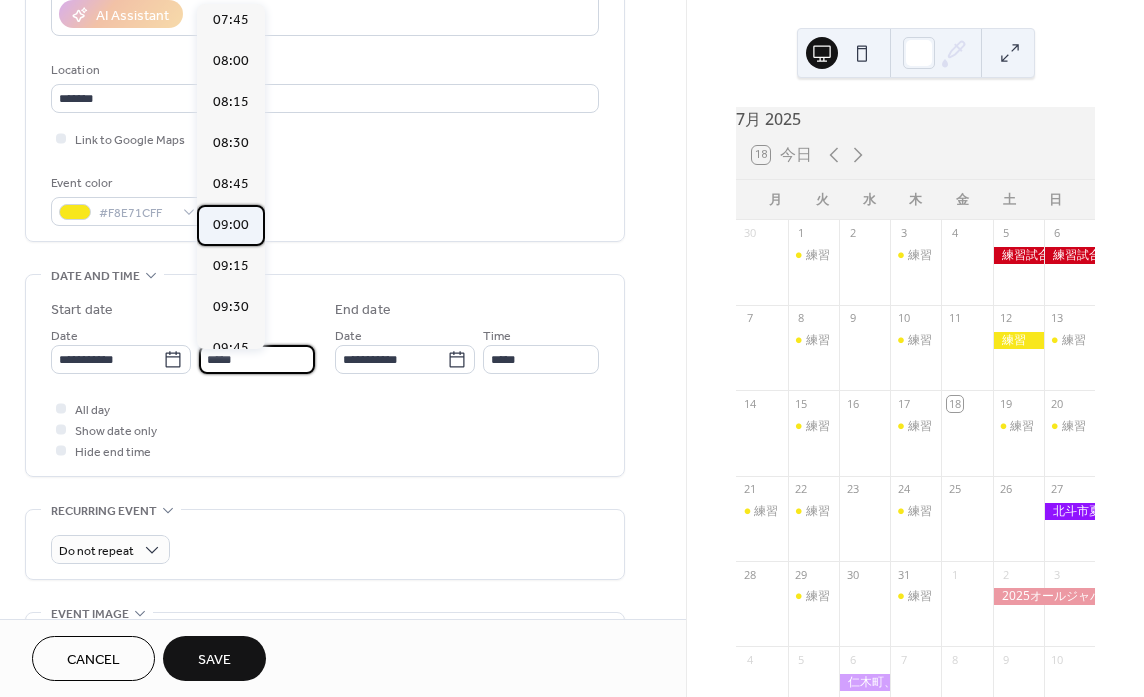 type on "*****" 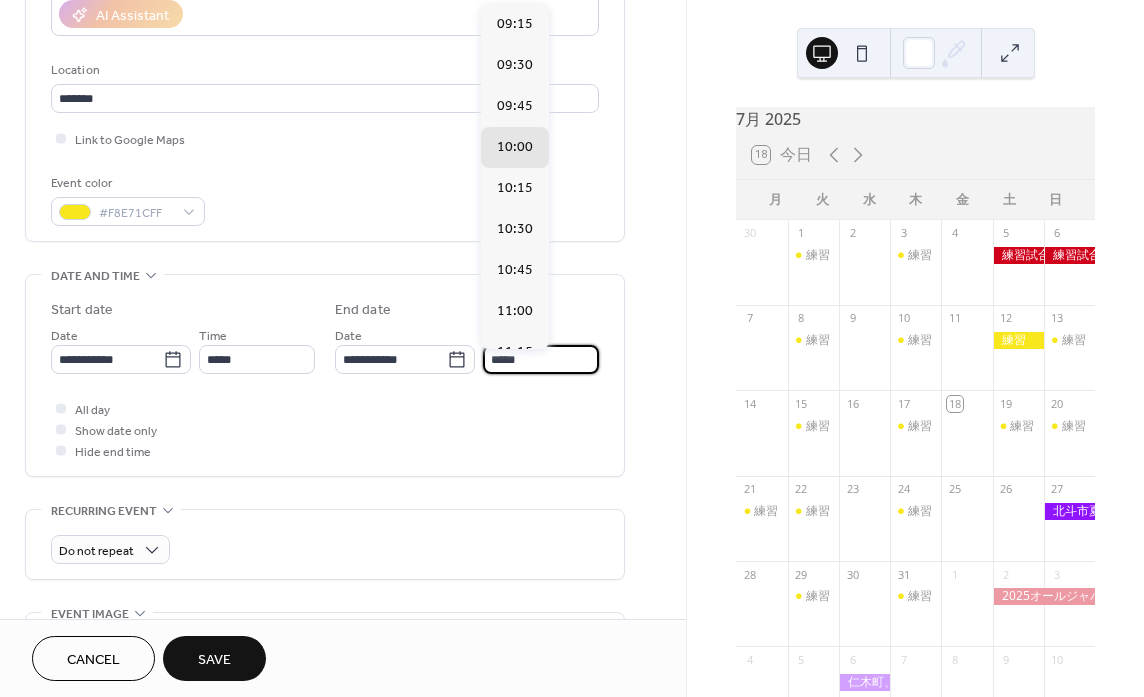 click on "*****" at bounding box center (541, 359) 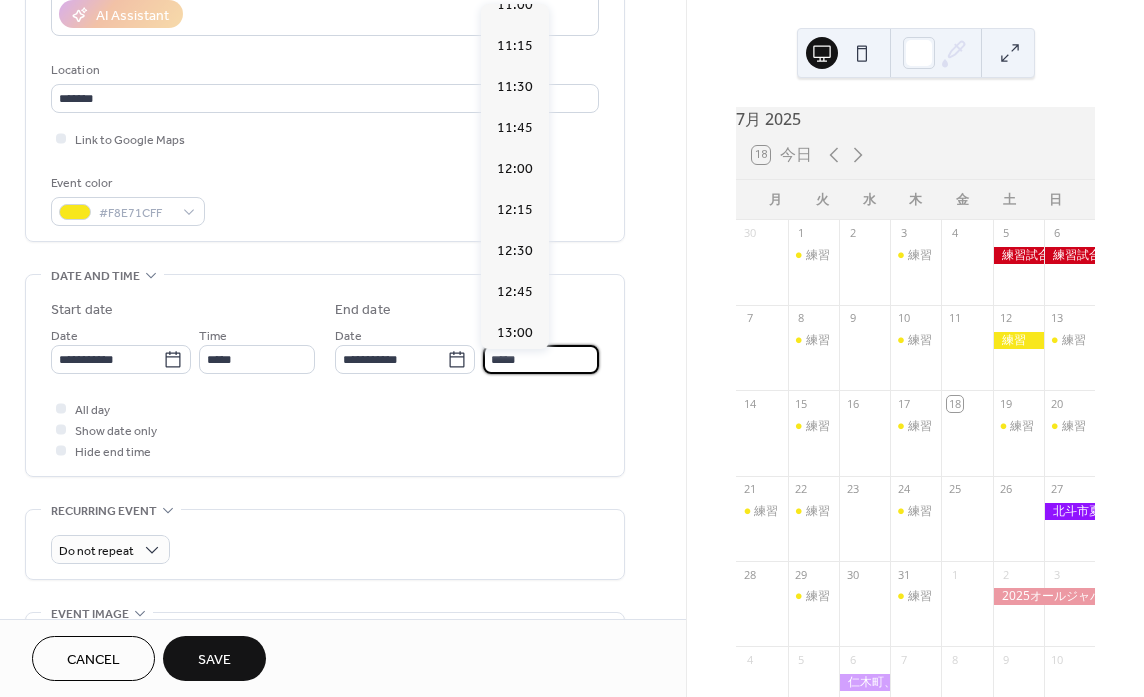 scroll, scrollTop: 328, scrollLeft: 0, axis: vertical 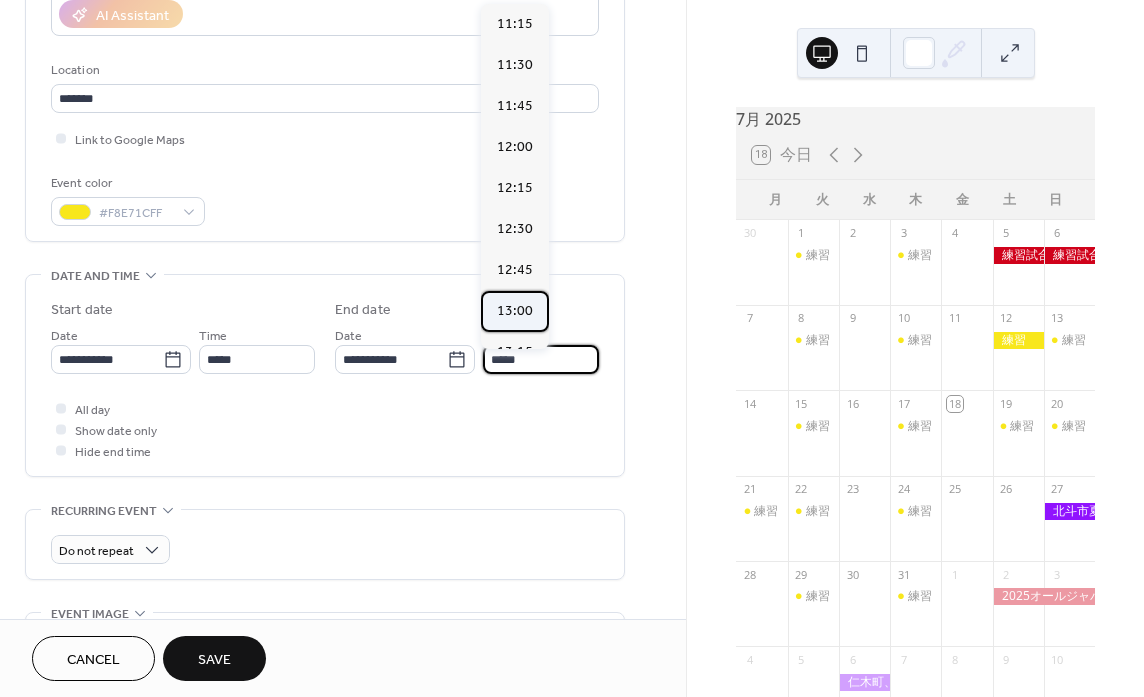 click on "13:00" at bounding box center (515, 311) 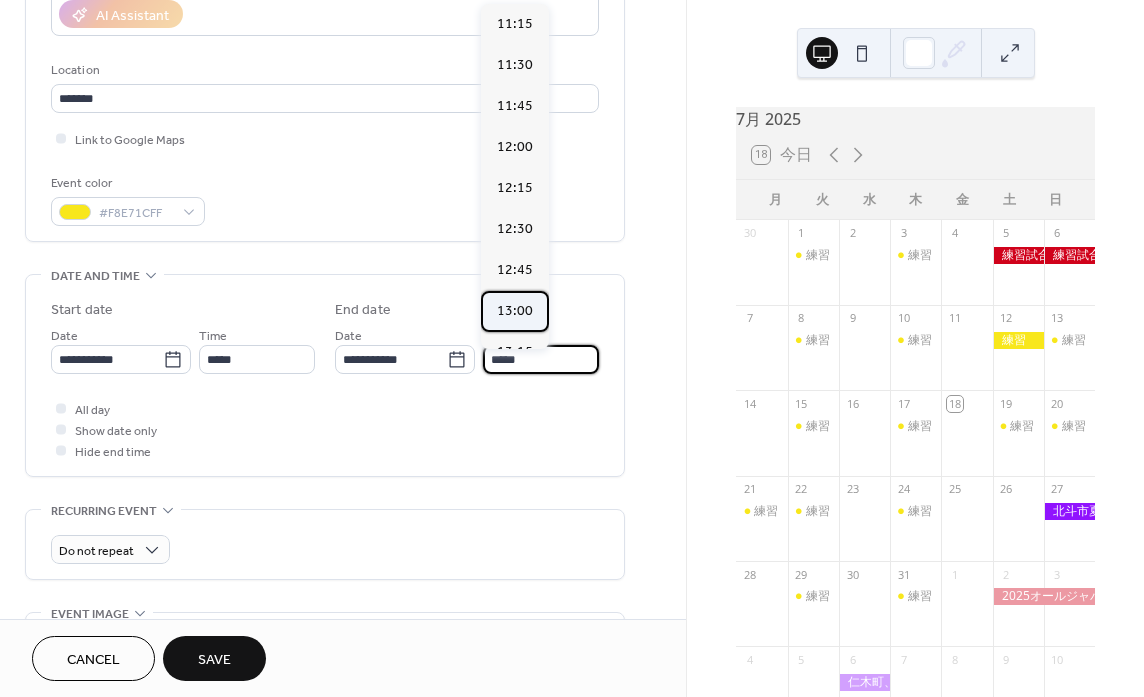 type on "*****" 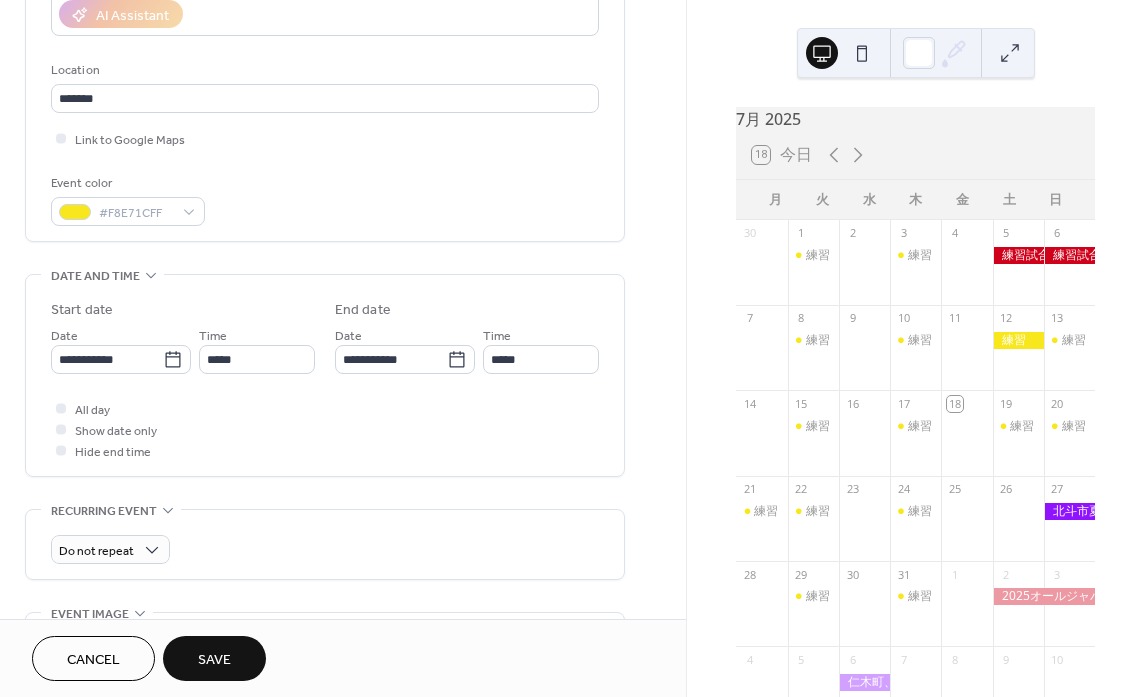 click on "Save" at bounding box center (214, 660) 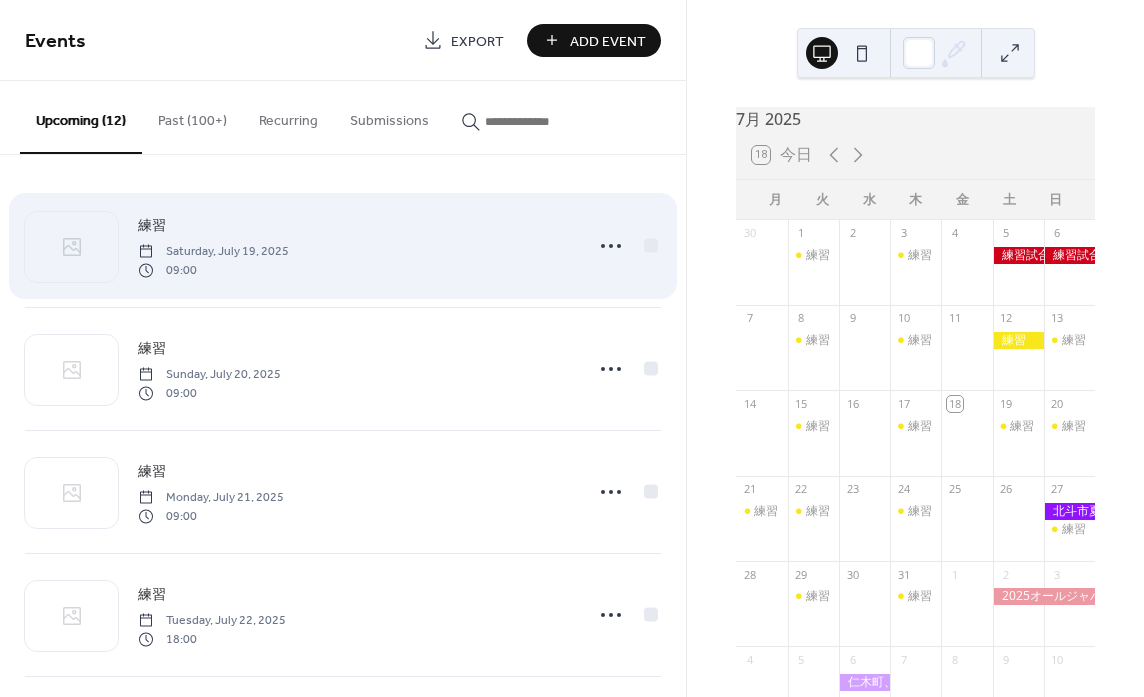 scroll, scrollTop: 0, scrollLeft: 0, axis: both 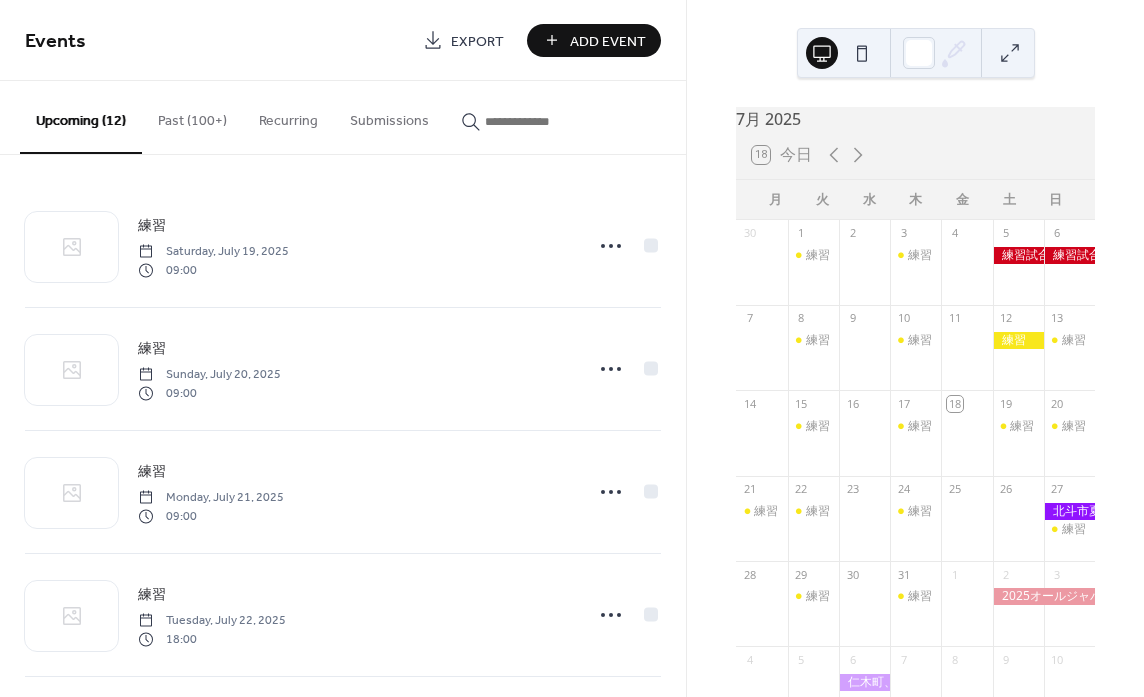 click on "練習" at bounding box center (152, 226) 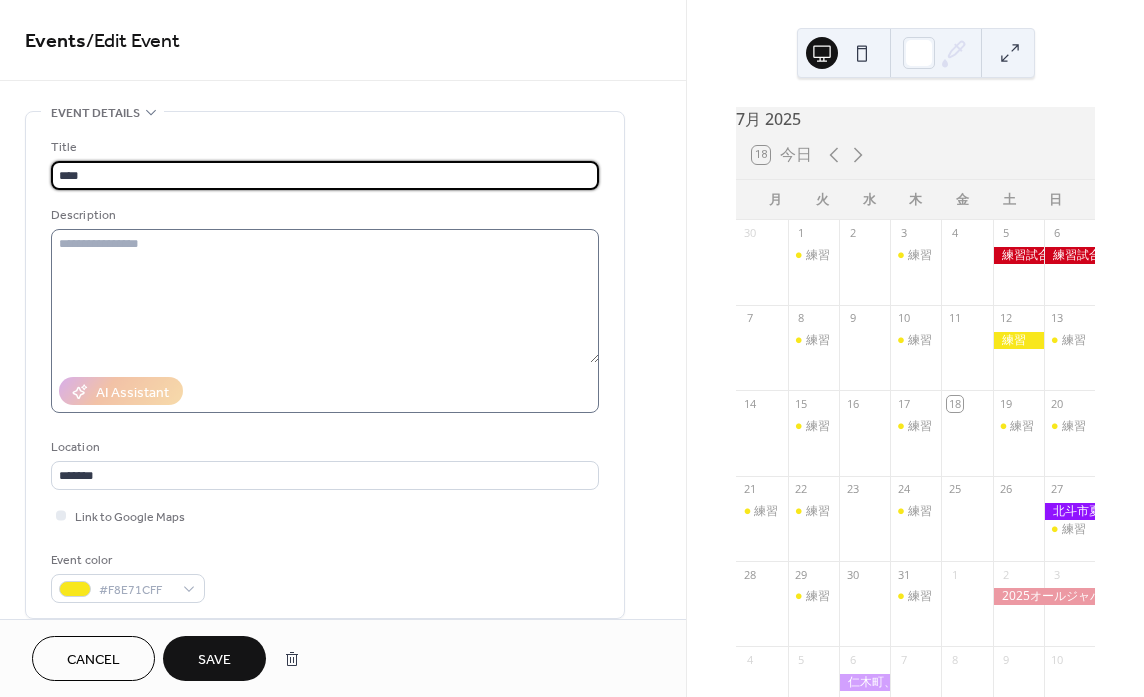 type on "****" 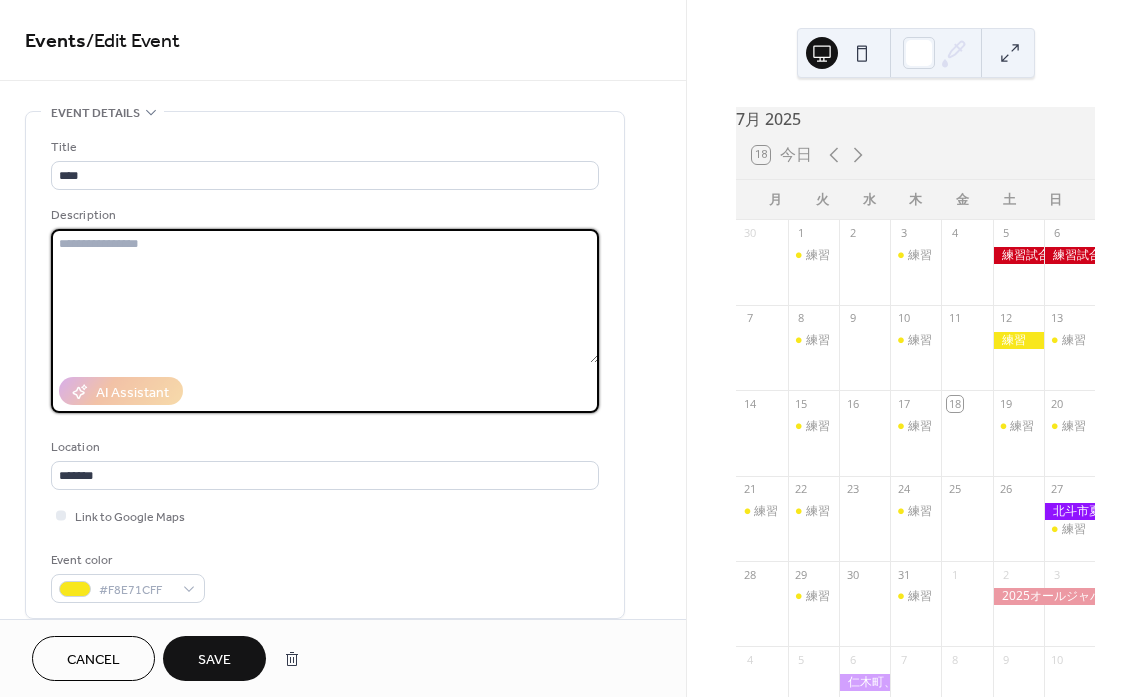 click at bounding box center (325, 296) 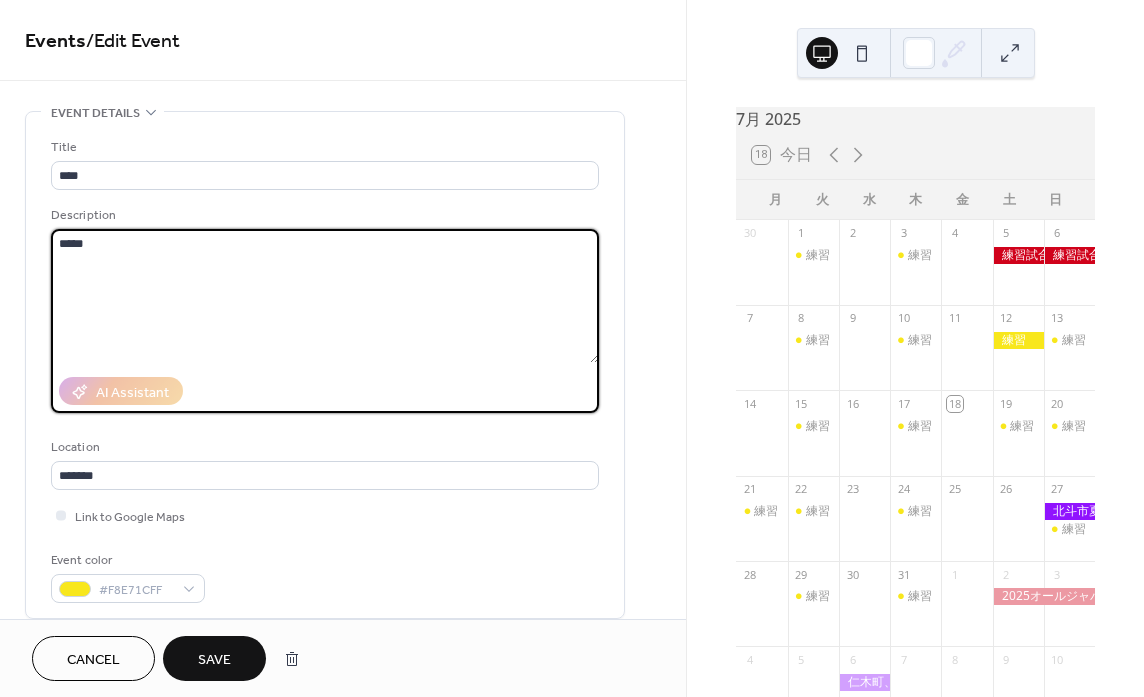 drag, startPoint x: 123, startPoint y: 246, endPoint x: 9, endPoint y: 227, distance: 115.57249 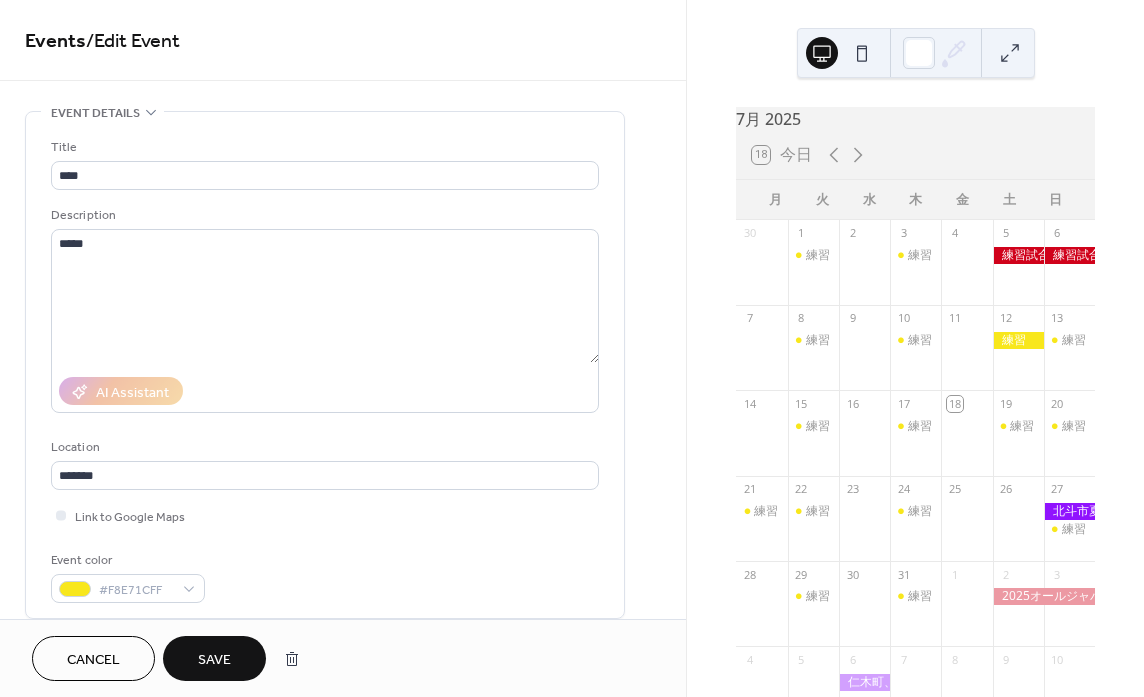 click on "Save" at bounding box center (214, 658) 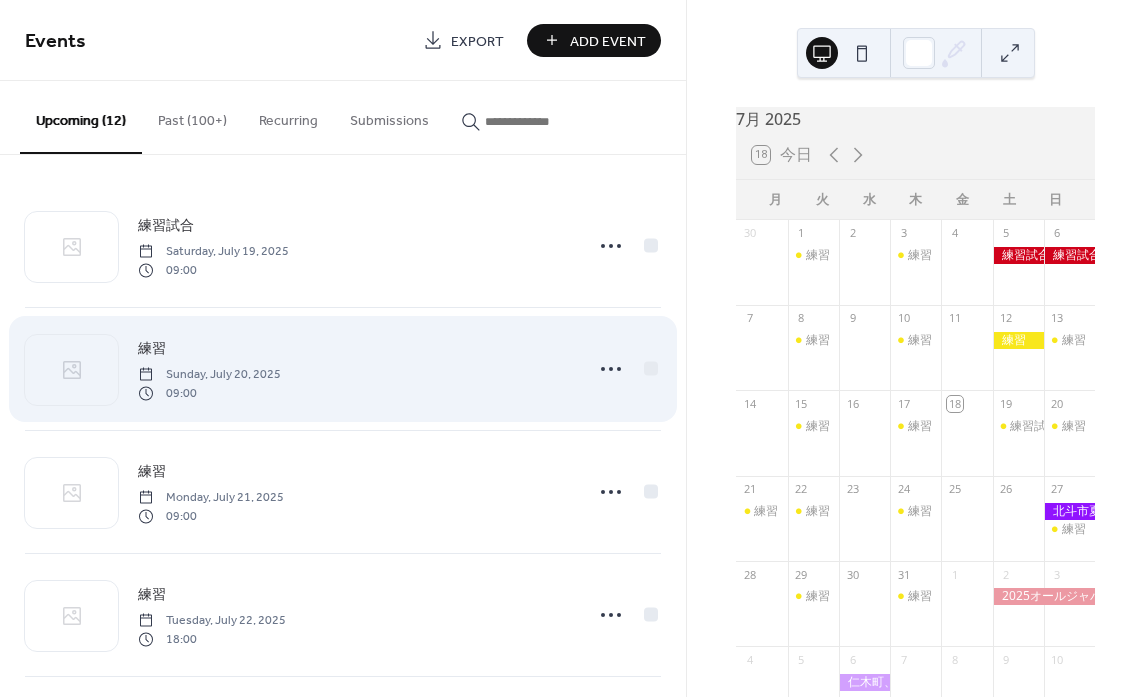 click on "練習" at bounding box center [152, 349] 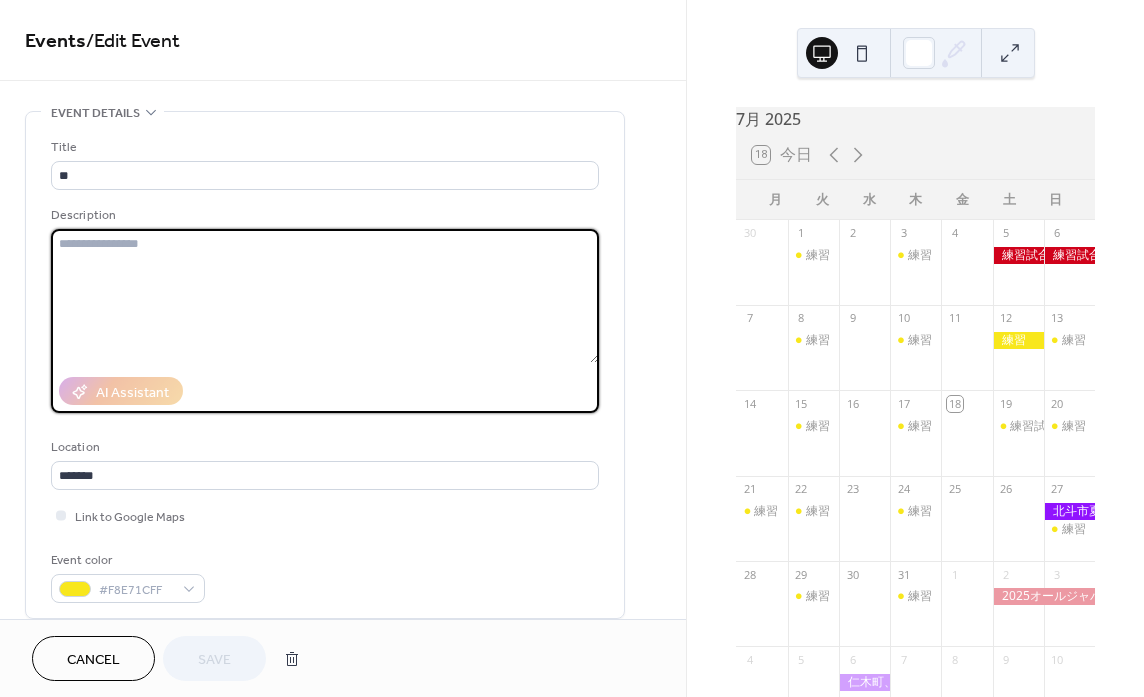 click at bounding box center (325, 296) 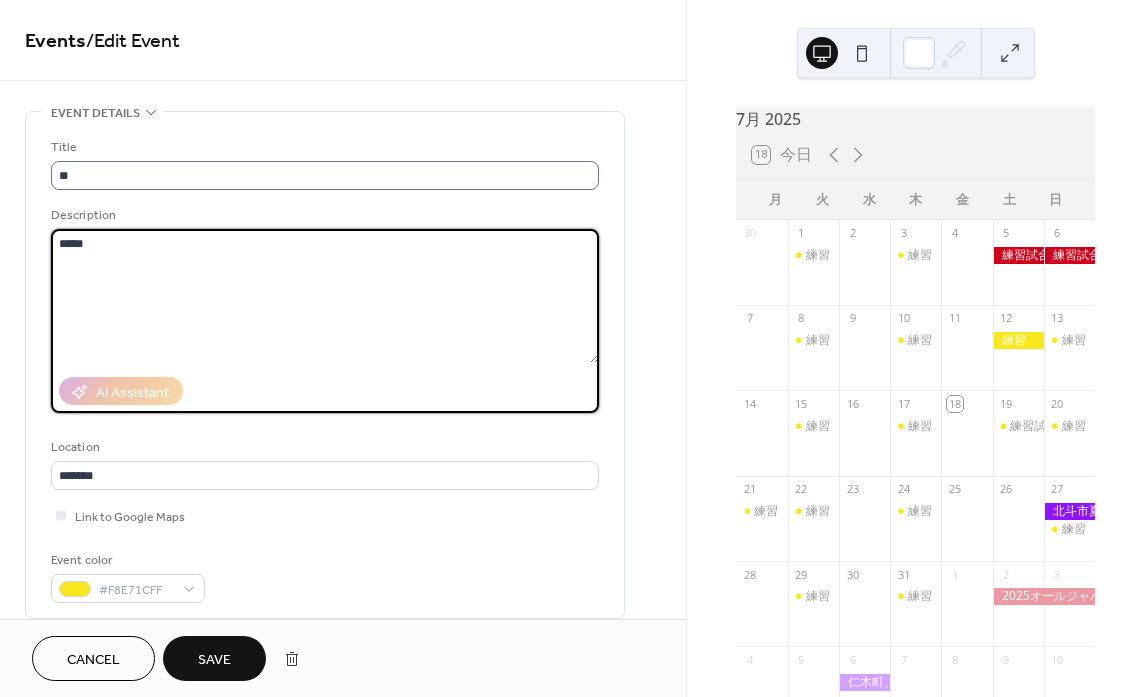 type on "*****" 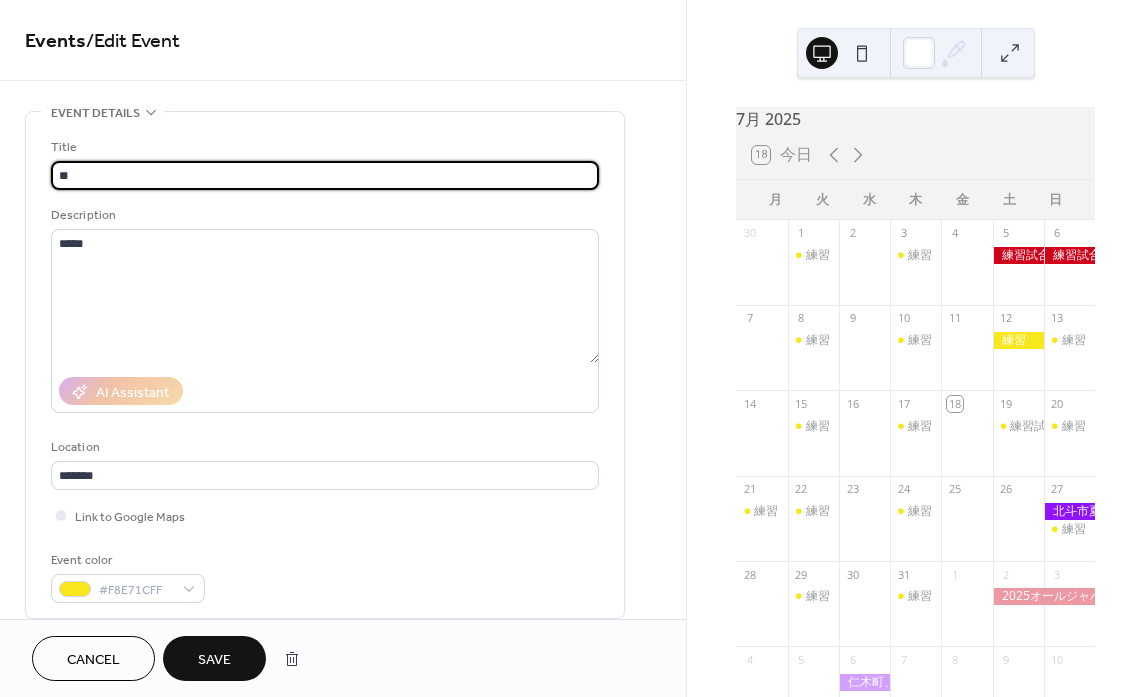 click on "**" at bounding box center (325, 175) 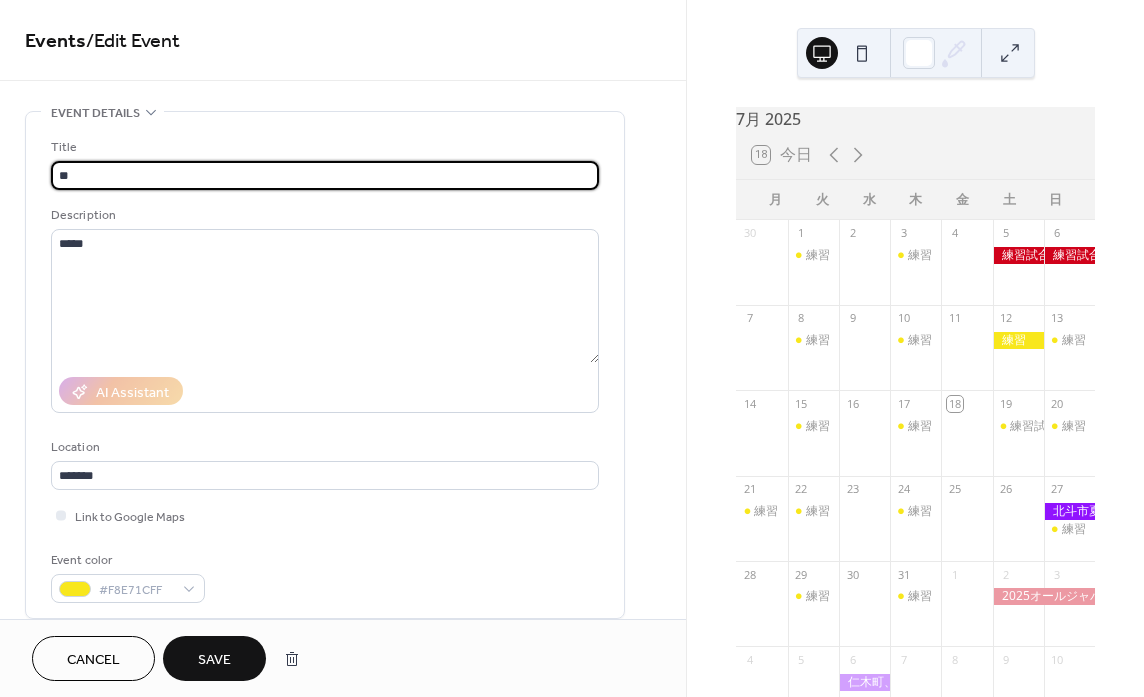 click on "**" at bounding box center [325, 175] 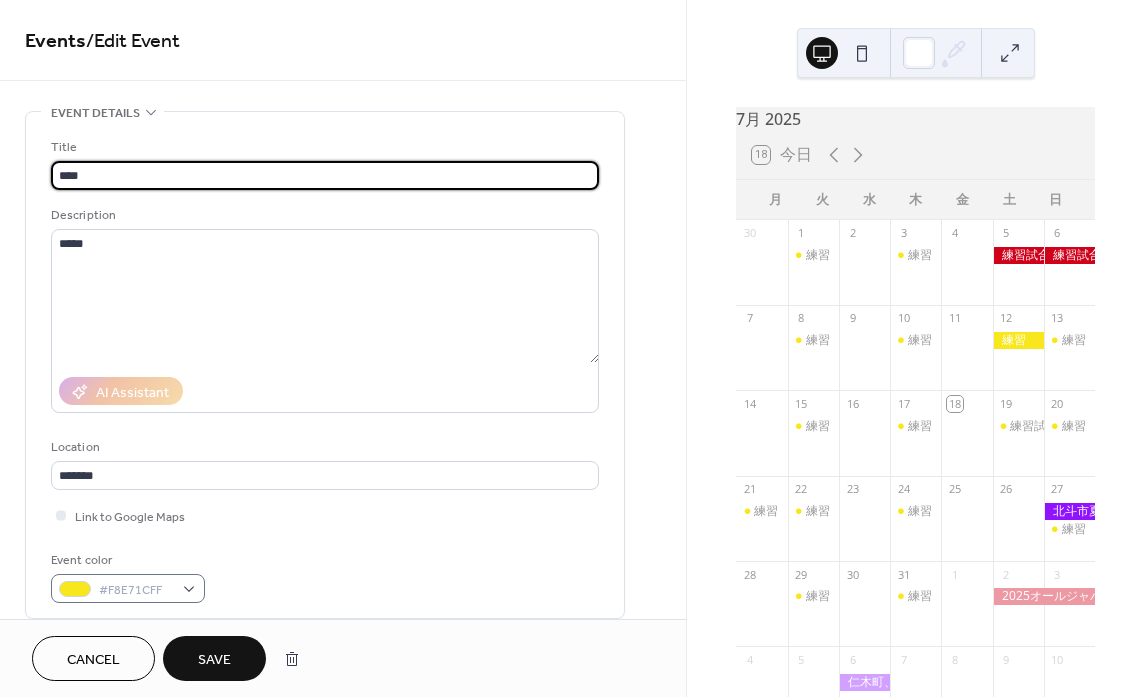 type on "****" 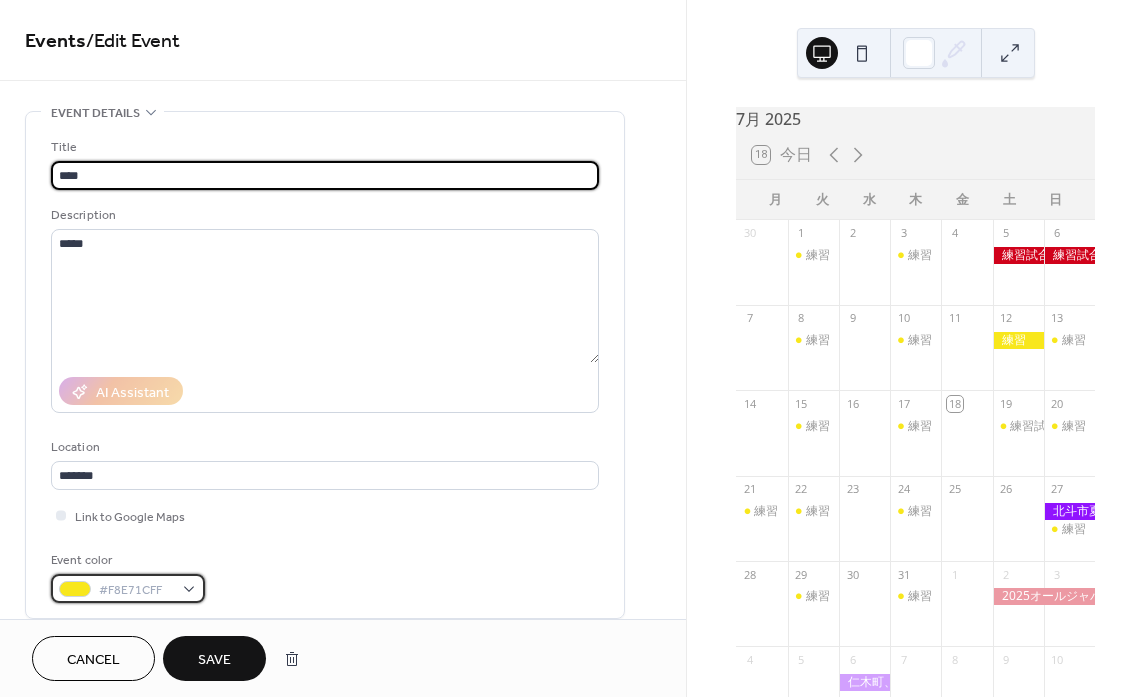 click on "#F8E71CFF" at bounding box center [128, 588] 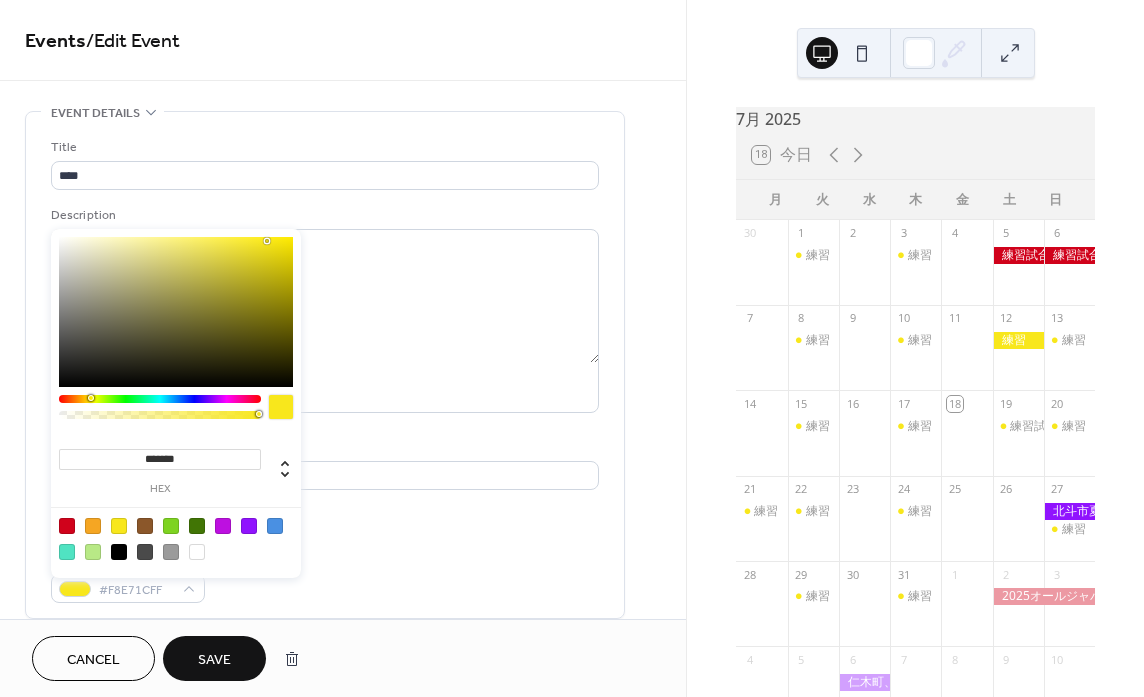 click at bounding box center [67, 526] 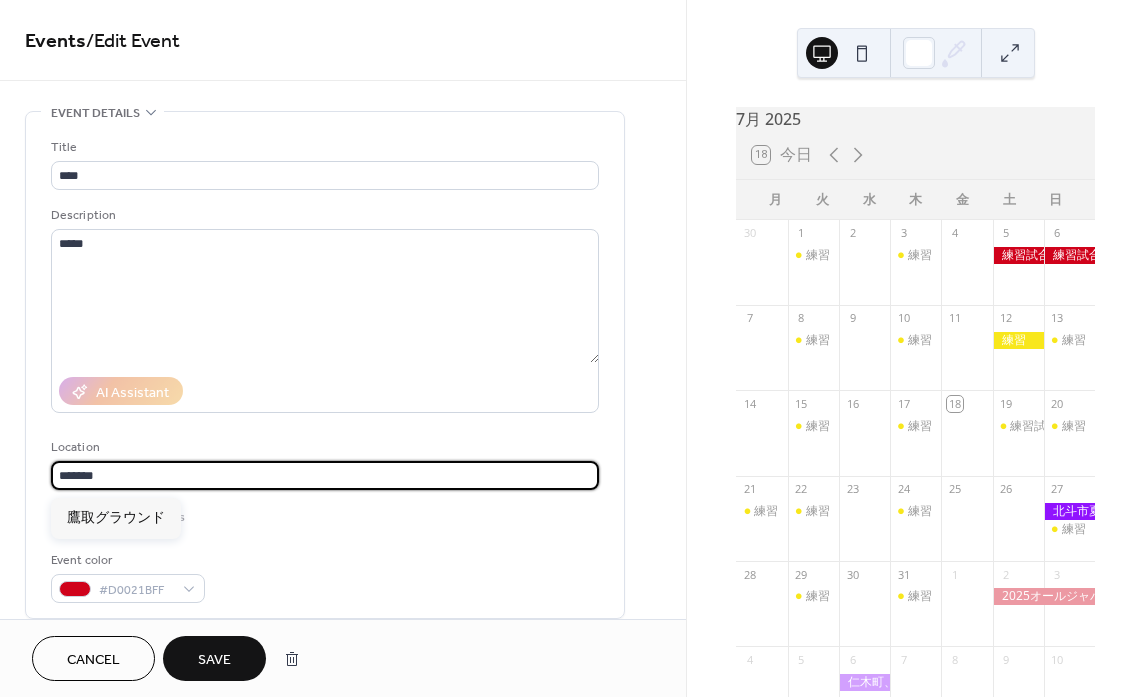 click on "*******" at bounding box center [325, 475] 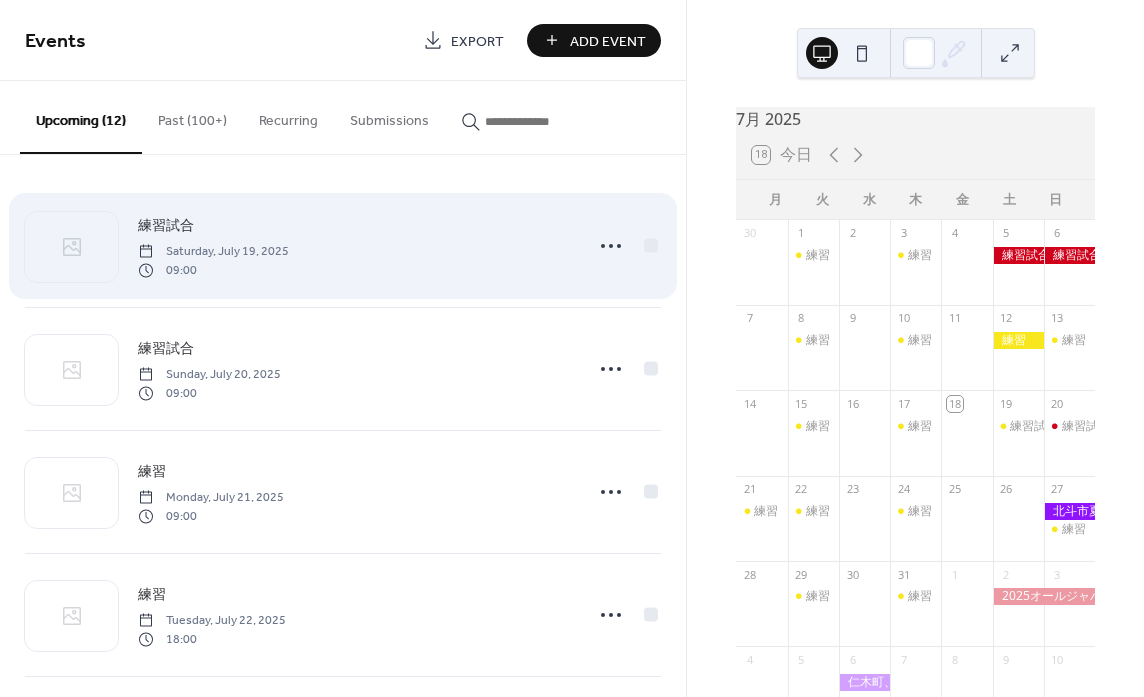click on "練習試合" at bounding box center [166, 226] 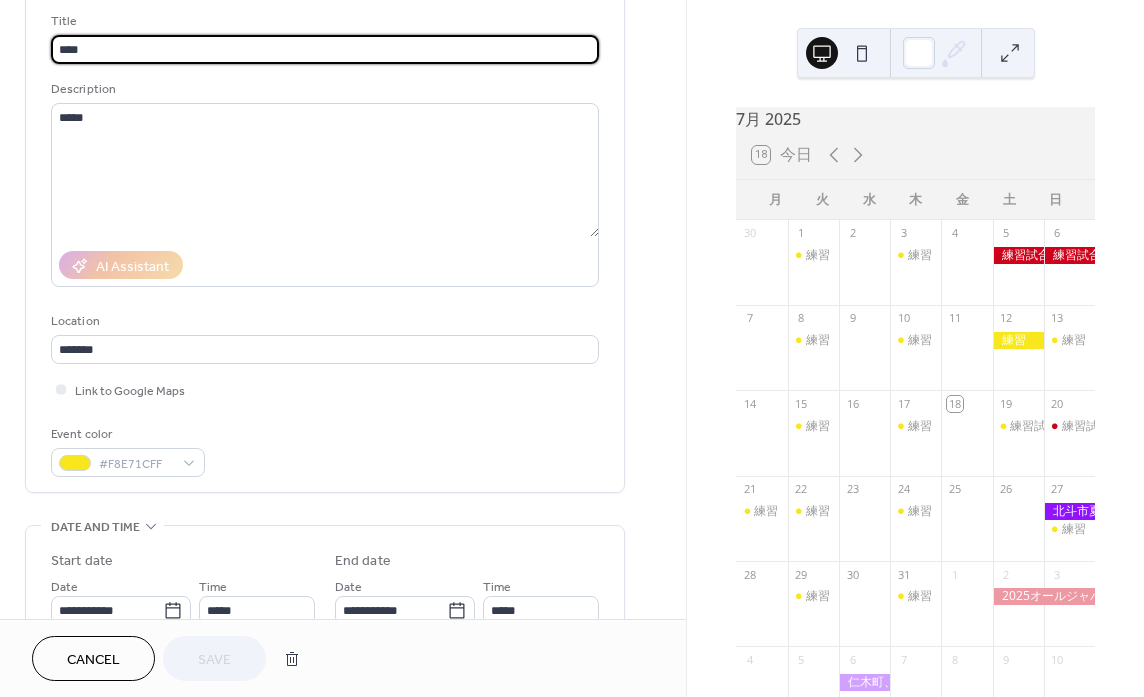 scroll, scrollTop: 197, scrollLeft: 0, axis: vertical 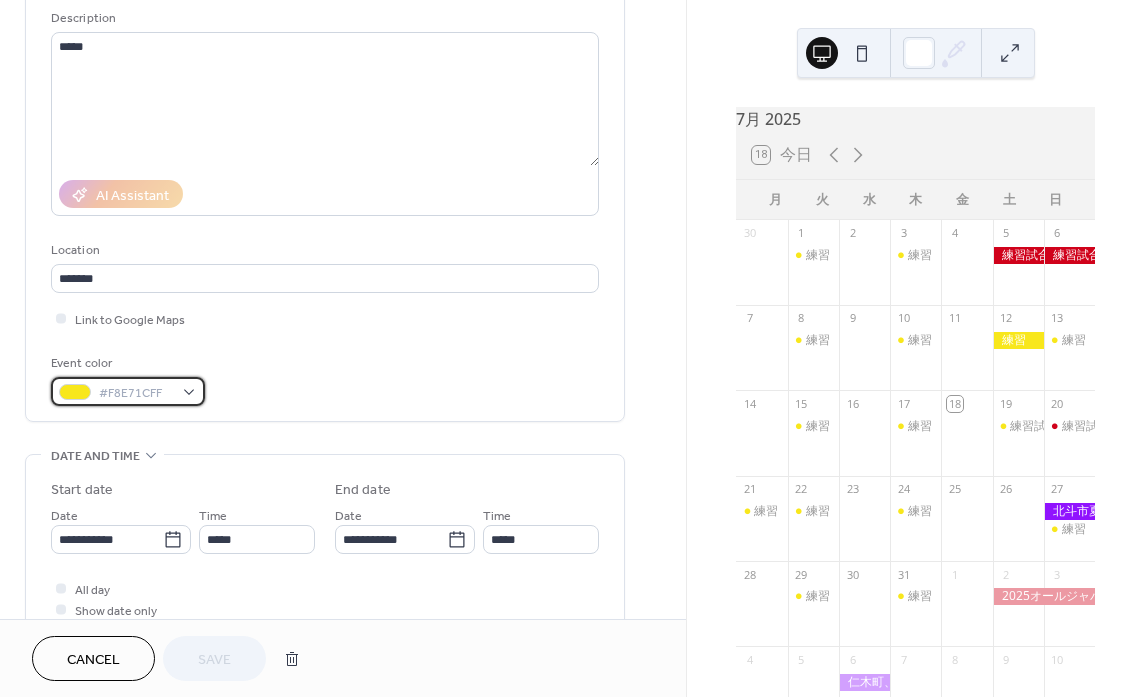 click on "#F8E71CFF" at bounding box center [136, 393] 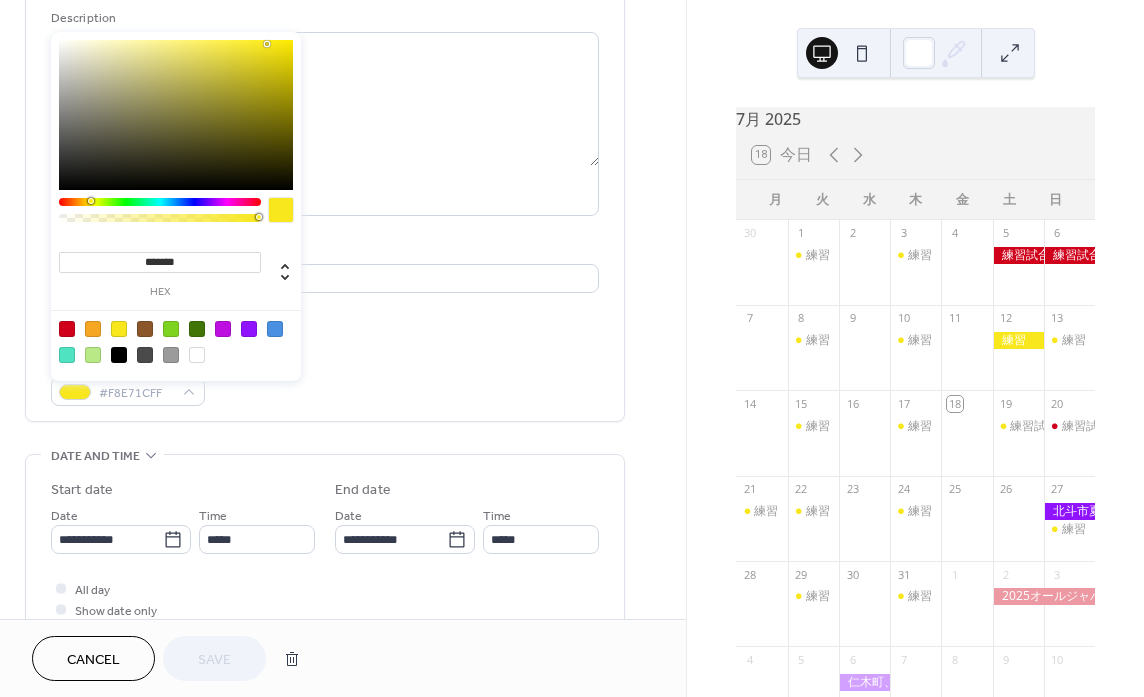 click at bounding box center (176, 341) 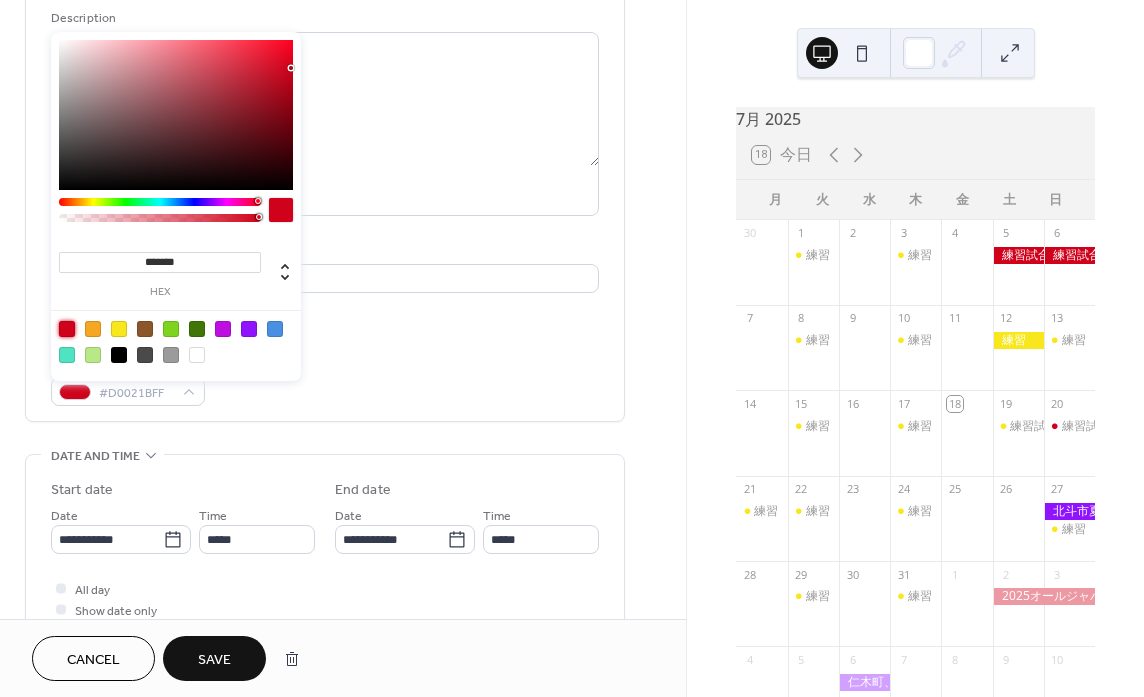 click on "Save" at bounding box center [214, 660] 